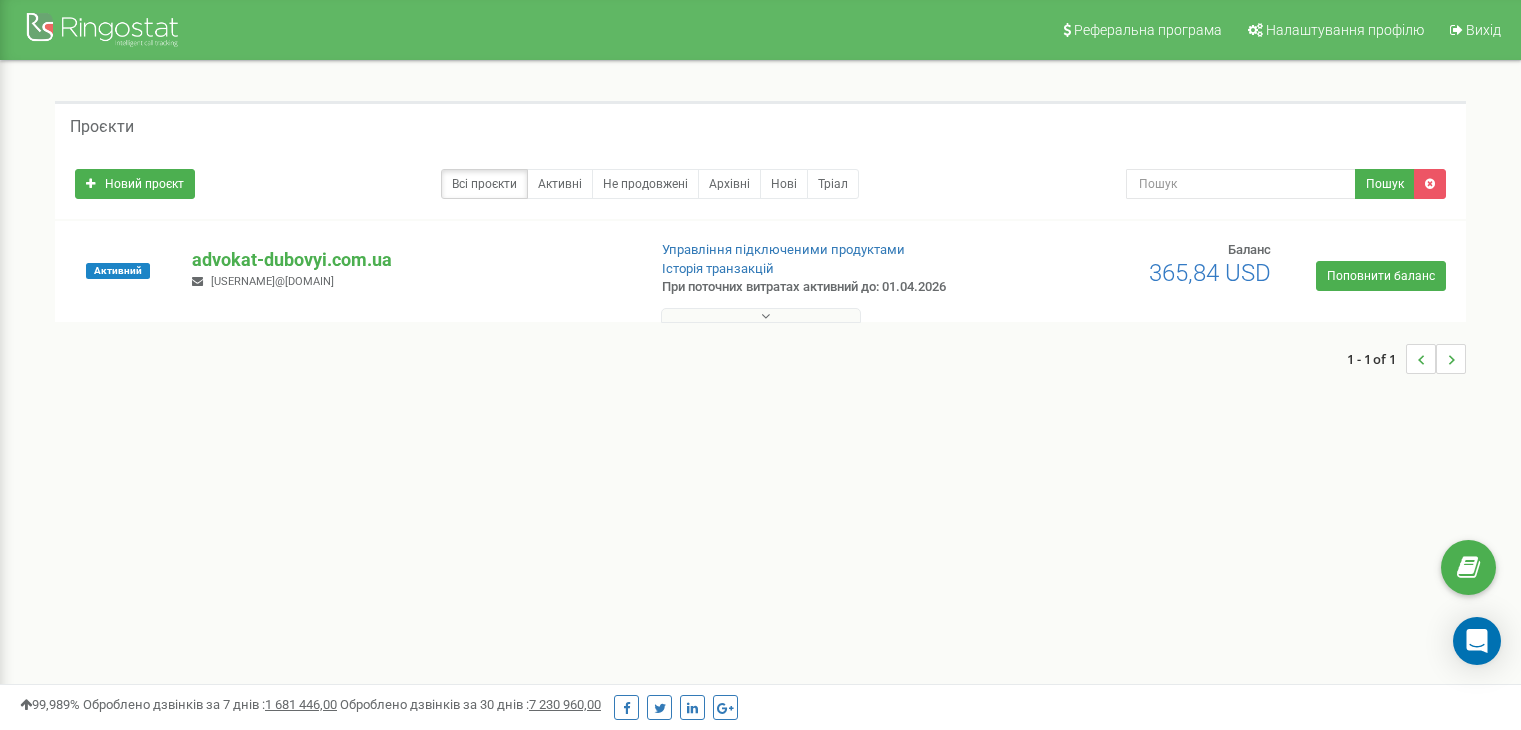 scroll, scrollTop: 0, scrollLeft: 0, axis: both 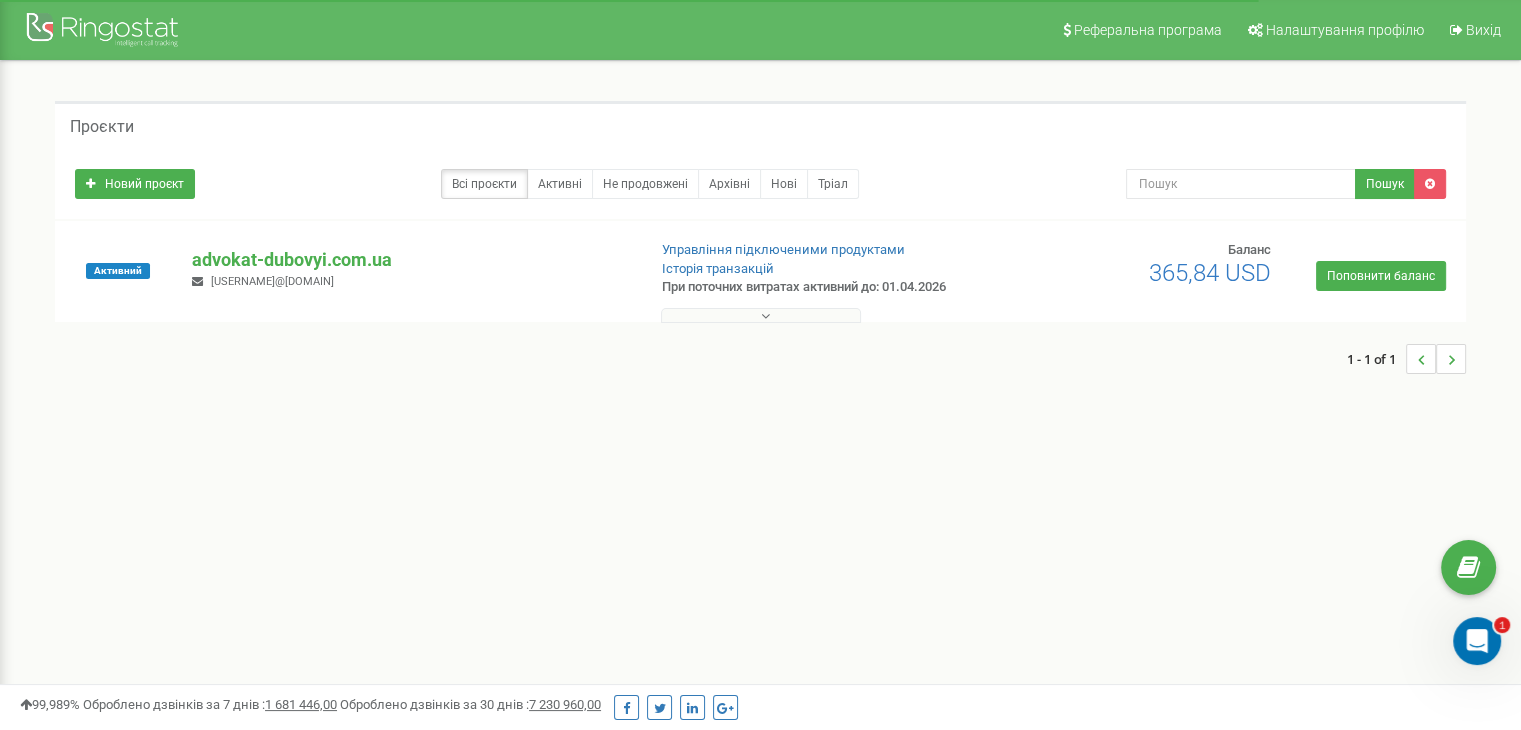 click at bounding box center (761, 315) 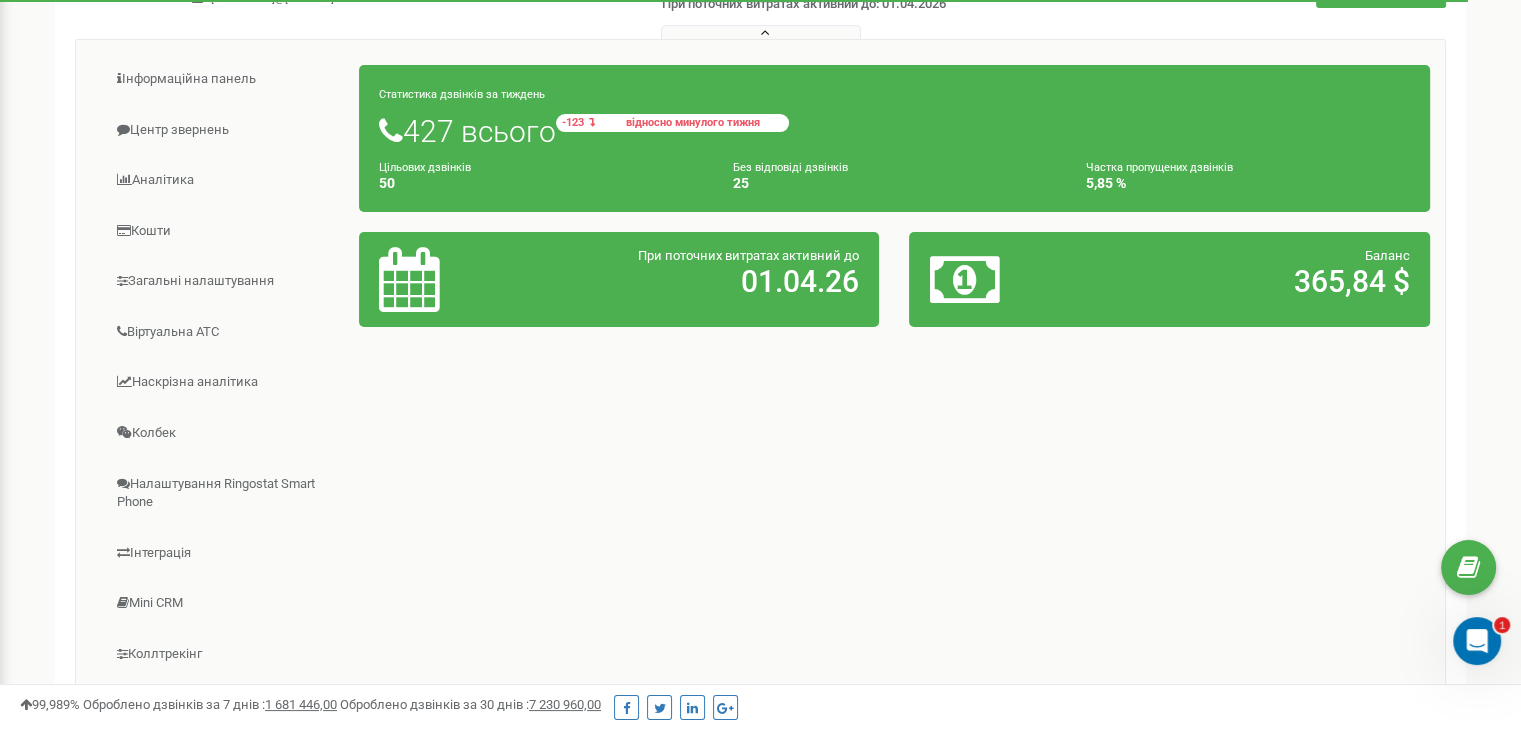 scroll, scrollTop: 300, scrollLeft: 0, axis: vertical 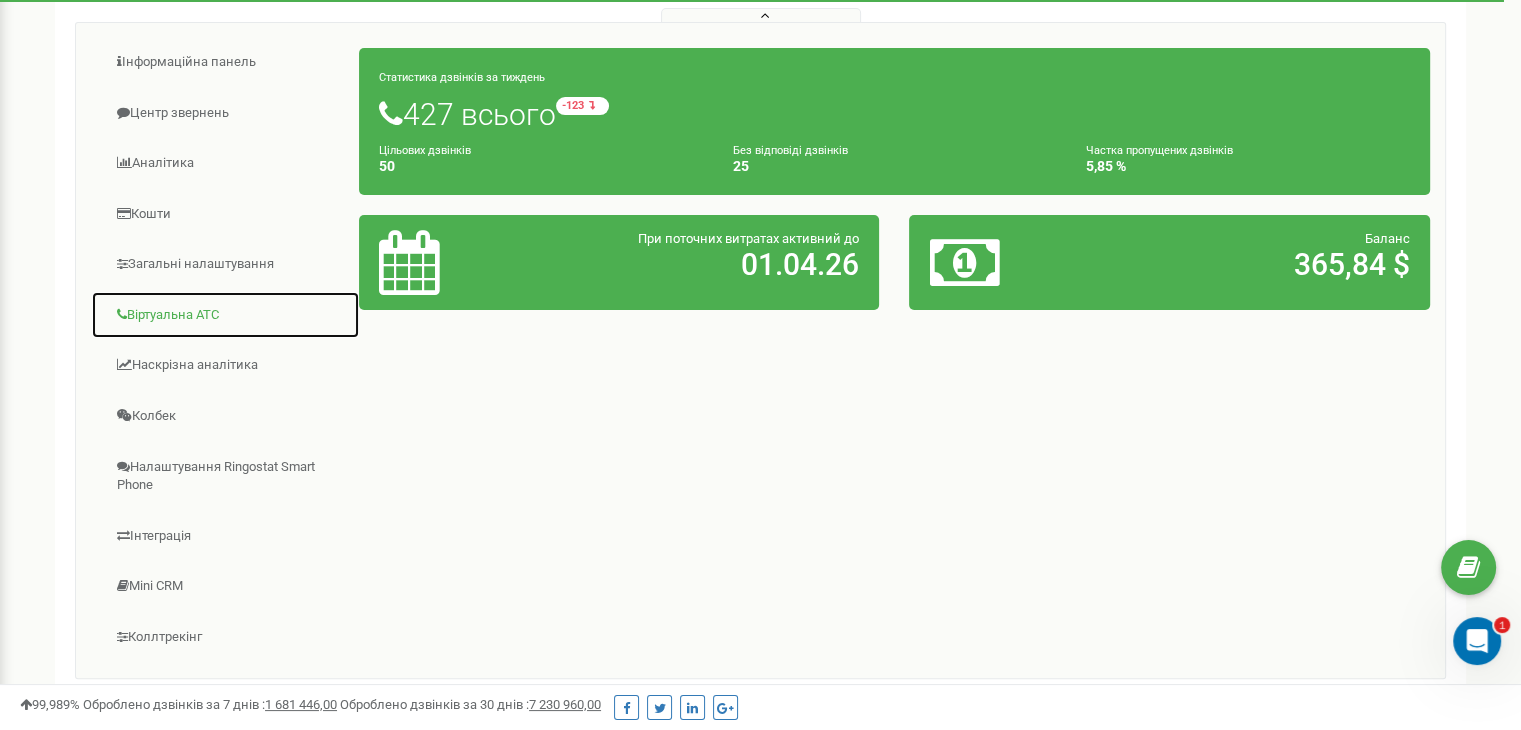 click on "Віртуальна АТС" at bounding box center [225, 315] 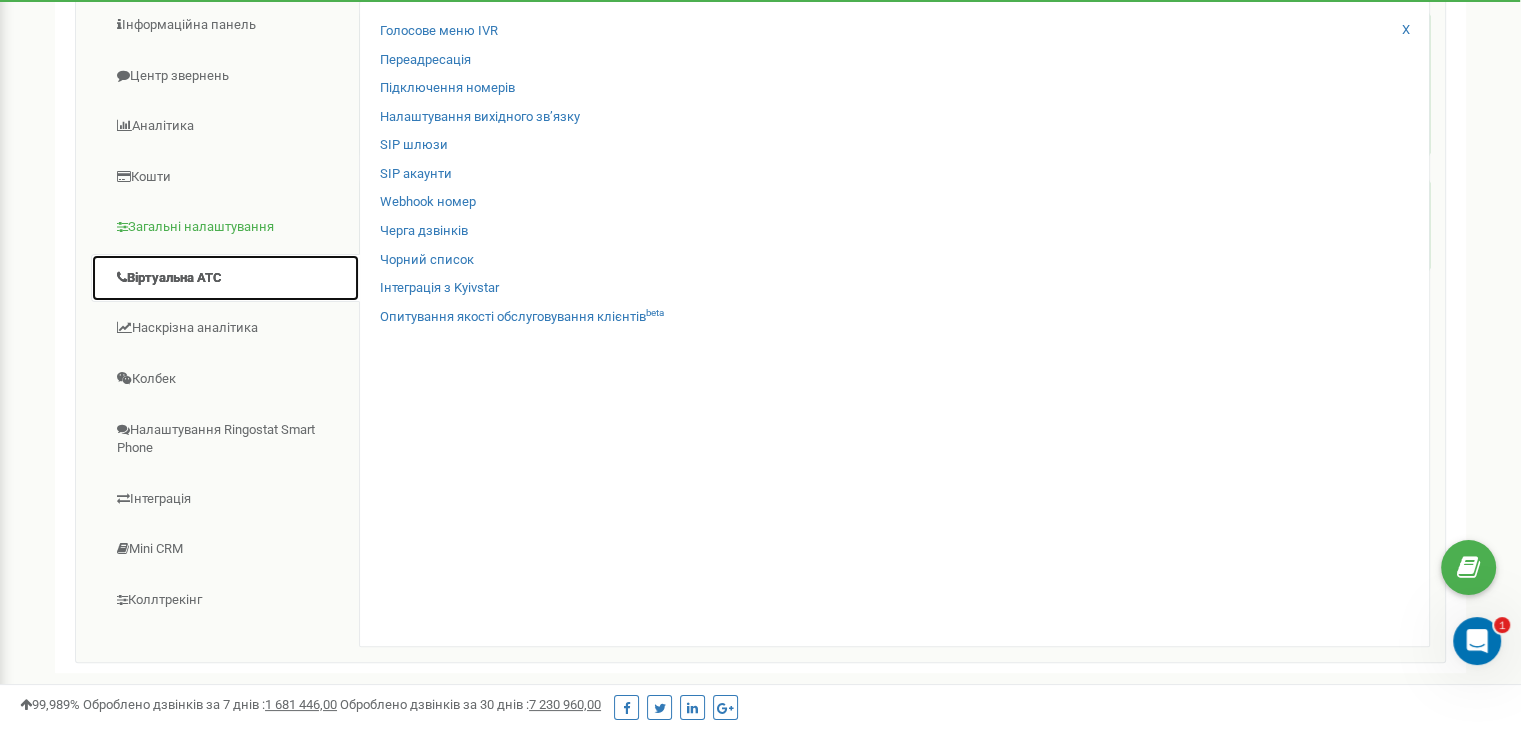 scroll, scrollTop: 300, scrollLeft: 0, axis: vertical 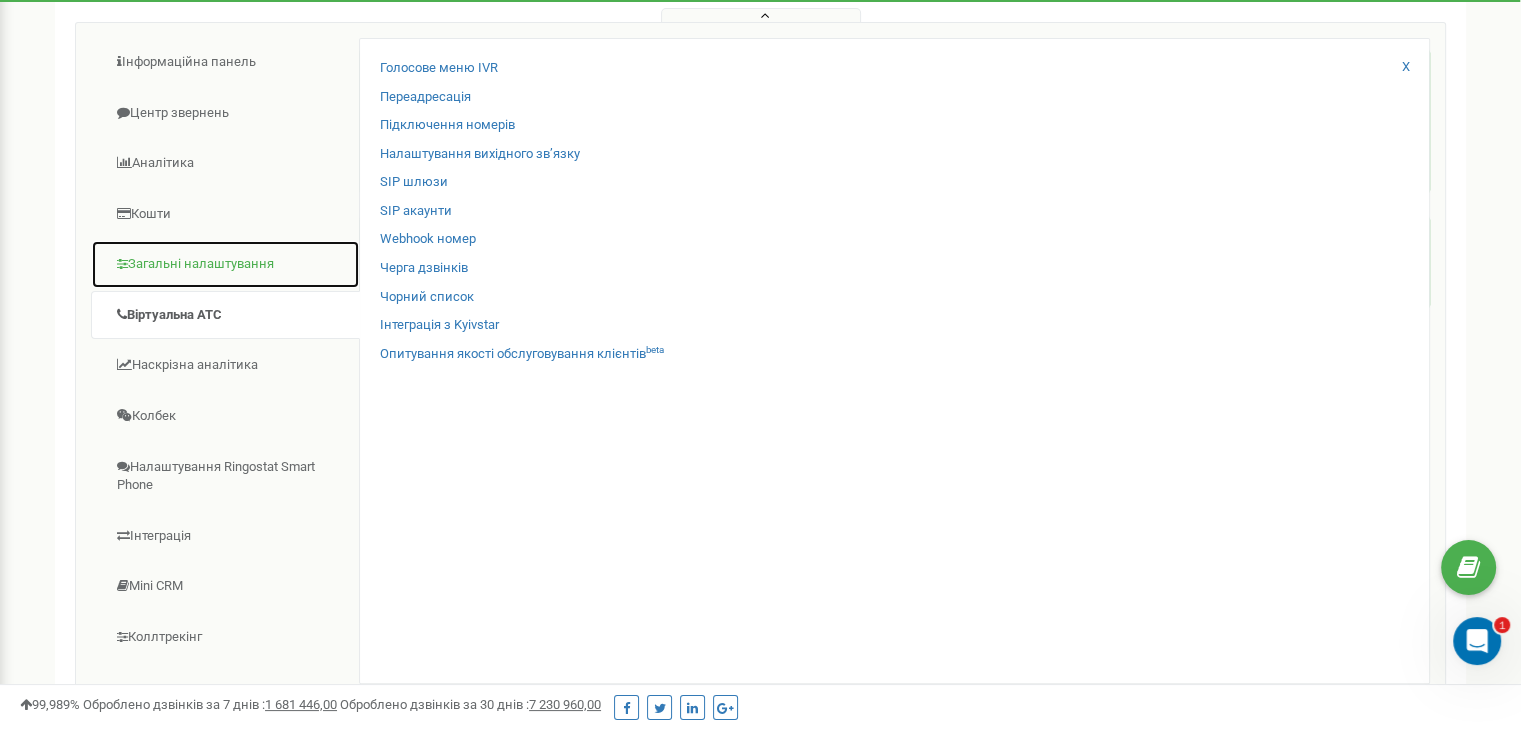 click on "Загальні налаштування" at bounding box center (225, 264) 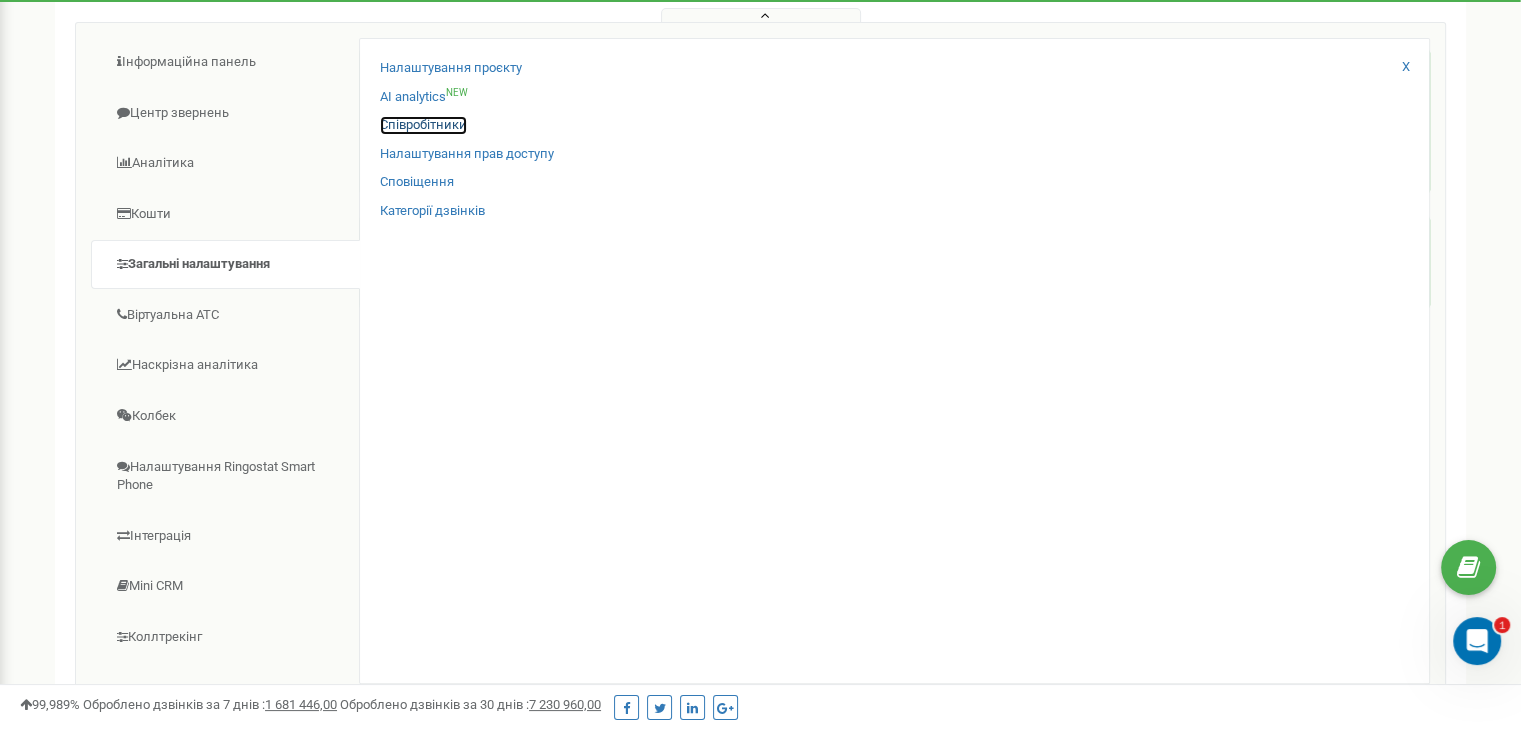 click on "Співробітники" at bounding box center [423, 125] 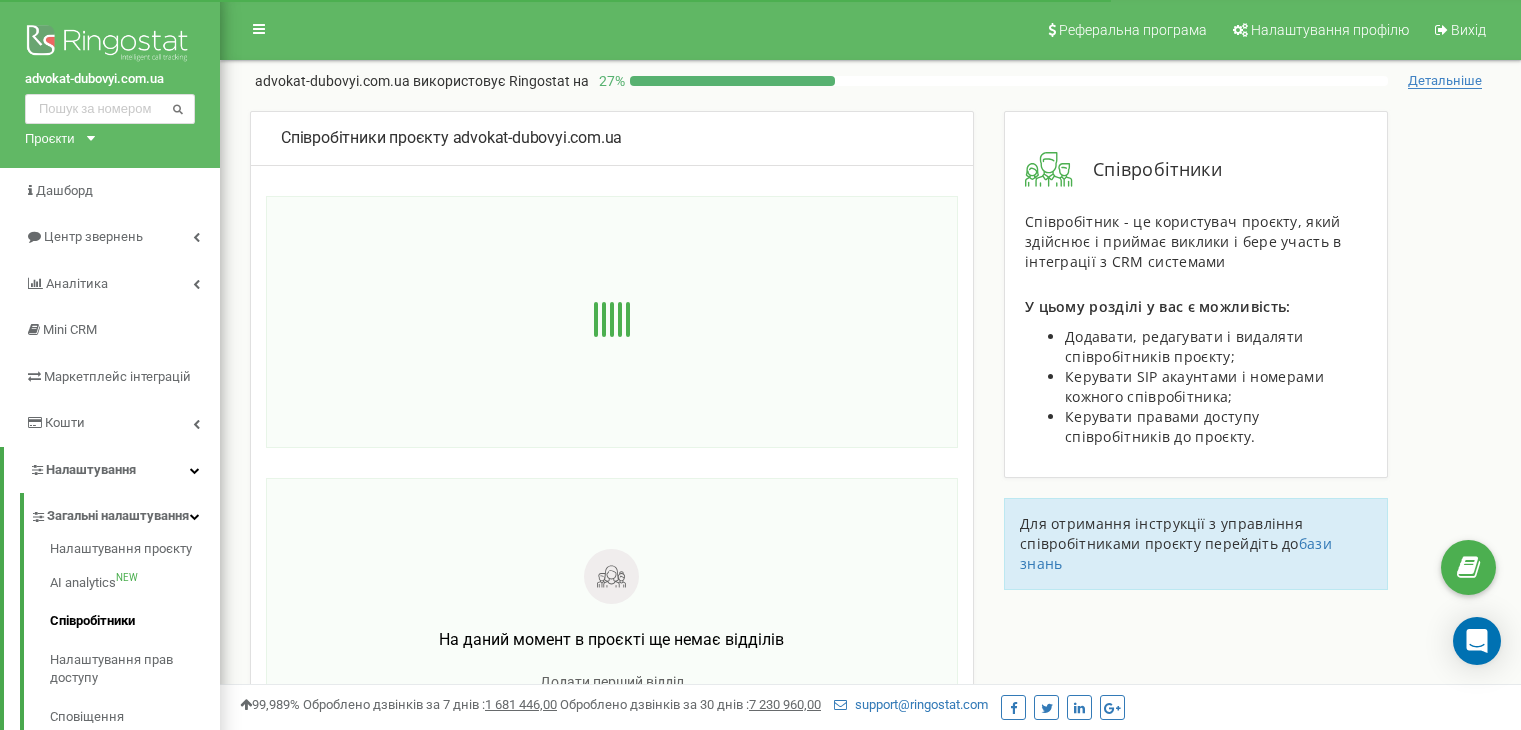 scroll, scrollTop: 0, scrollLeft: 0, axis: both 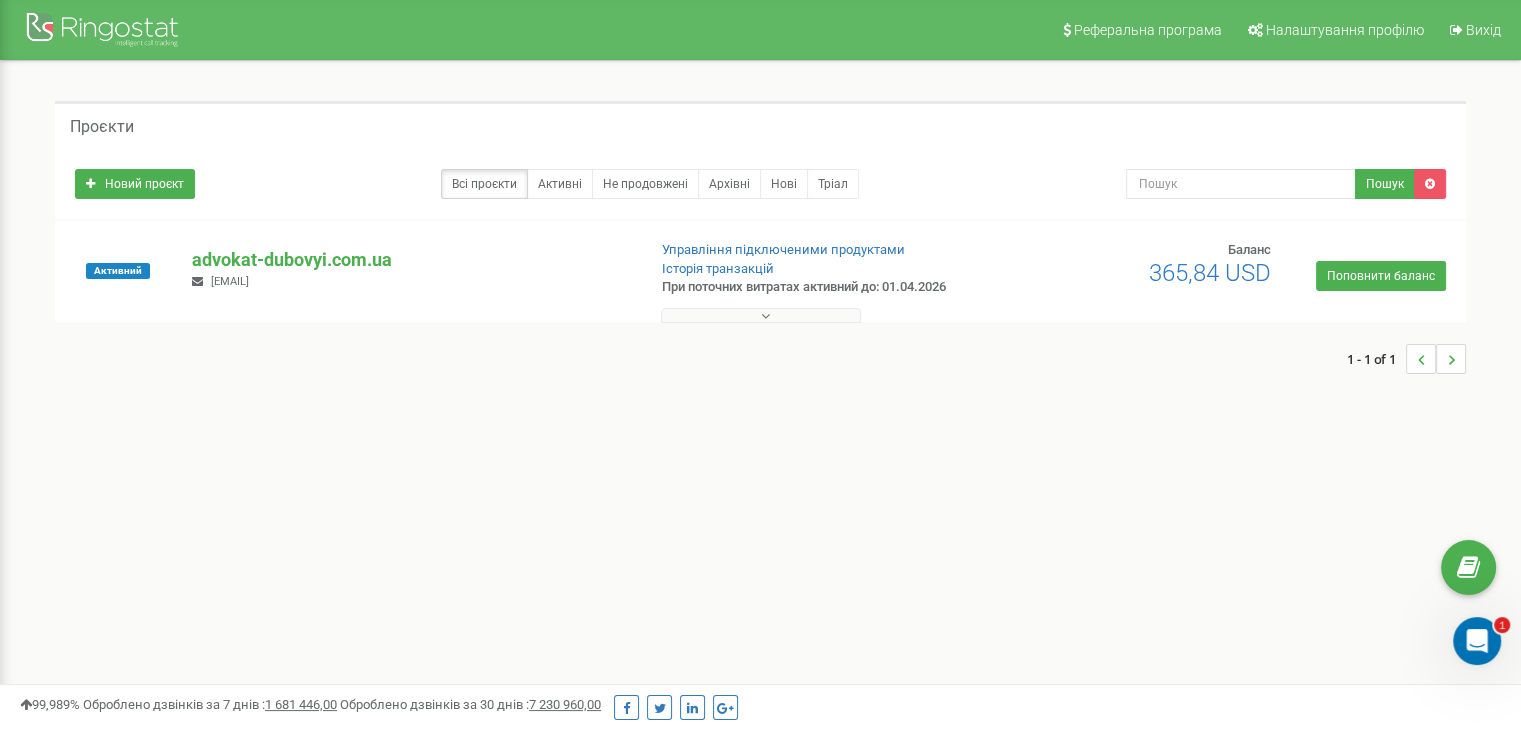 click at bounding box center (761, 315) 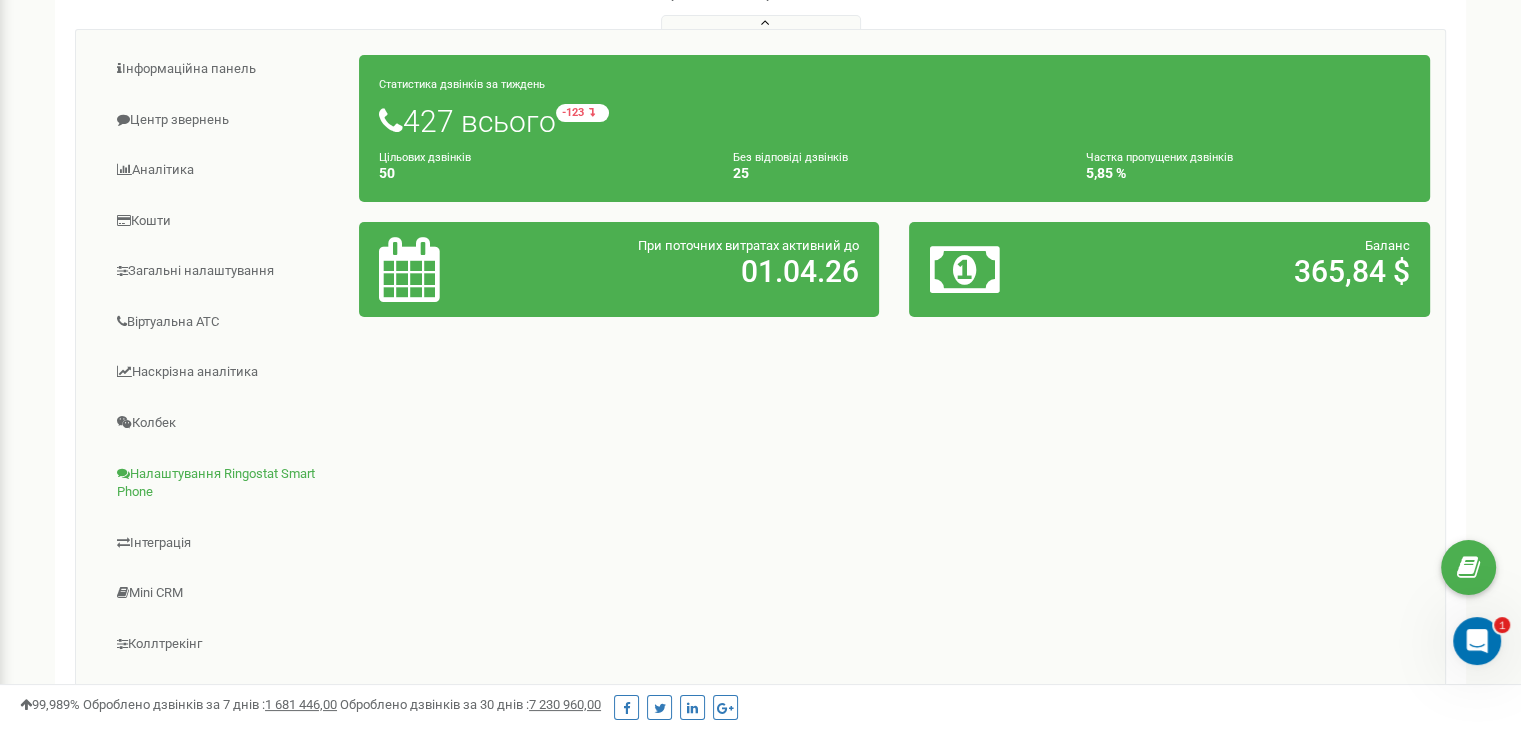 scroll, scrollTop: 300, scrollLeft: 0, axis: vertical 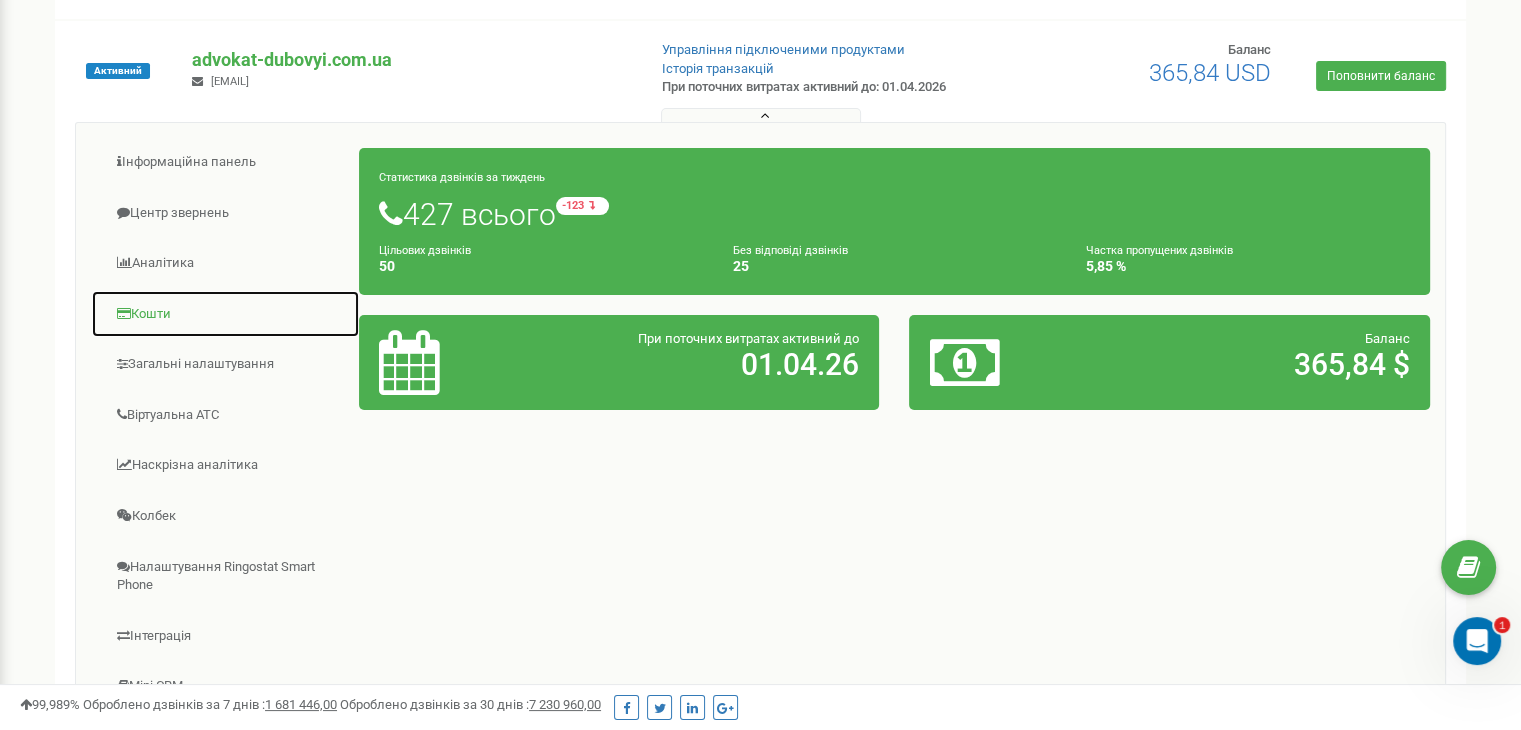 click on "Кошти" at bounding box center [225, 314] 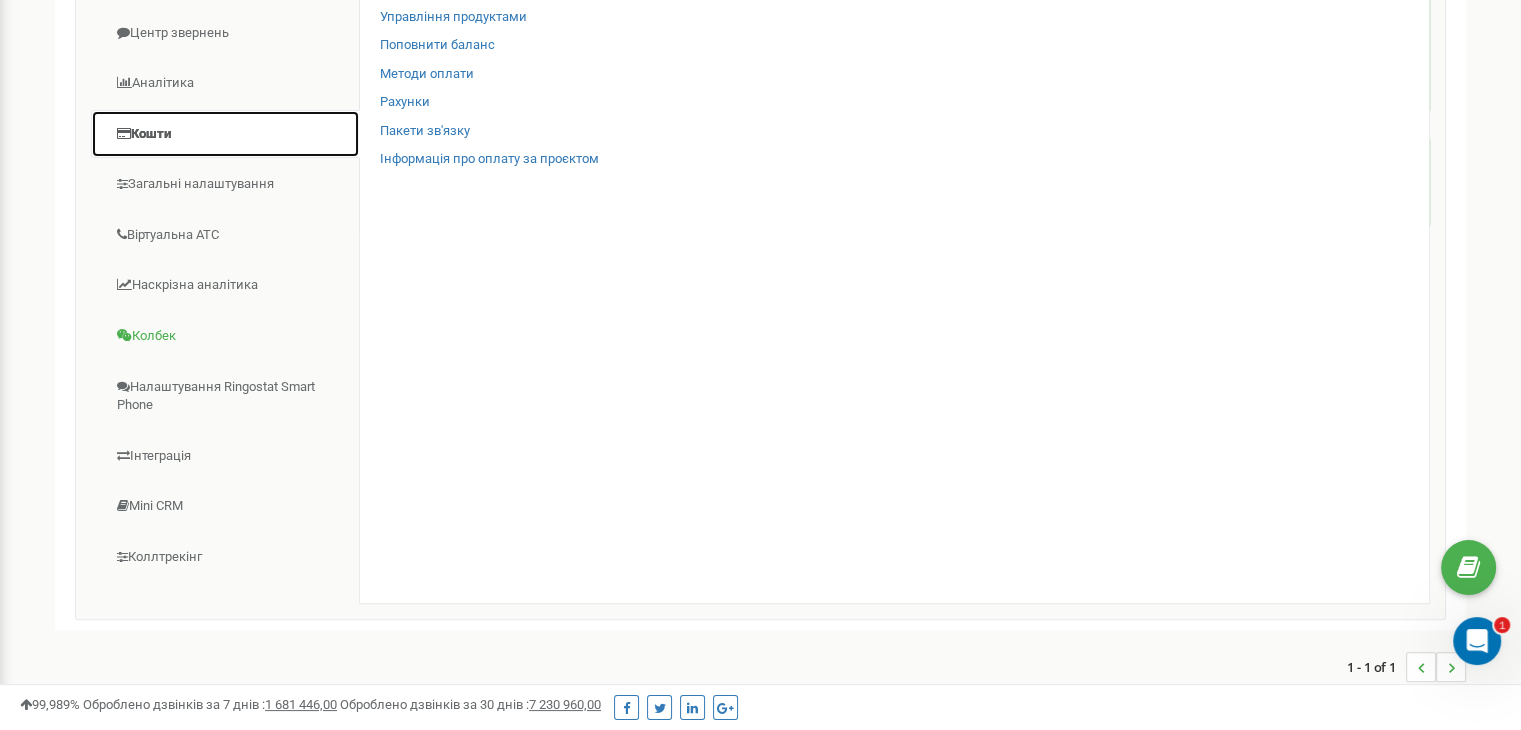 scroll, scrollTop: 400, scrollLeft: 0, axis: vertical 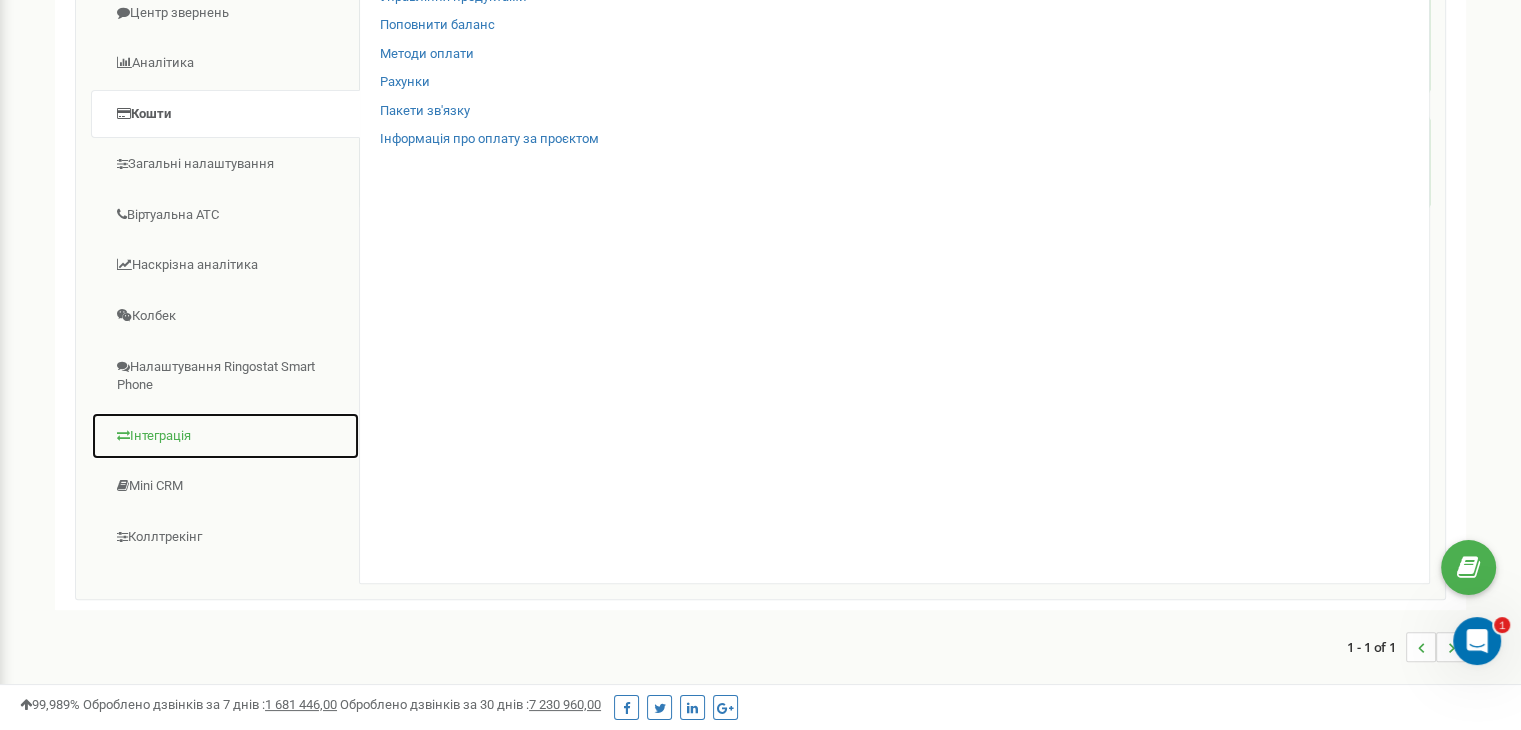 click on "Інтеграція" at bounding box center (225, 436) 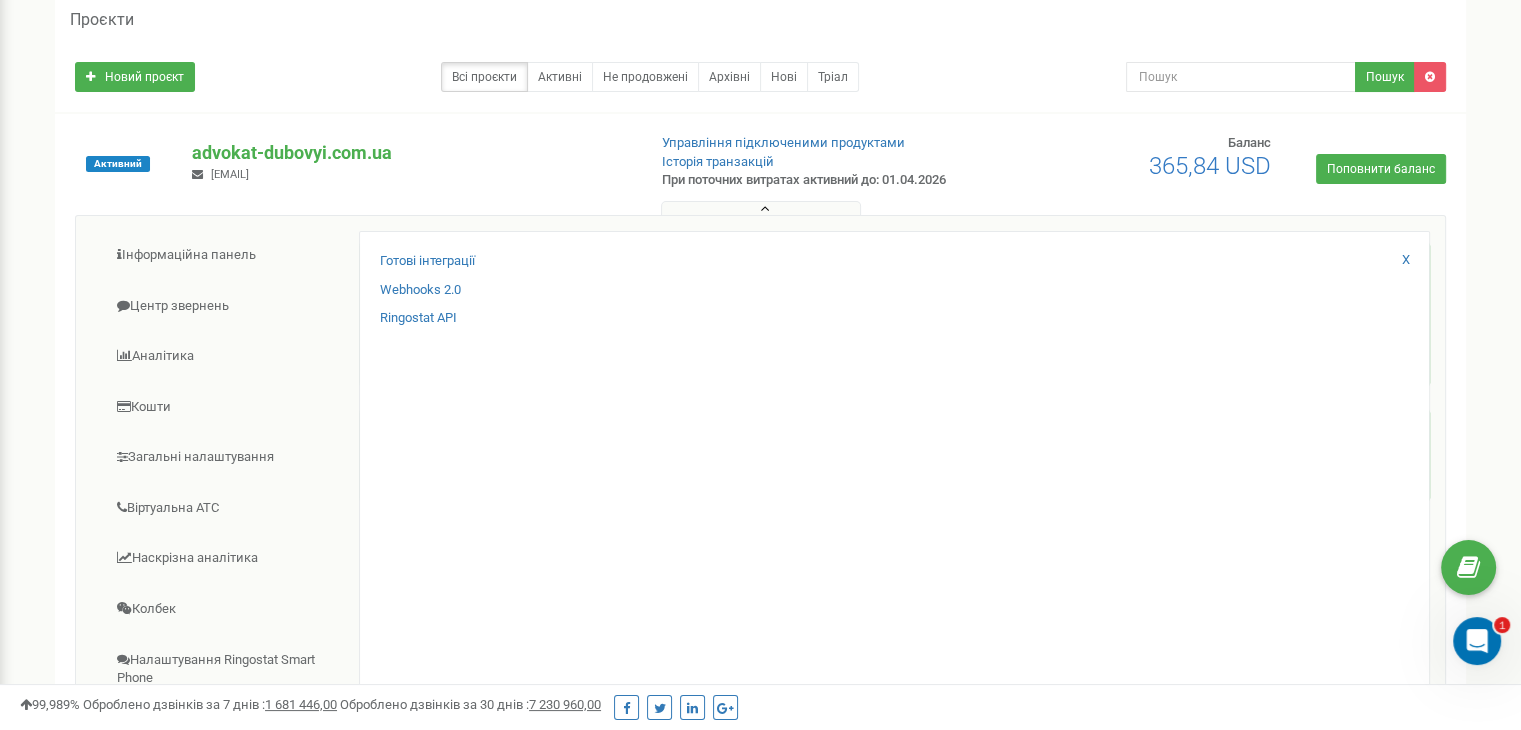scroll, scrollTop: 100, scrollLeft: 0, axis: vertical 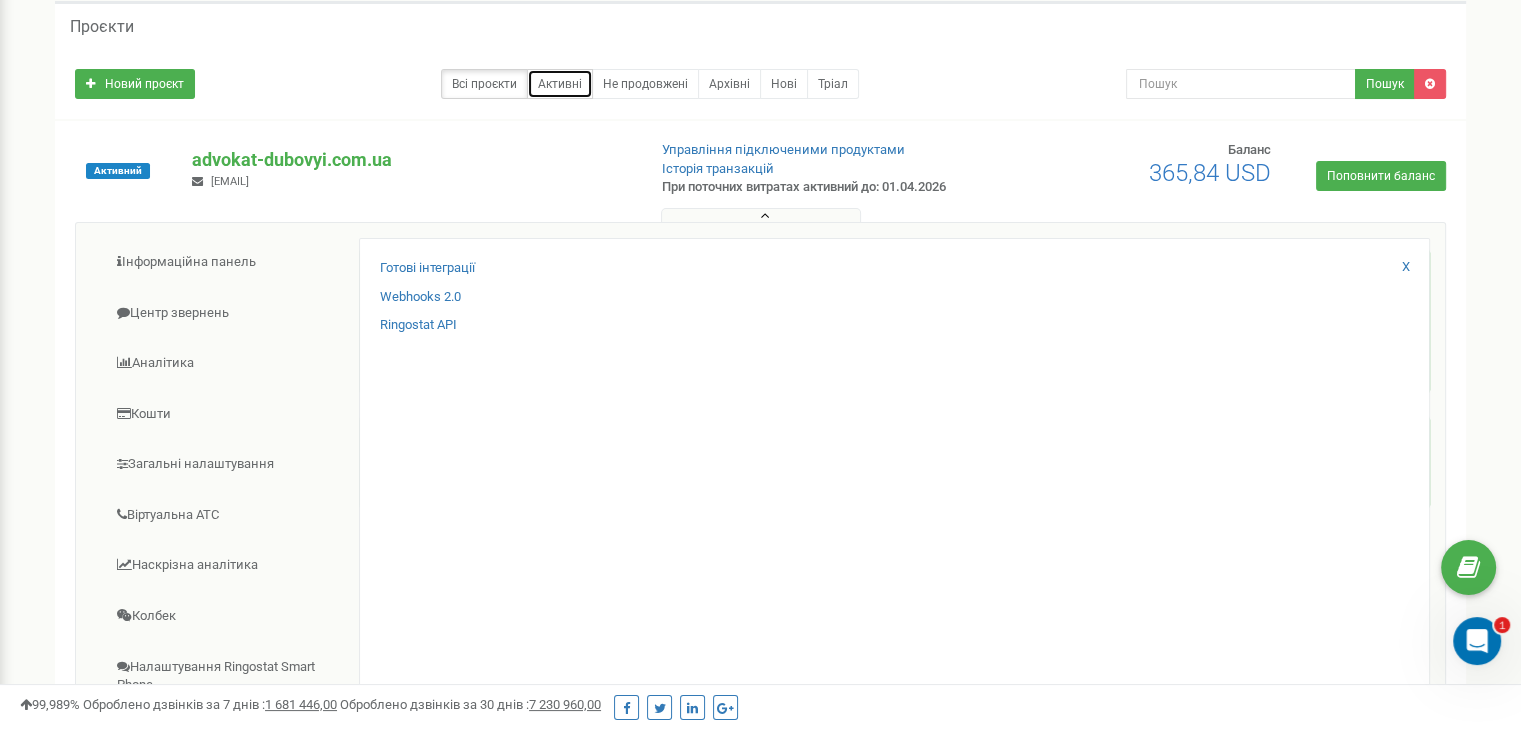 click on "Активні" at bounding box center [560, 84] 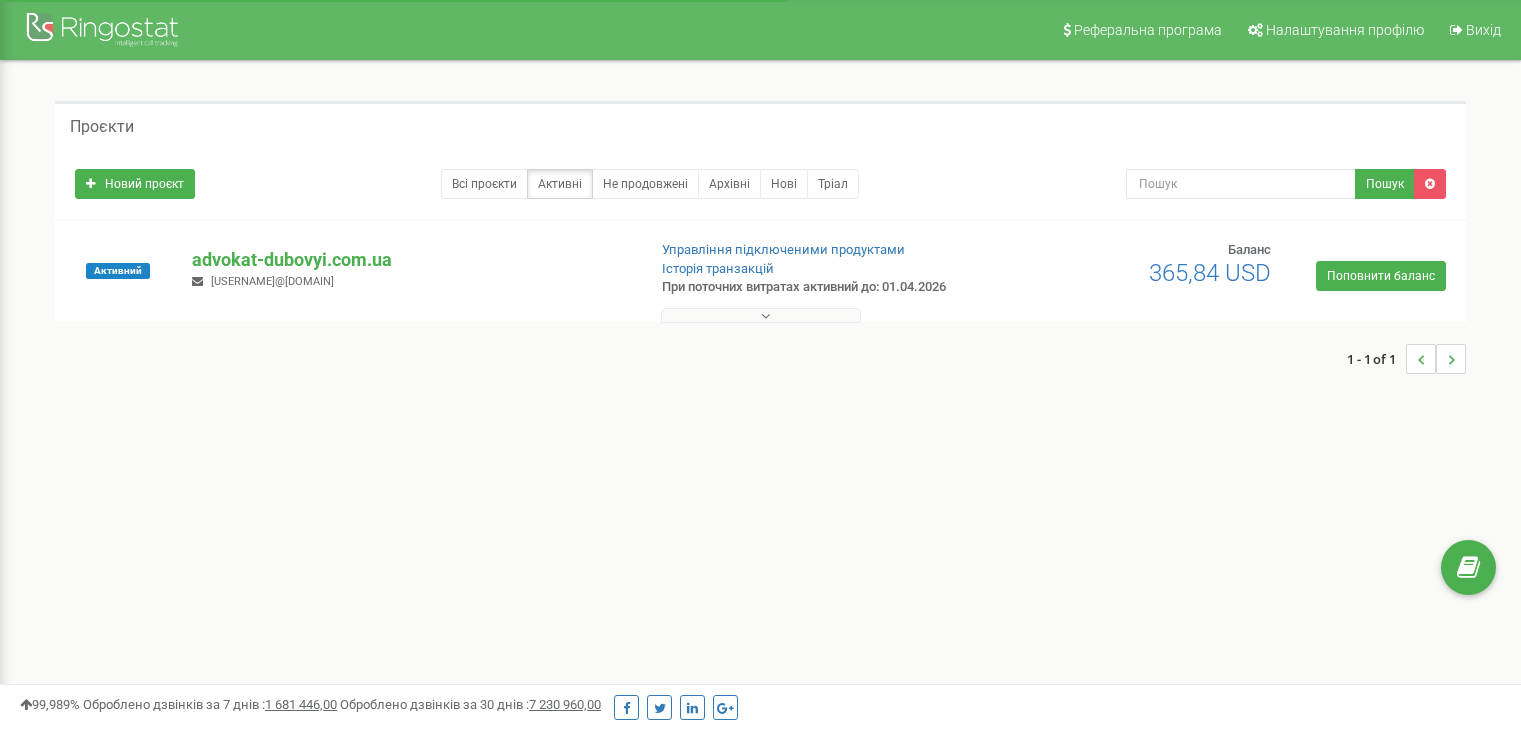 scroll, scrollTop: 0, scrollLeft: 0, axis: both 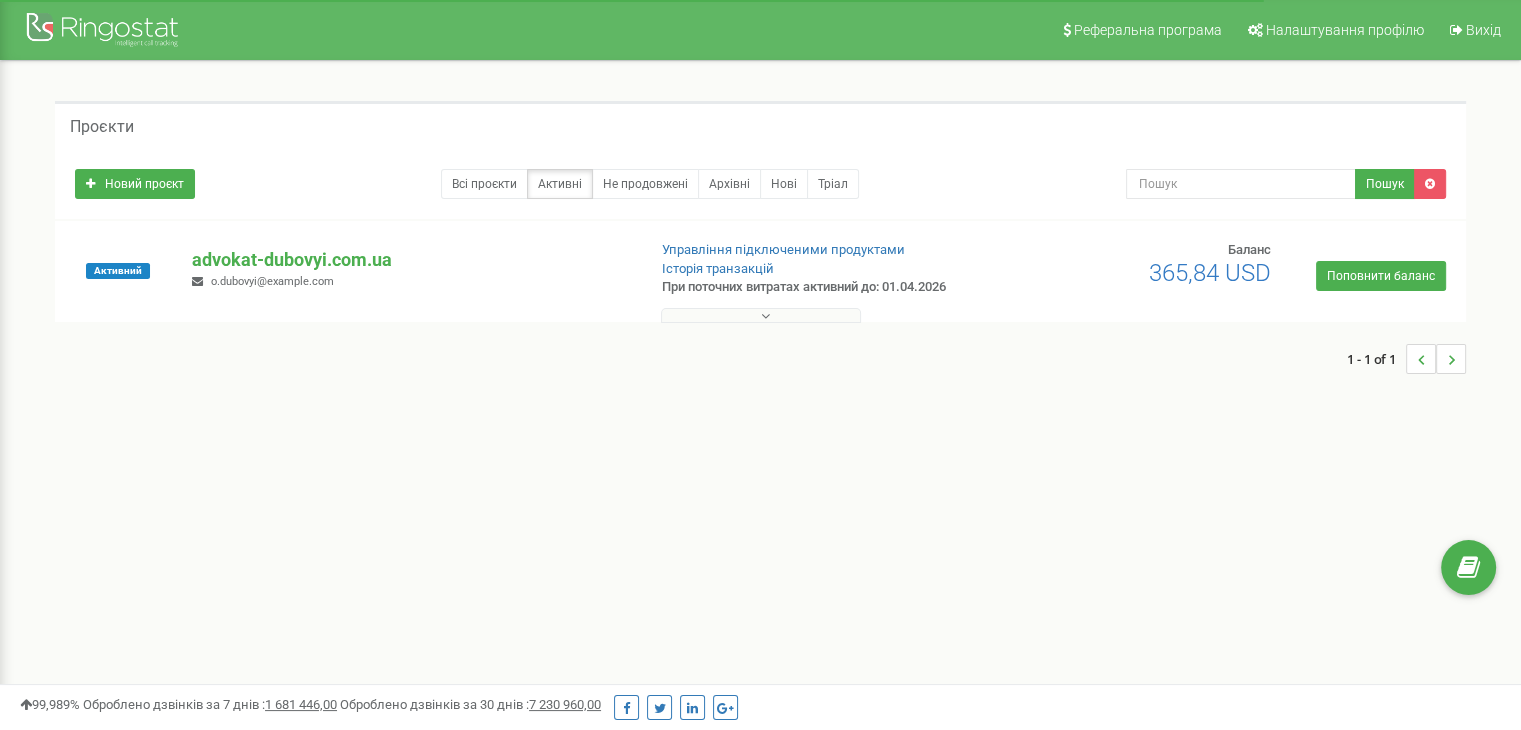 click 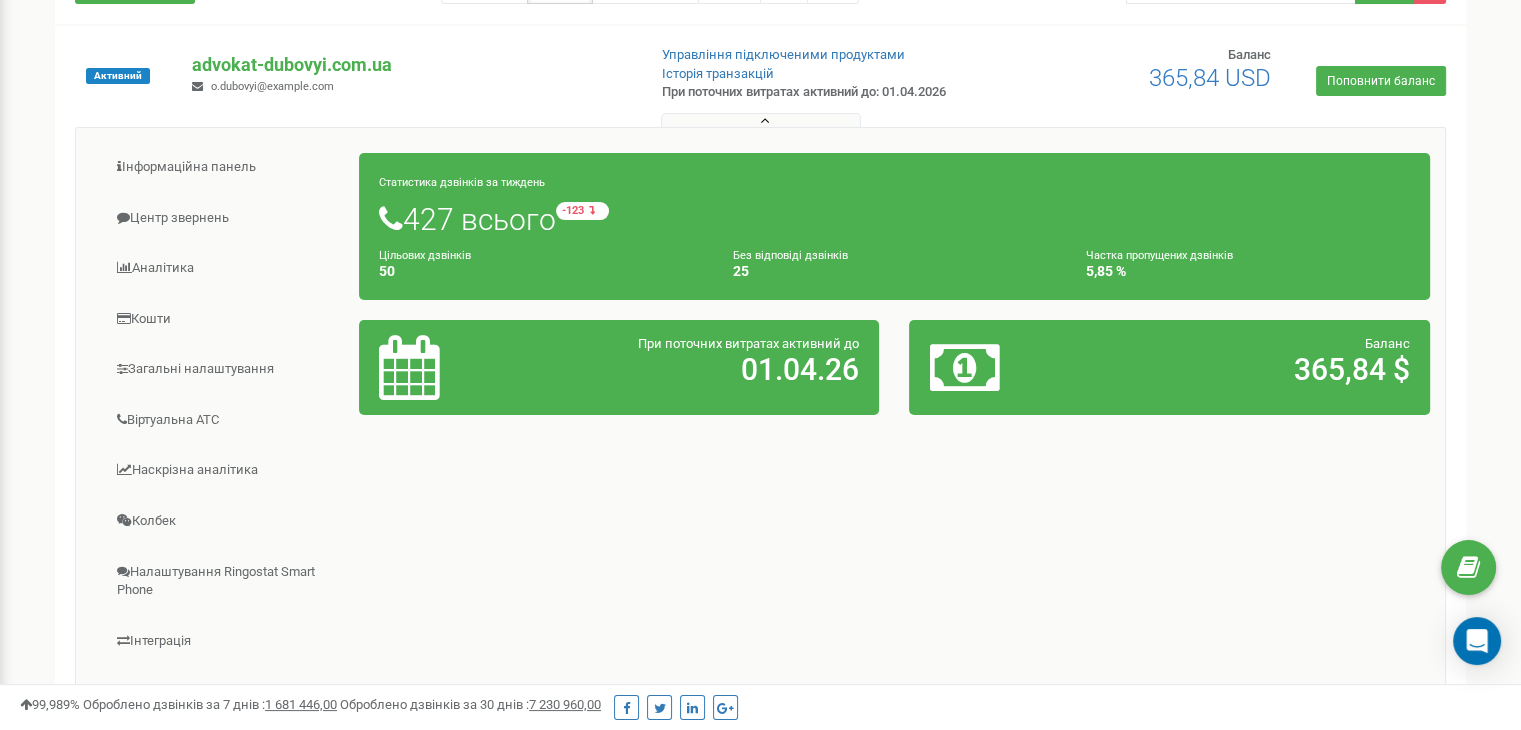 scroll, scrollTop: 200, scrollLeft: 0, axis: vertical 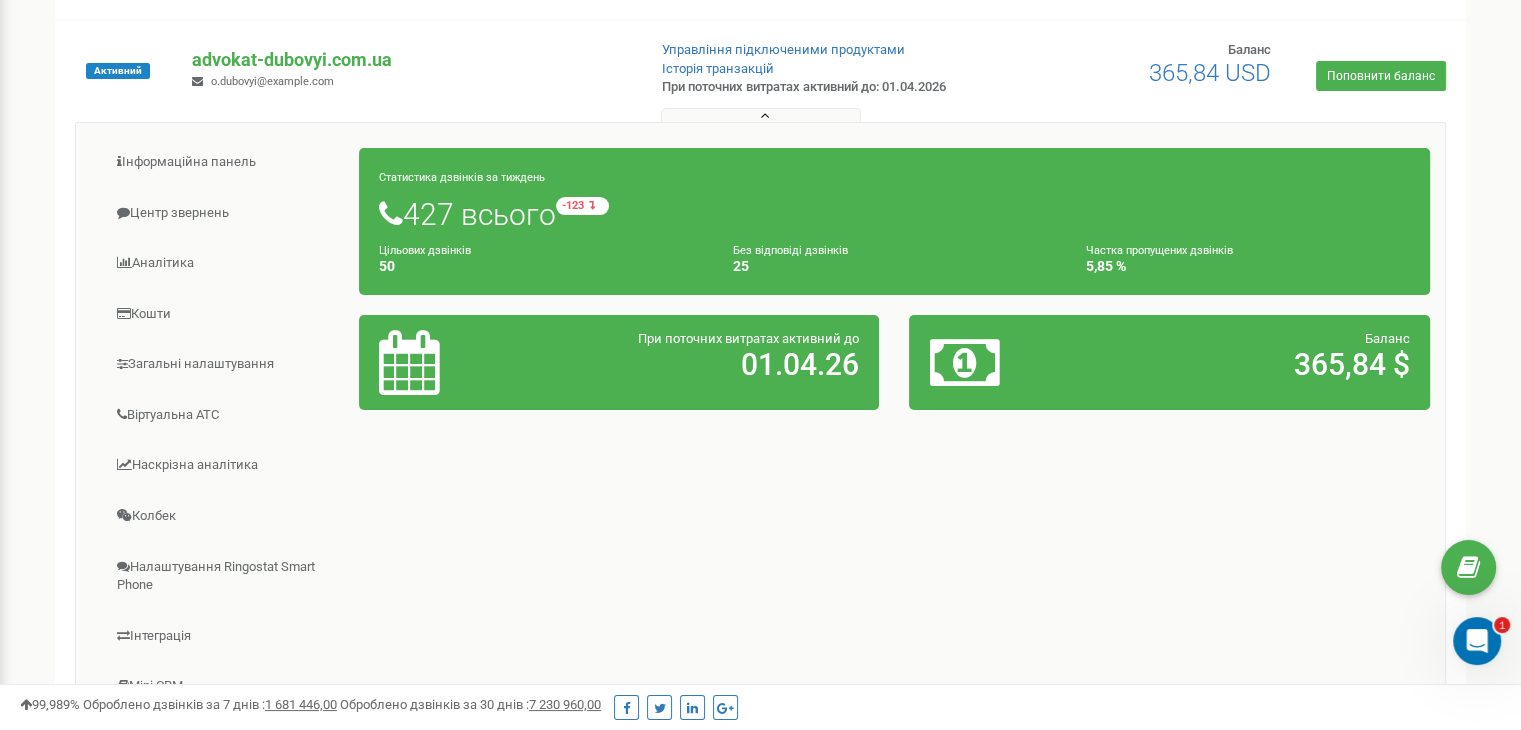 click on "Цільових дзвінків" 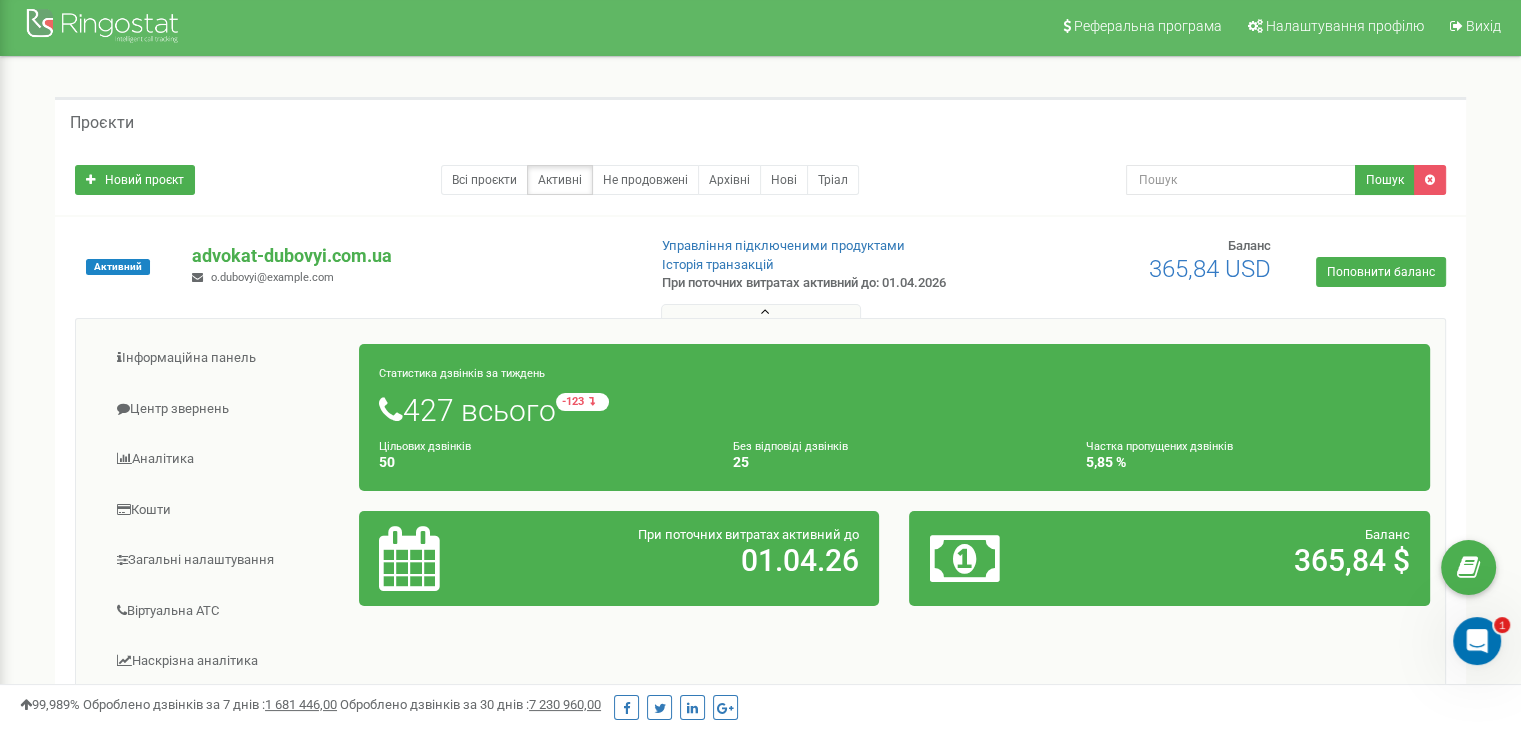 scroll, scrollTop: 0, scrollLeft: 0, axis: both 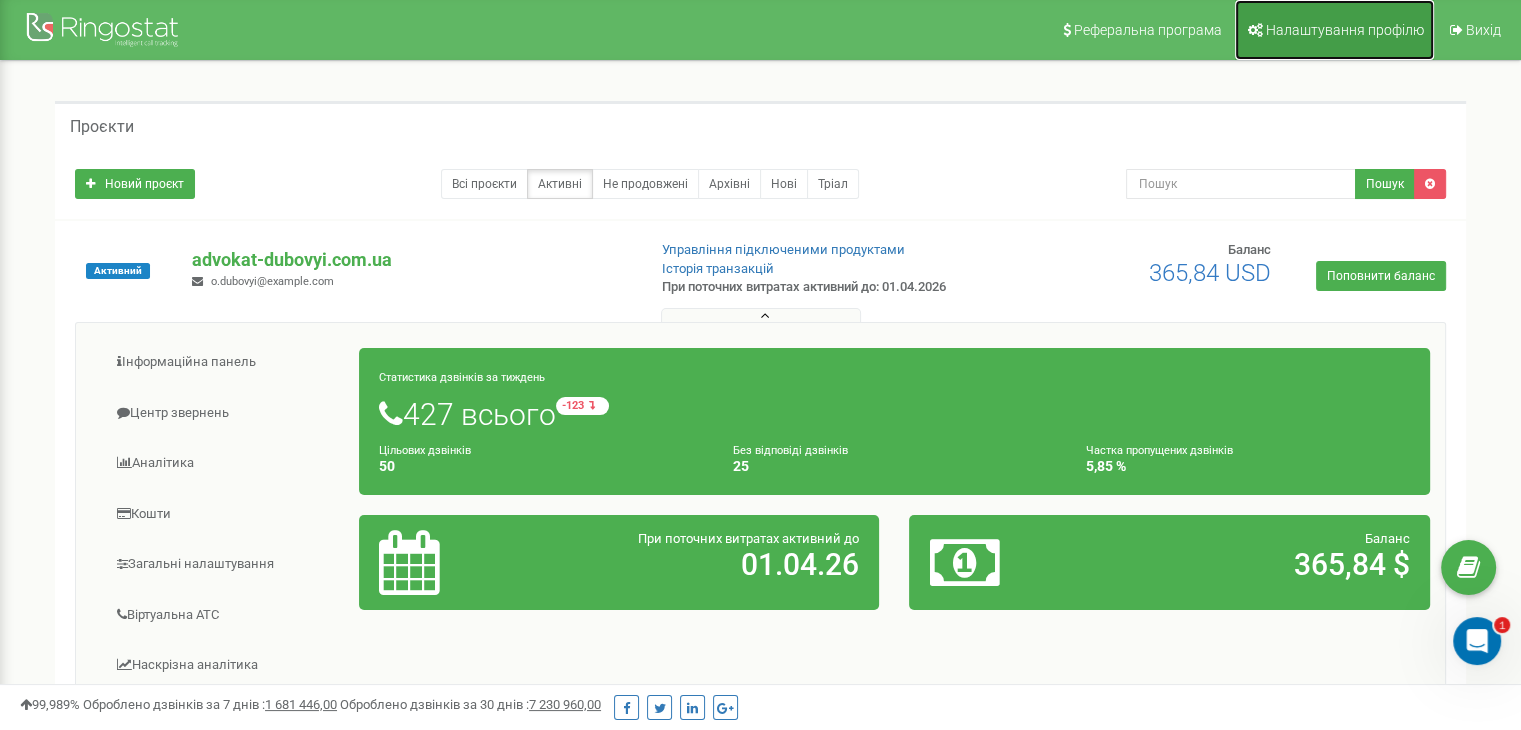 click on "Налаштування профілю" 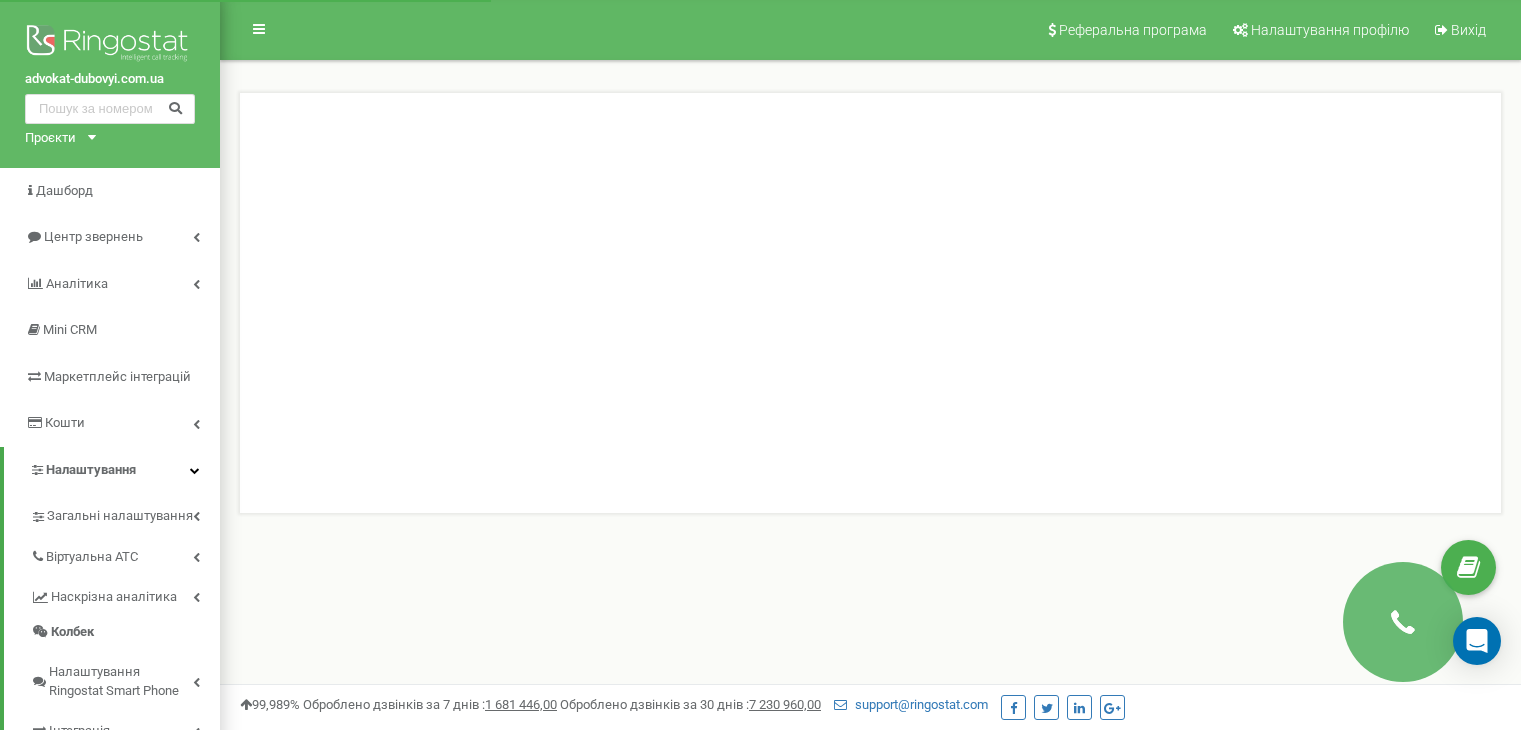 scroll, scrollTop: 0, scrollLeft: 0, axis: both 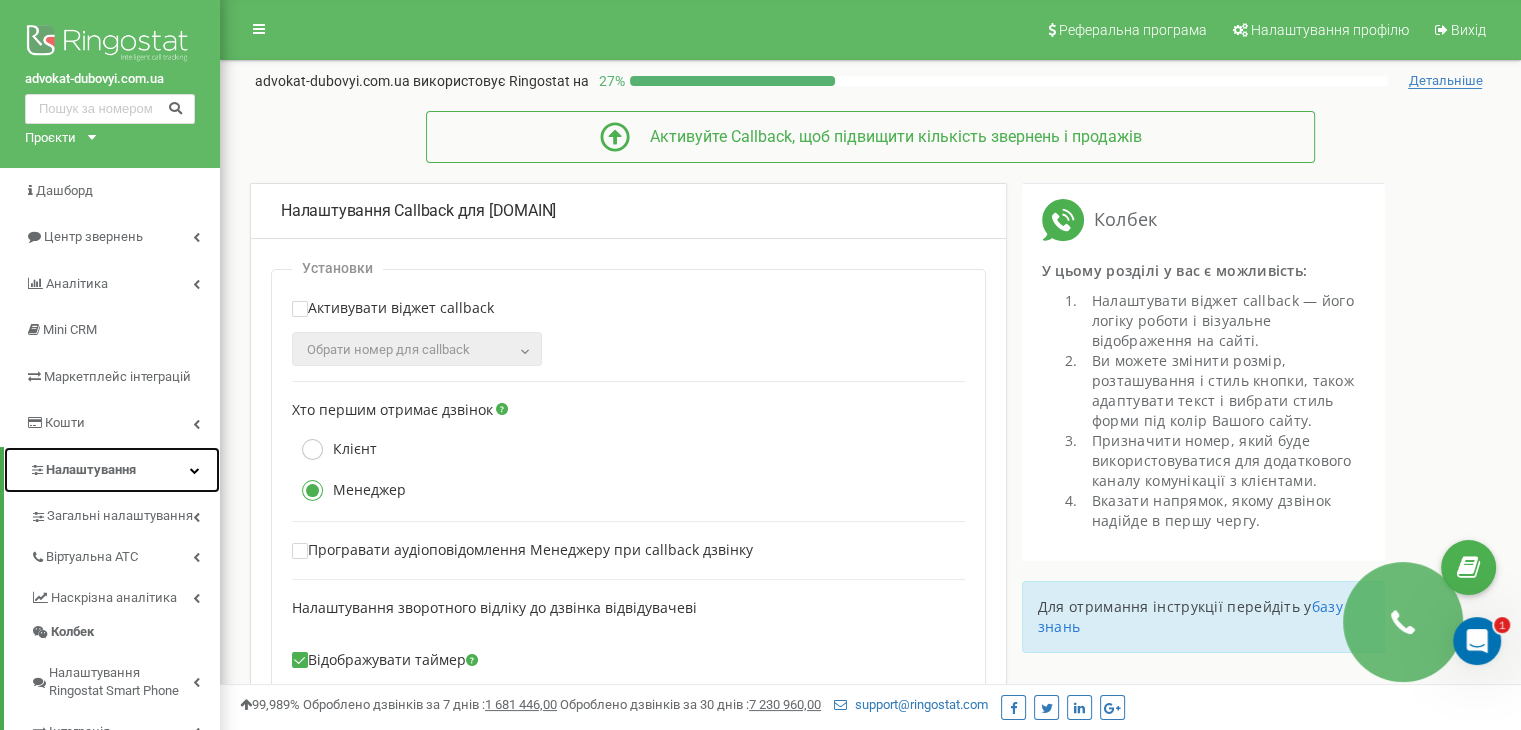 click at bounding box center [195, 470] 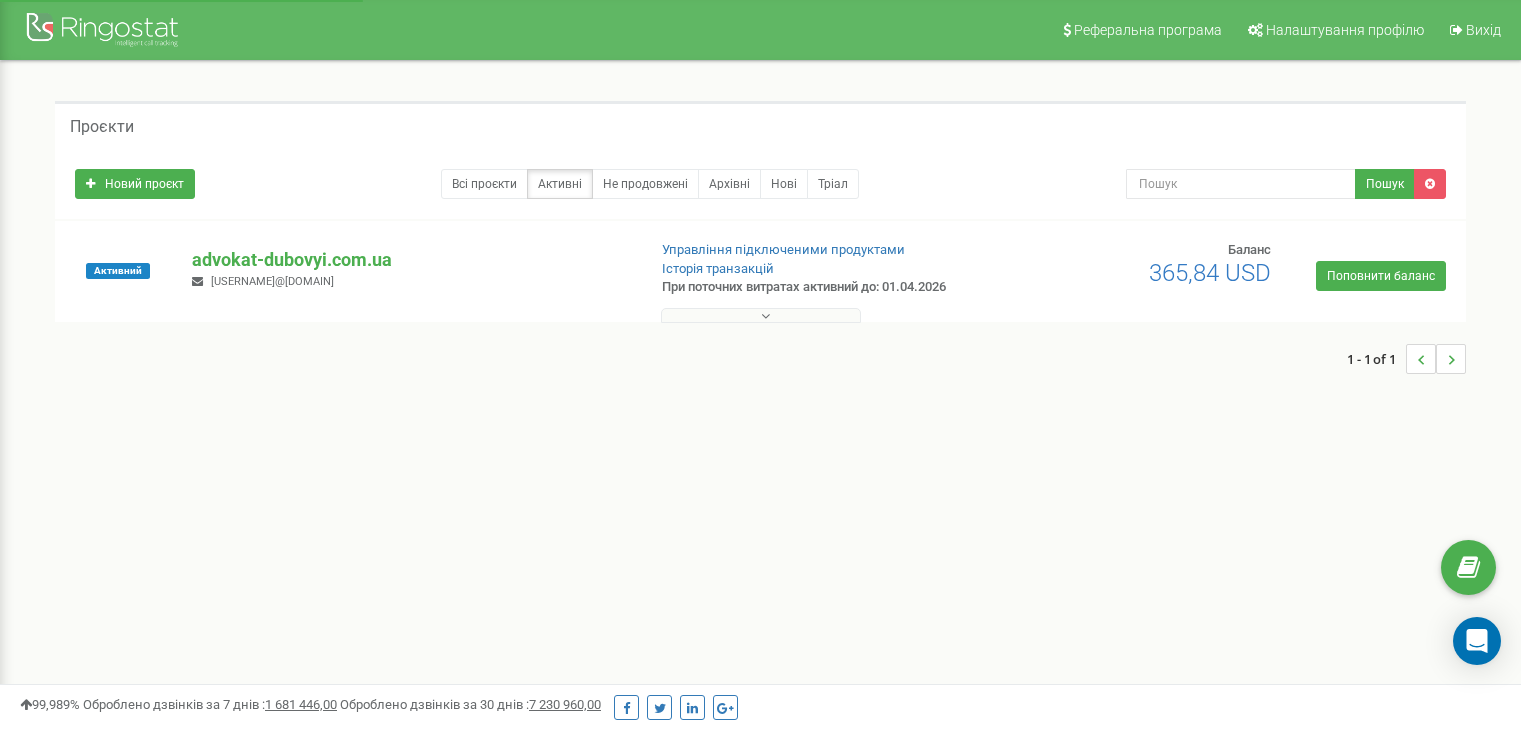 scroll, scrollTop: 300, scrollLeft: 0, axis: vertical 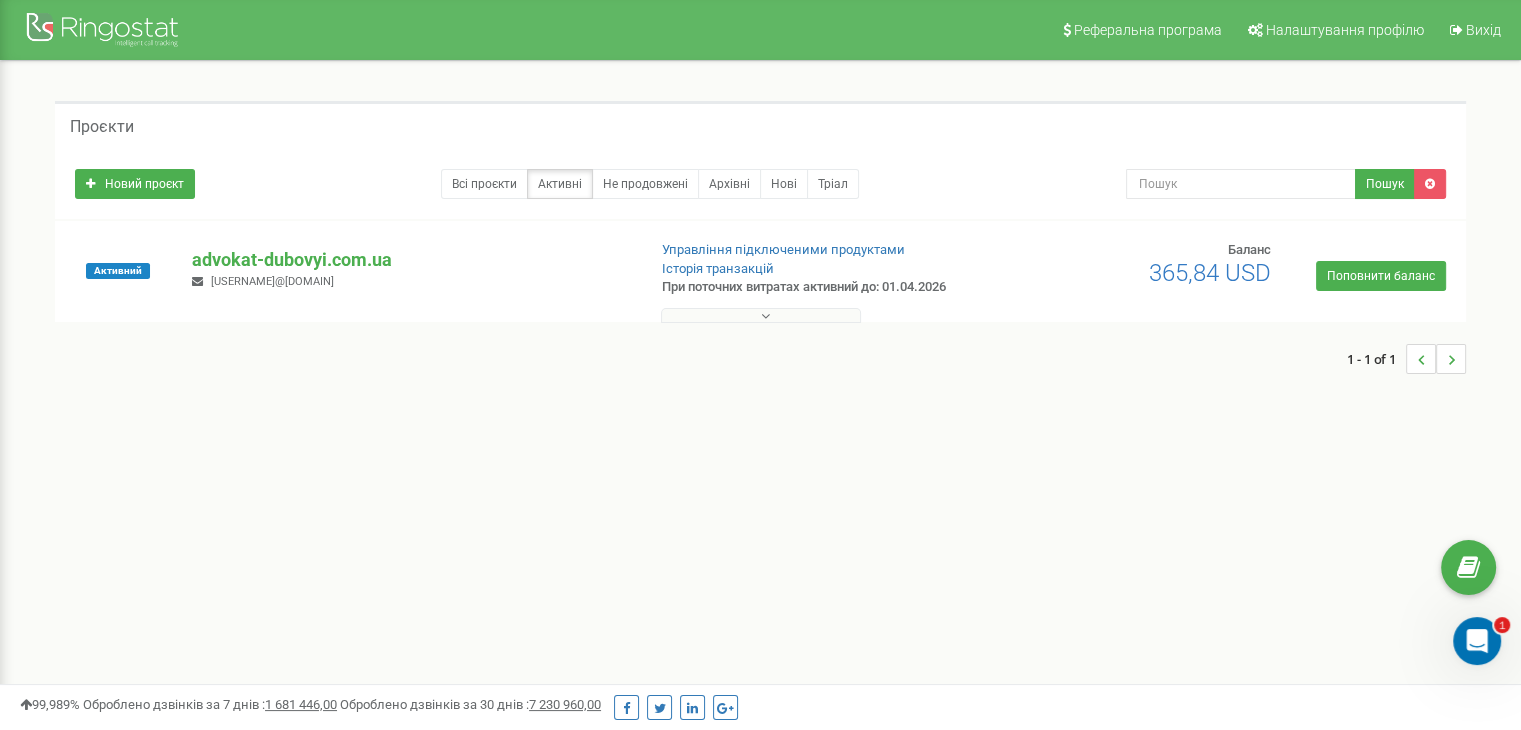 click at bounding box center [761, 315] 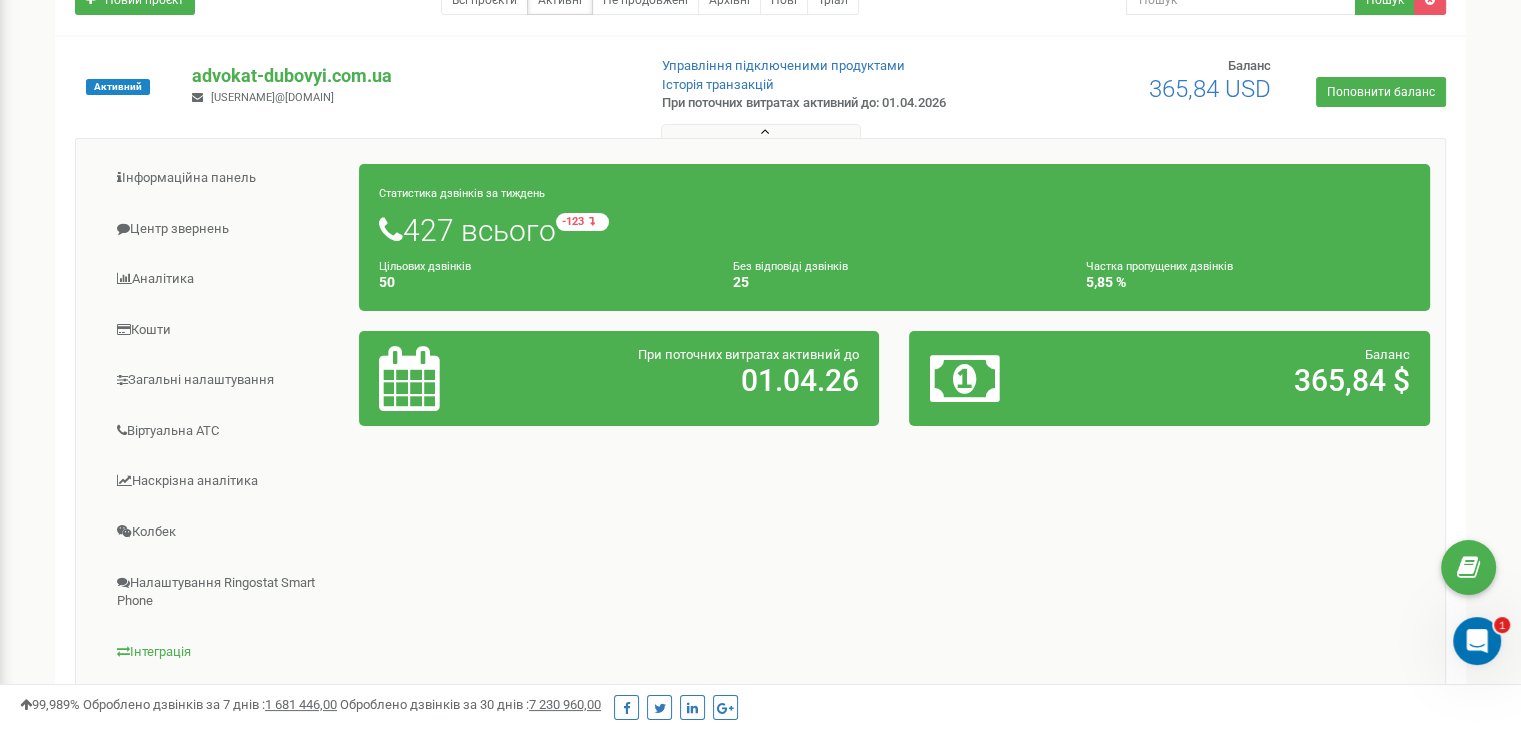 scroll, scrollTop: 300, scrollLeft: 0, axis: vertical 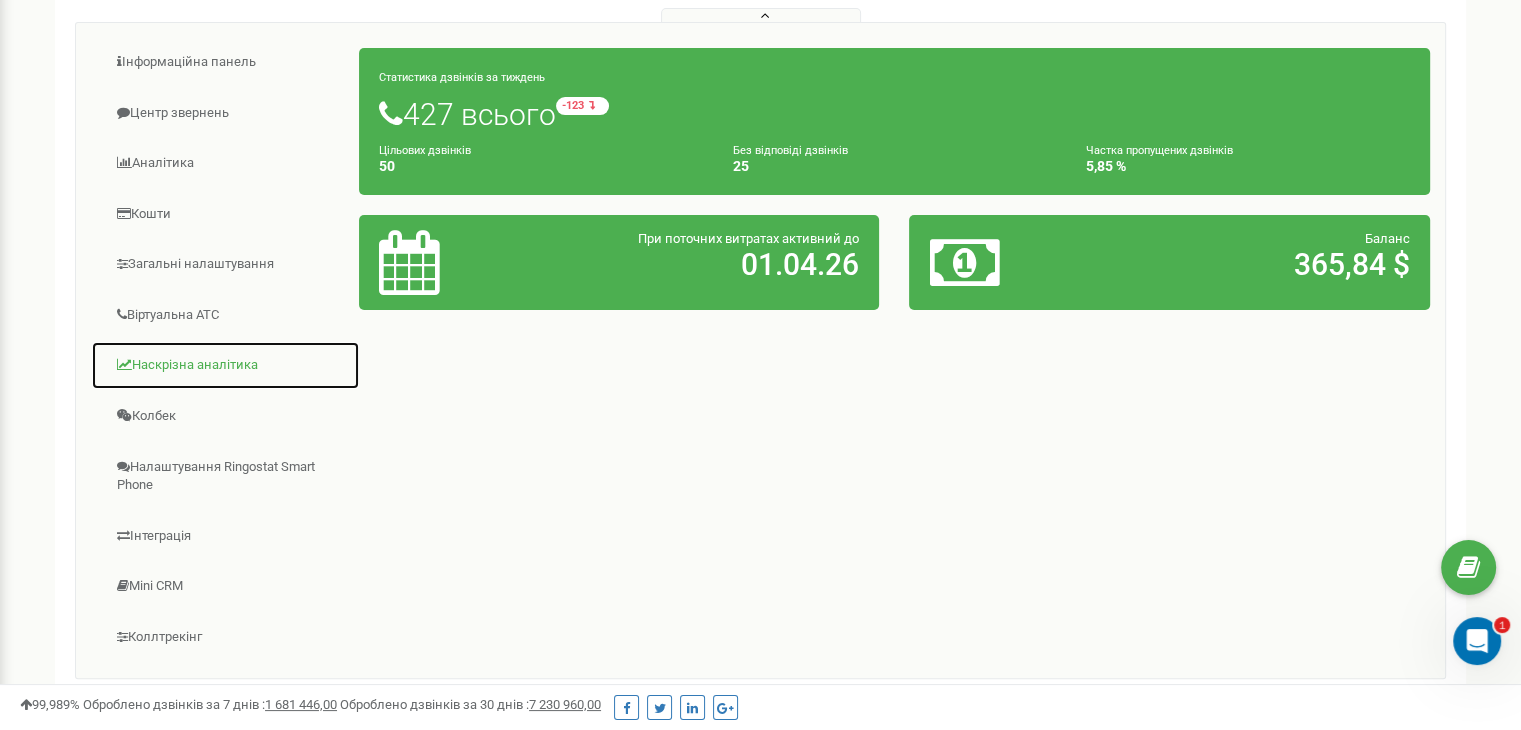 click on "Наскрізна аналітика" at bounding box center (225, 365) 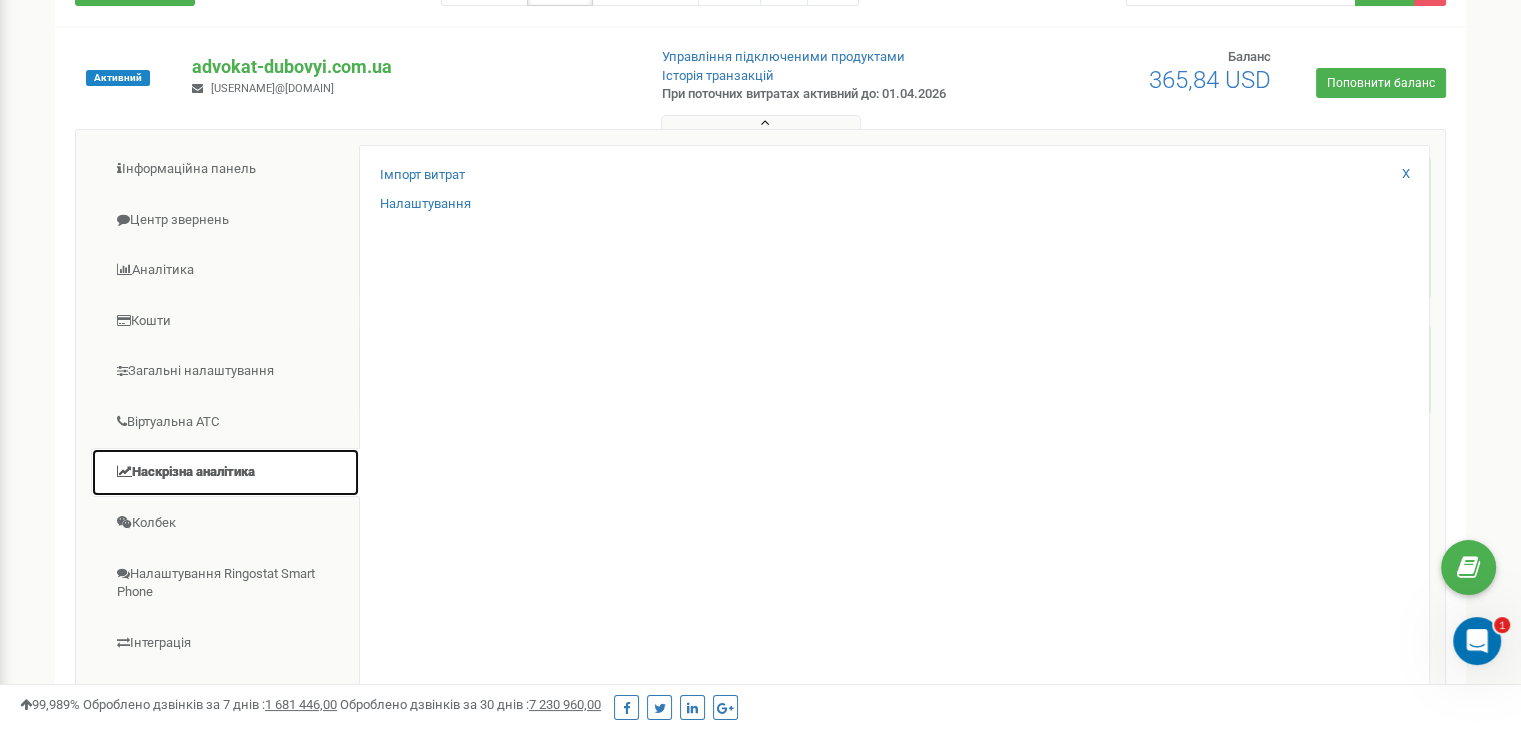 scroll, scrollTop: 200, scrollLeft: 0, axis: vertical 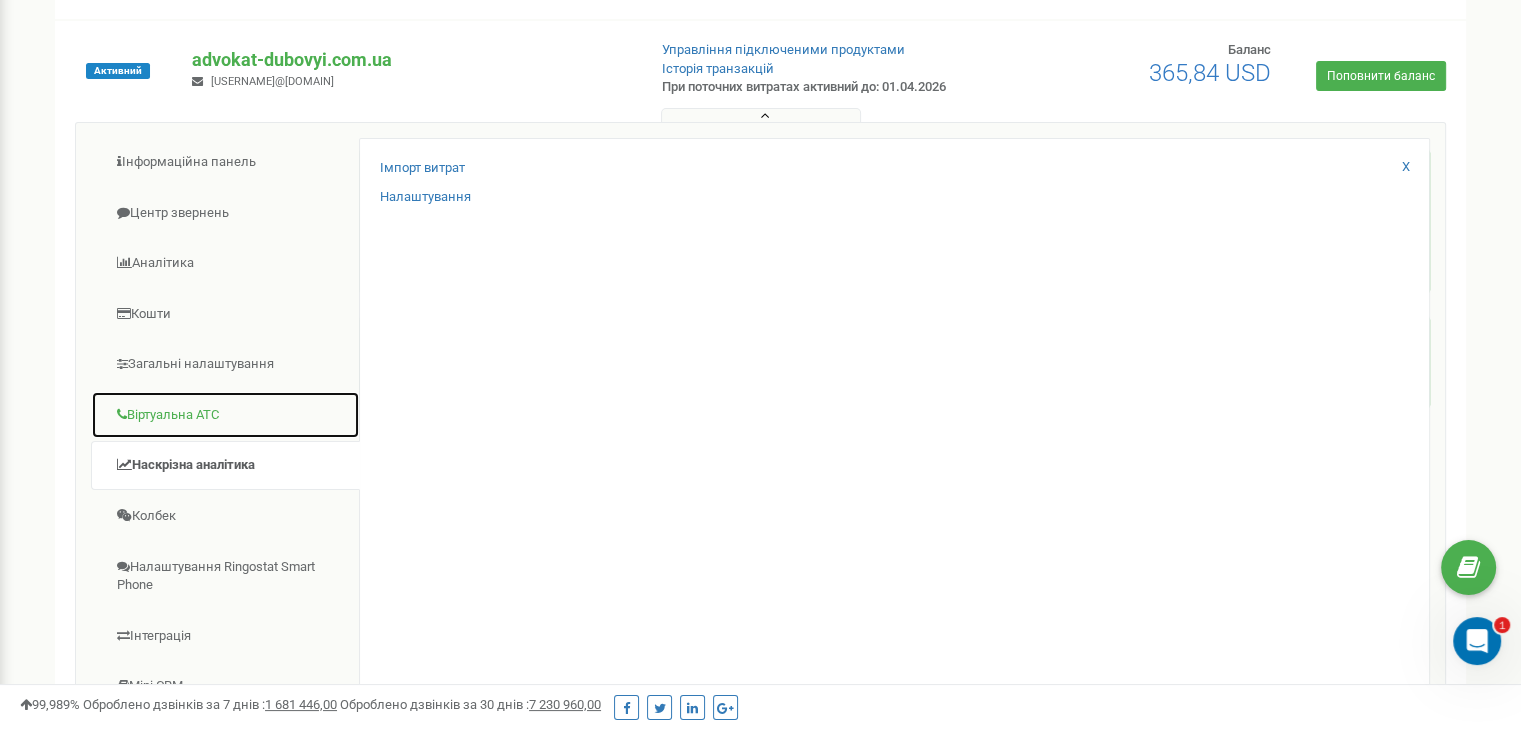 click on "Віртуальна АТС" at bounding box center [225, 415] 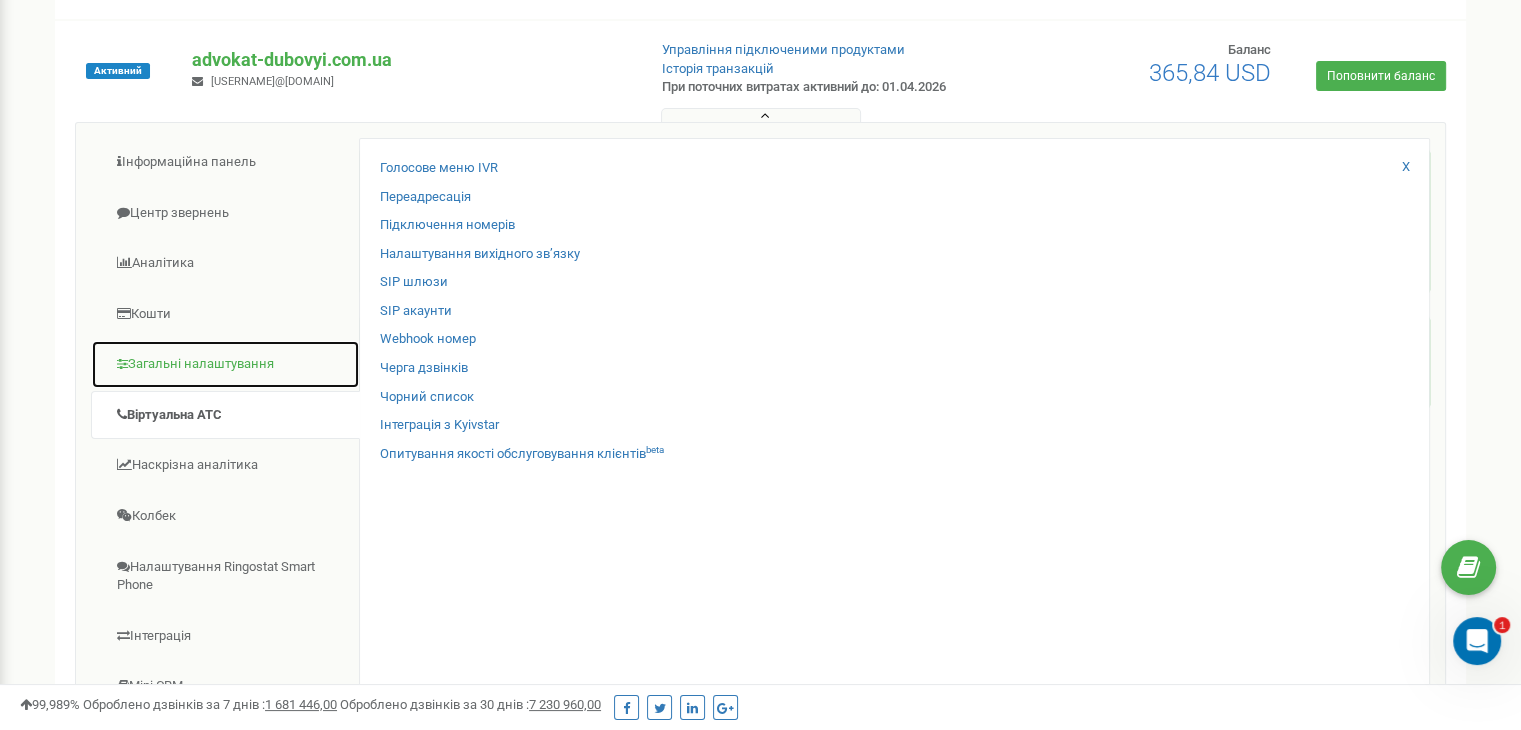 click on "Загальні налаштування" at bounding box center (225, 364) 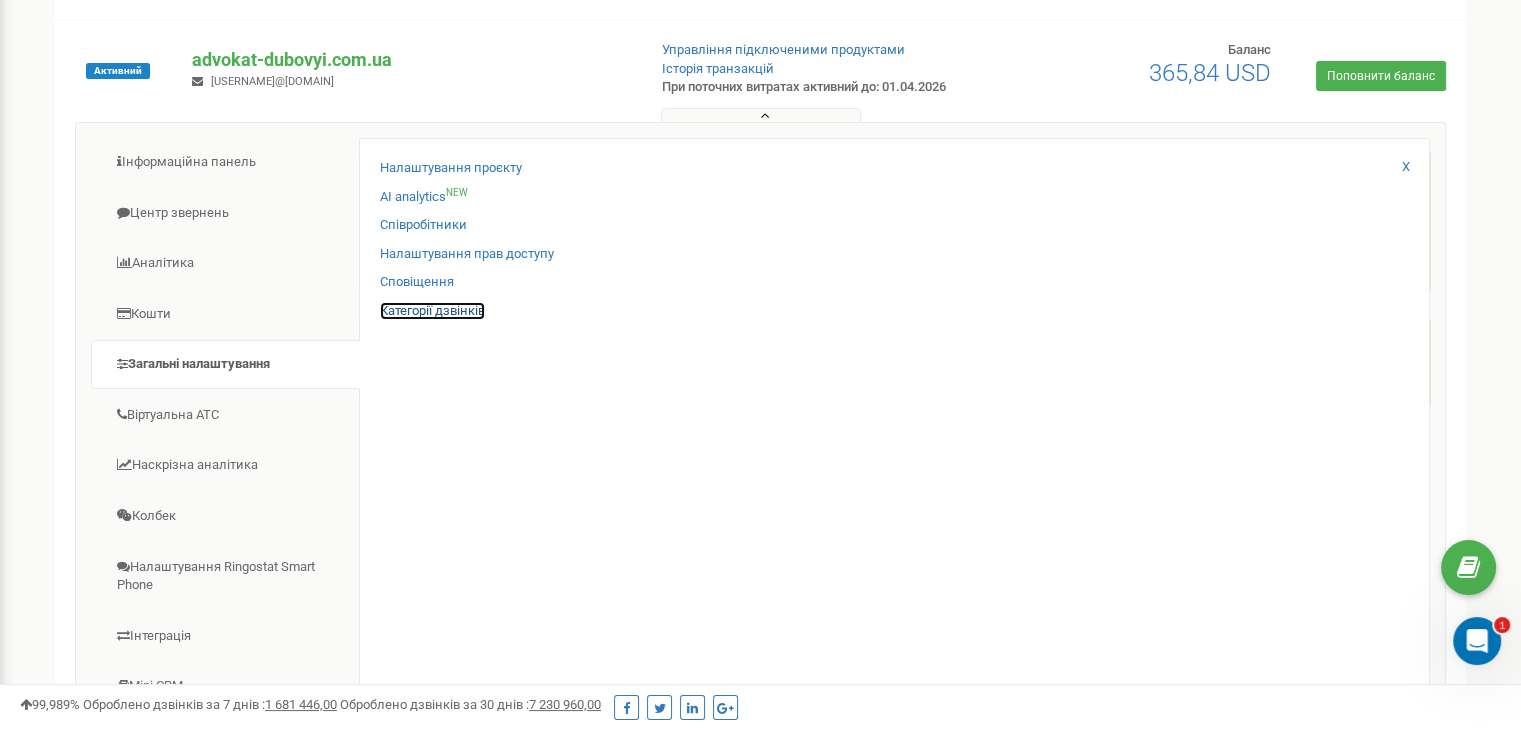 click on "Категорії дзвінків" at bounding box center (432, 311) 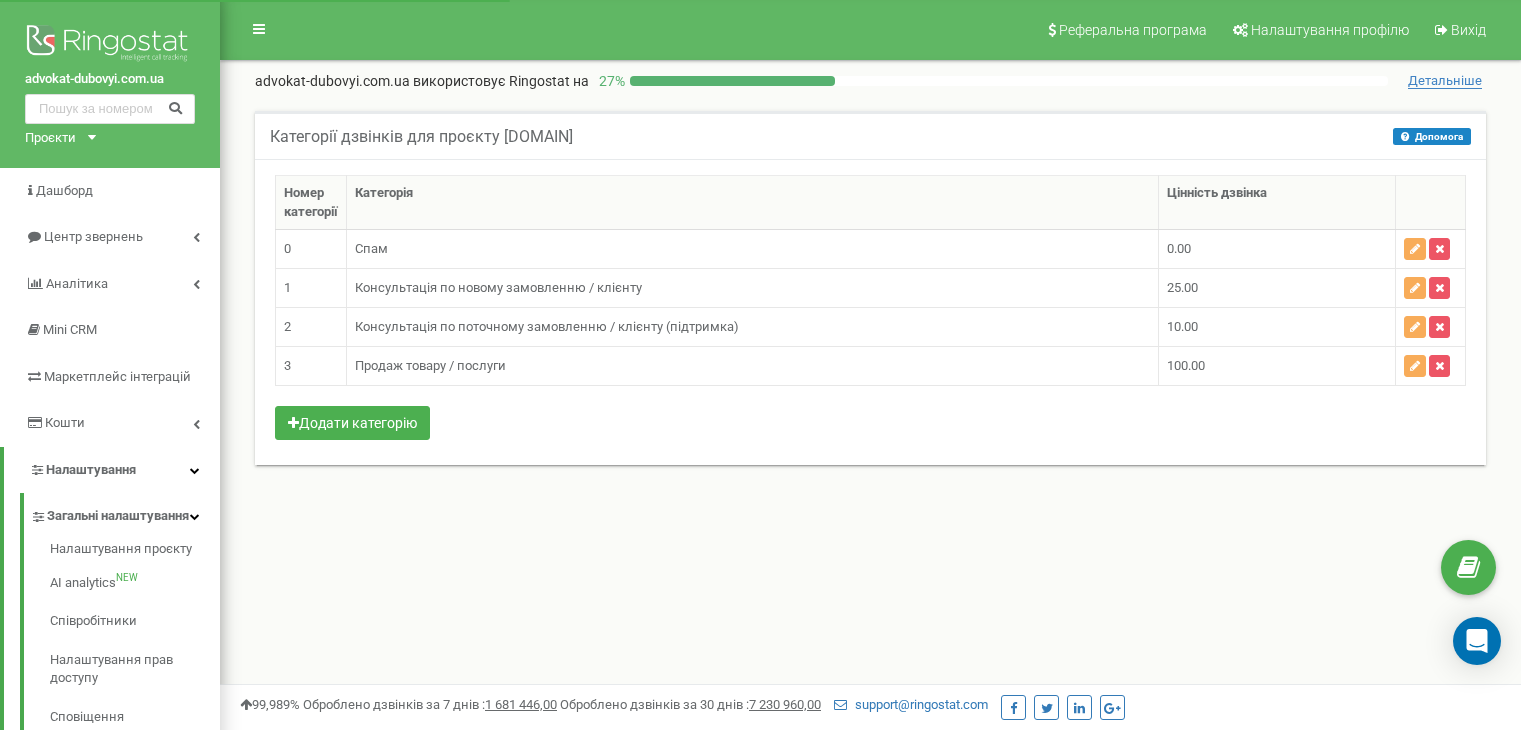 scroll, scrollTop: 0, scrollLeft: 0, axis: both 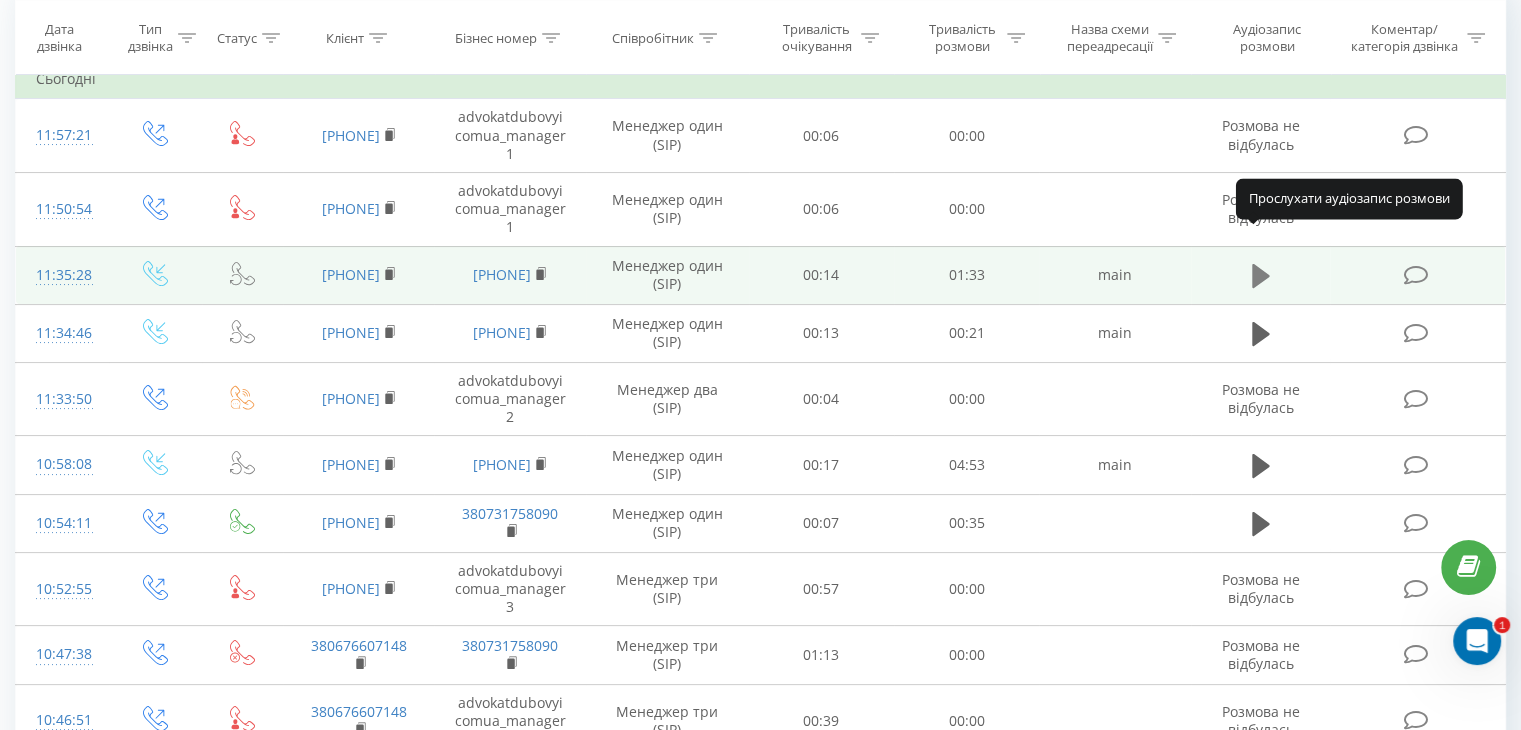 click 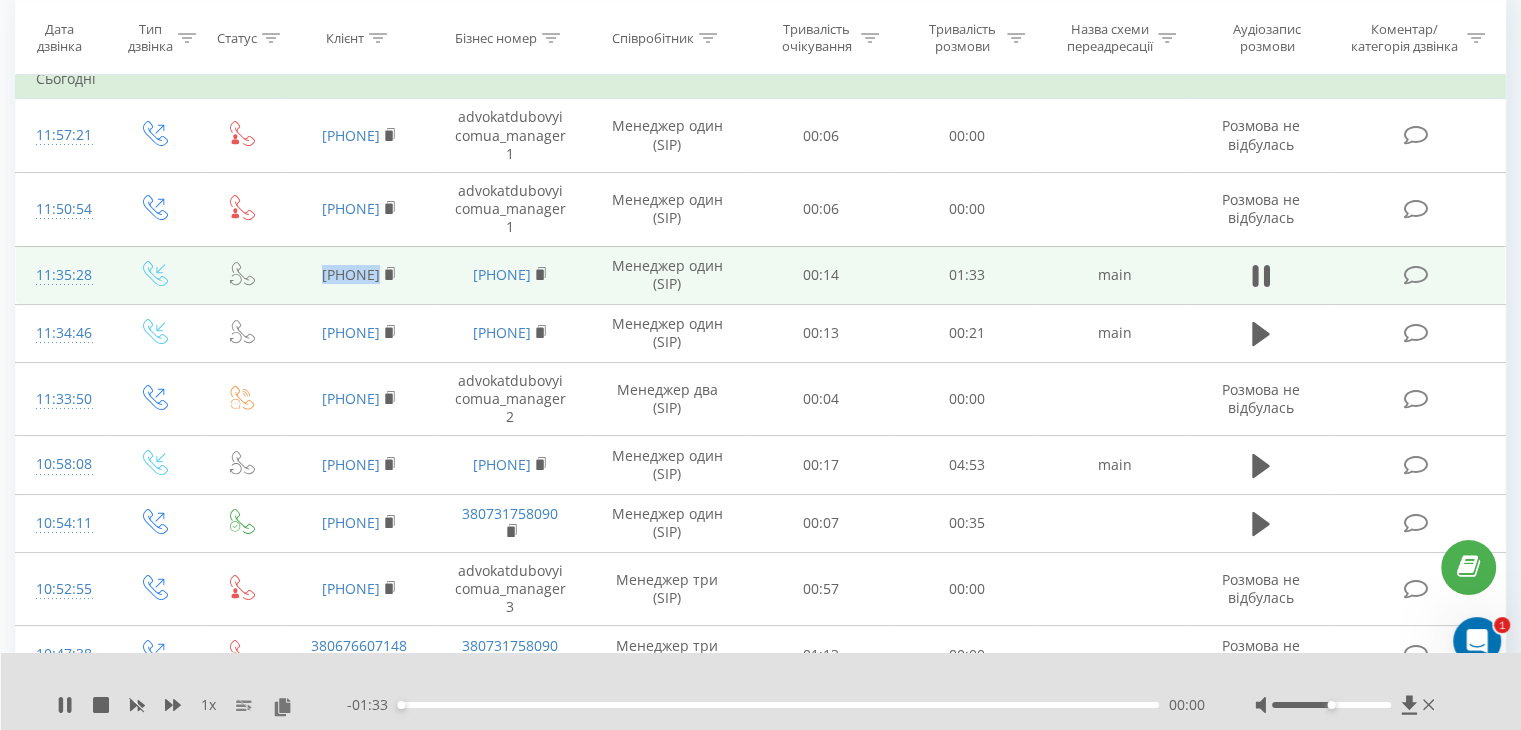 drag, startPoint x: 296, startPoint y: 237, endPoint x: 424, endPoint y: 230, distance: 128.19127 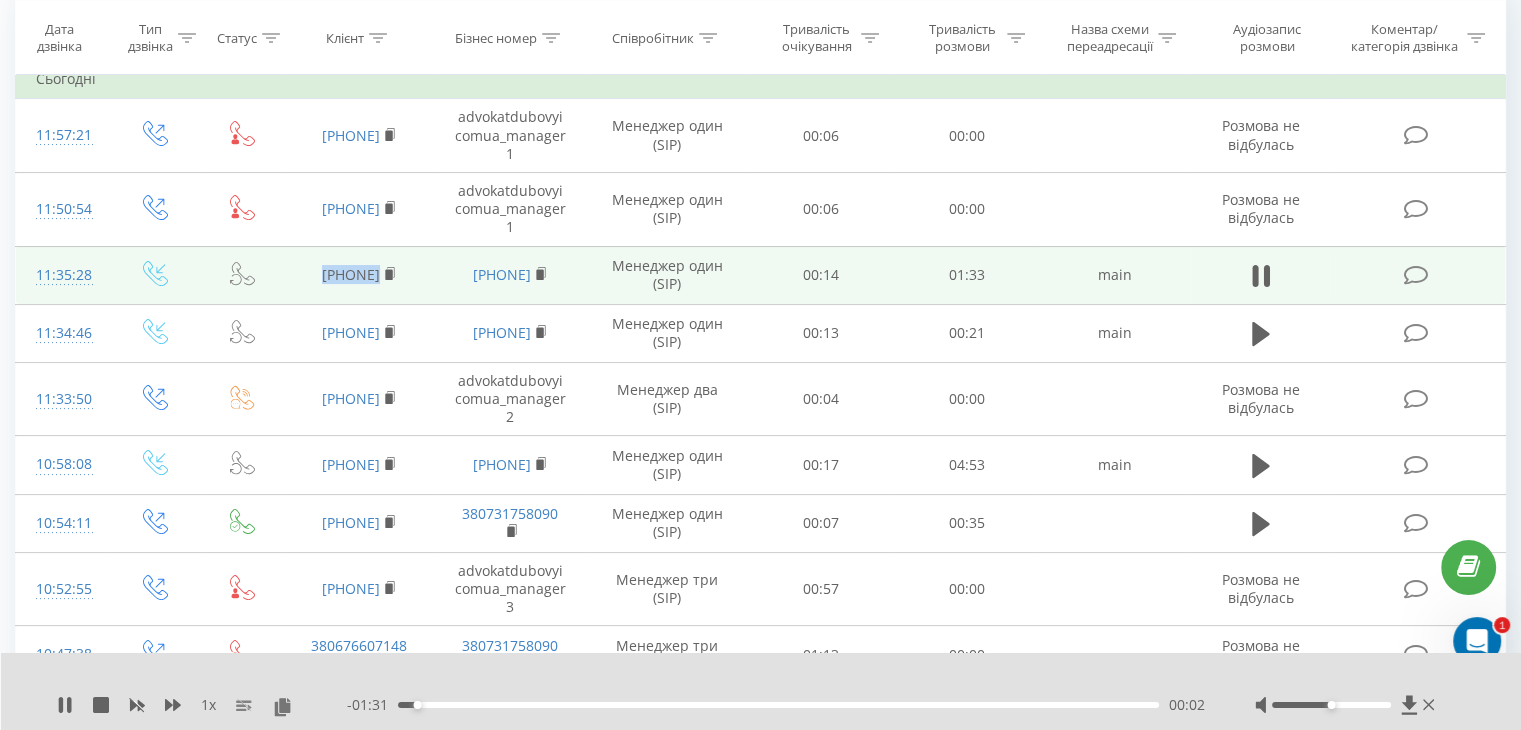 copy on "380639975101" 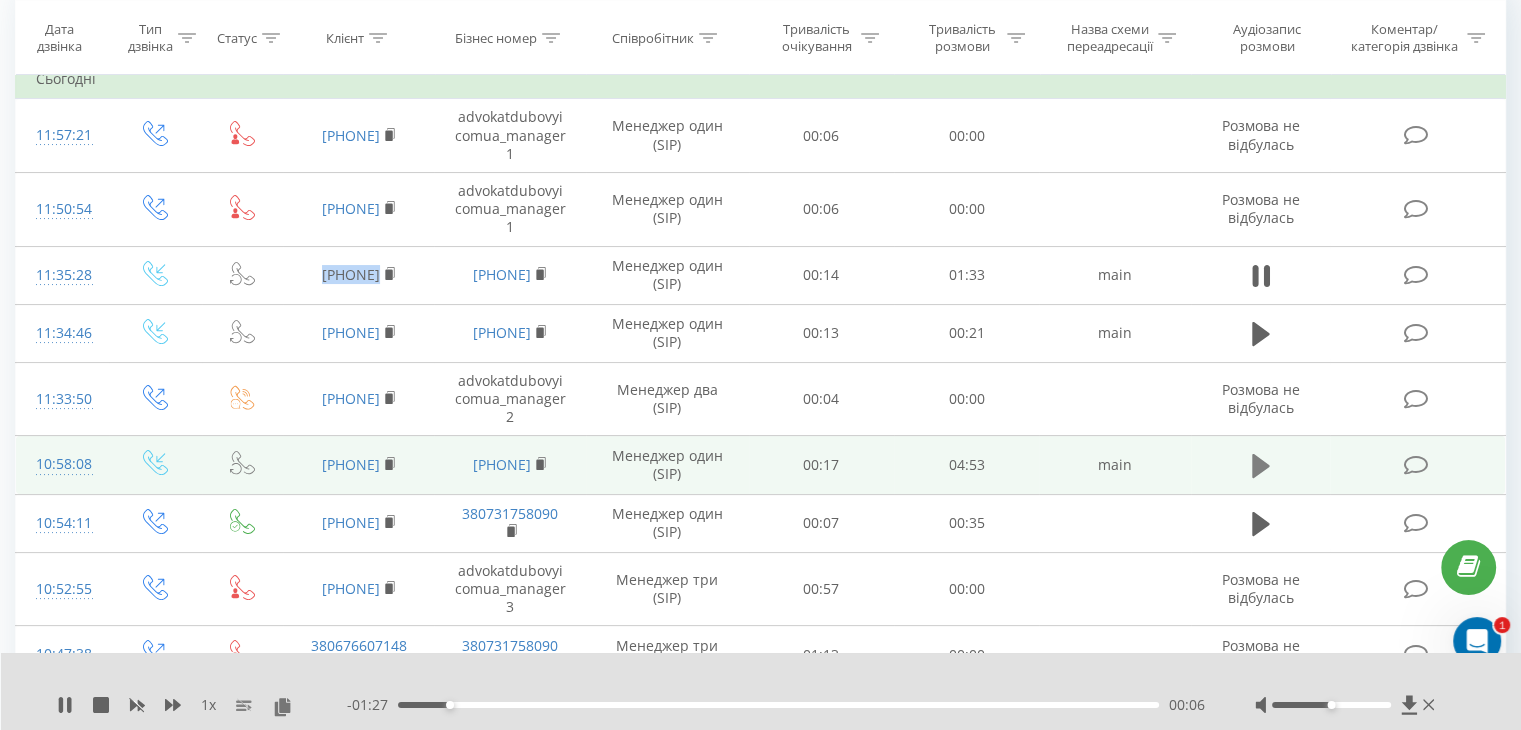 click at bounding box center (1261, 466) 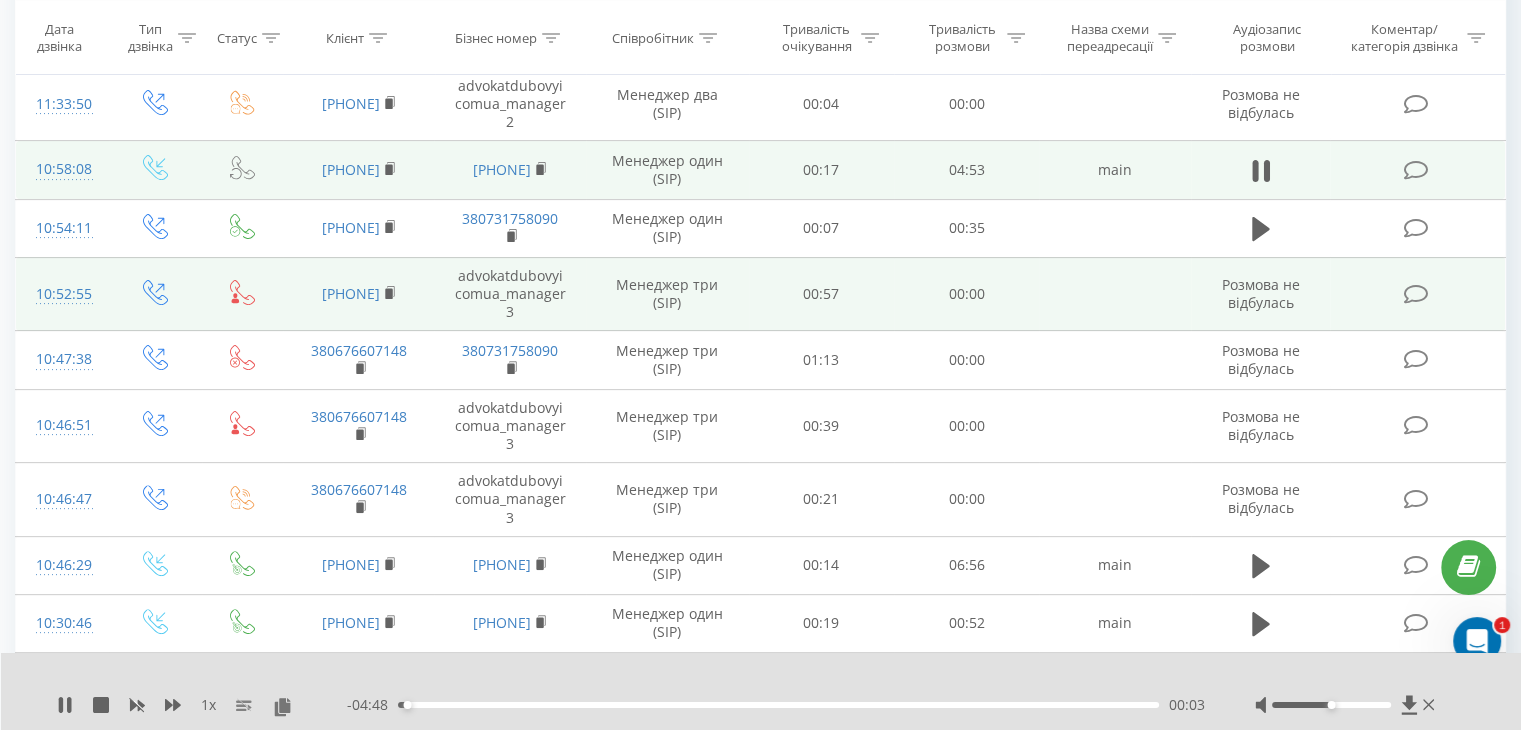 scroll, scrollTop: 500, scrollLeft: 0, axis: vertical 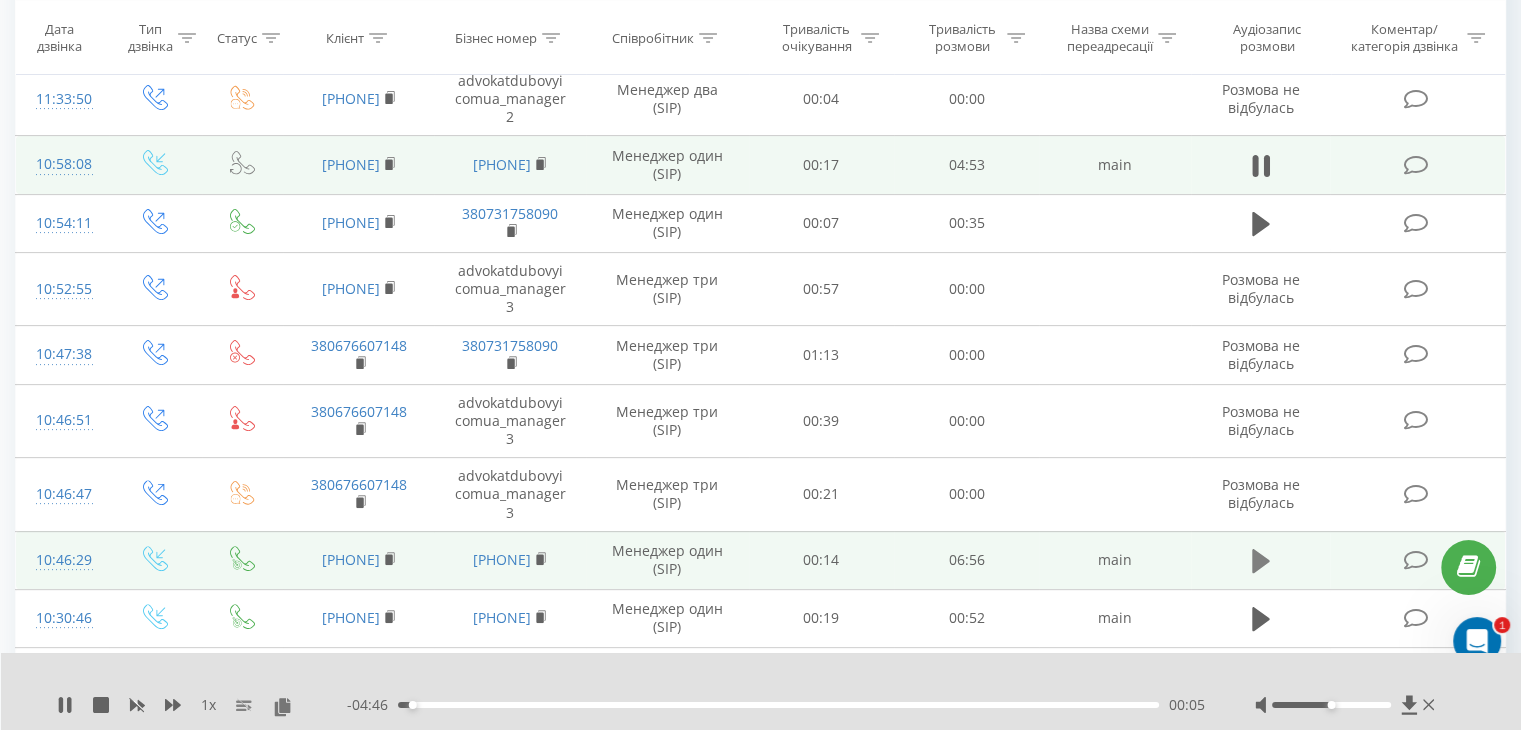 click 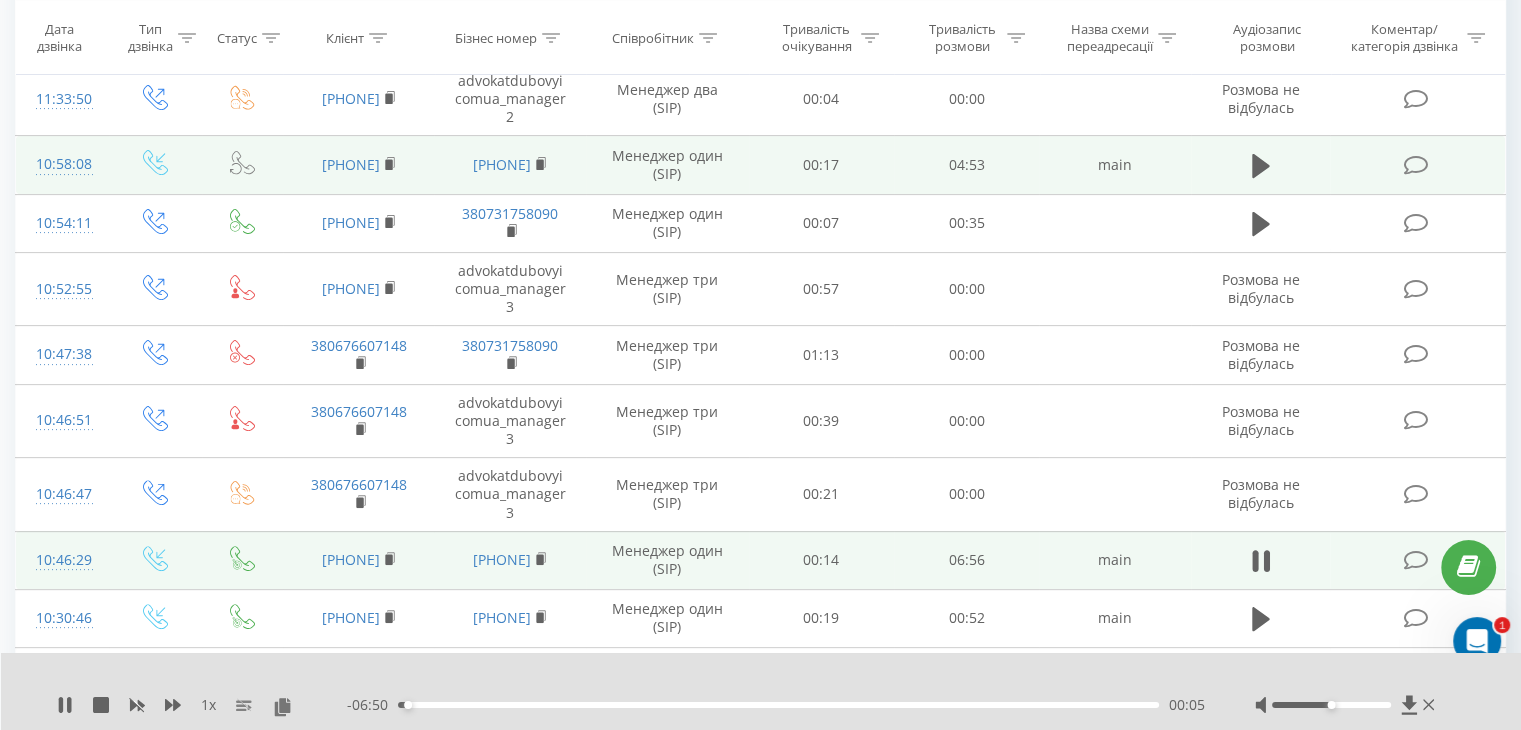drag, startPoint x: 288, startPoint y: 457, endPoint x: 410, endPoint y: 461, distance: 122.06556 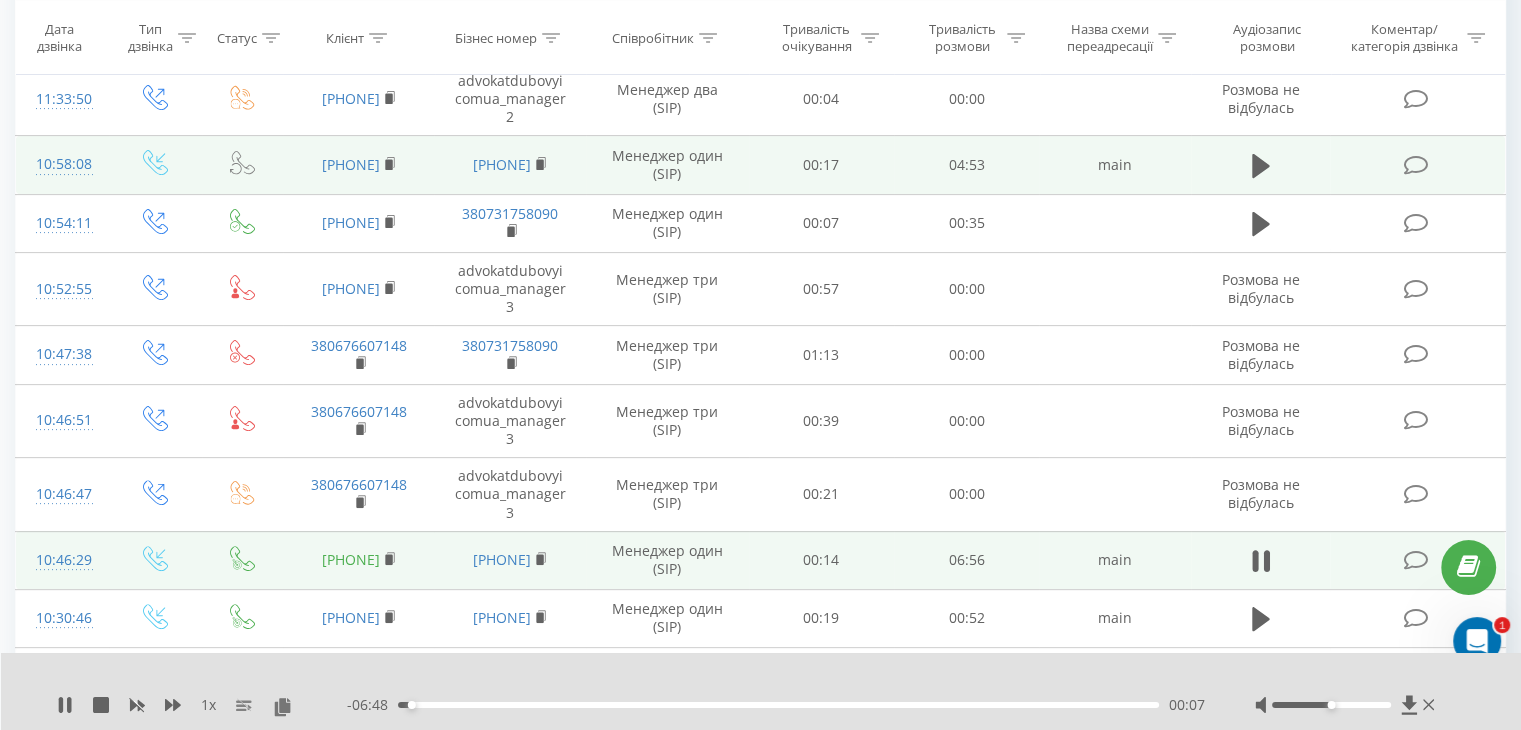 copy on "380639975101" 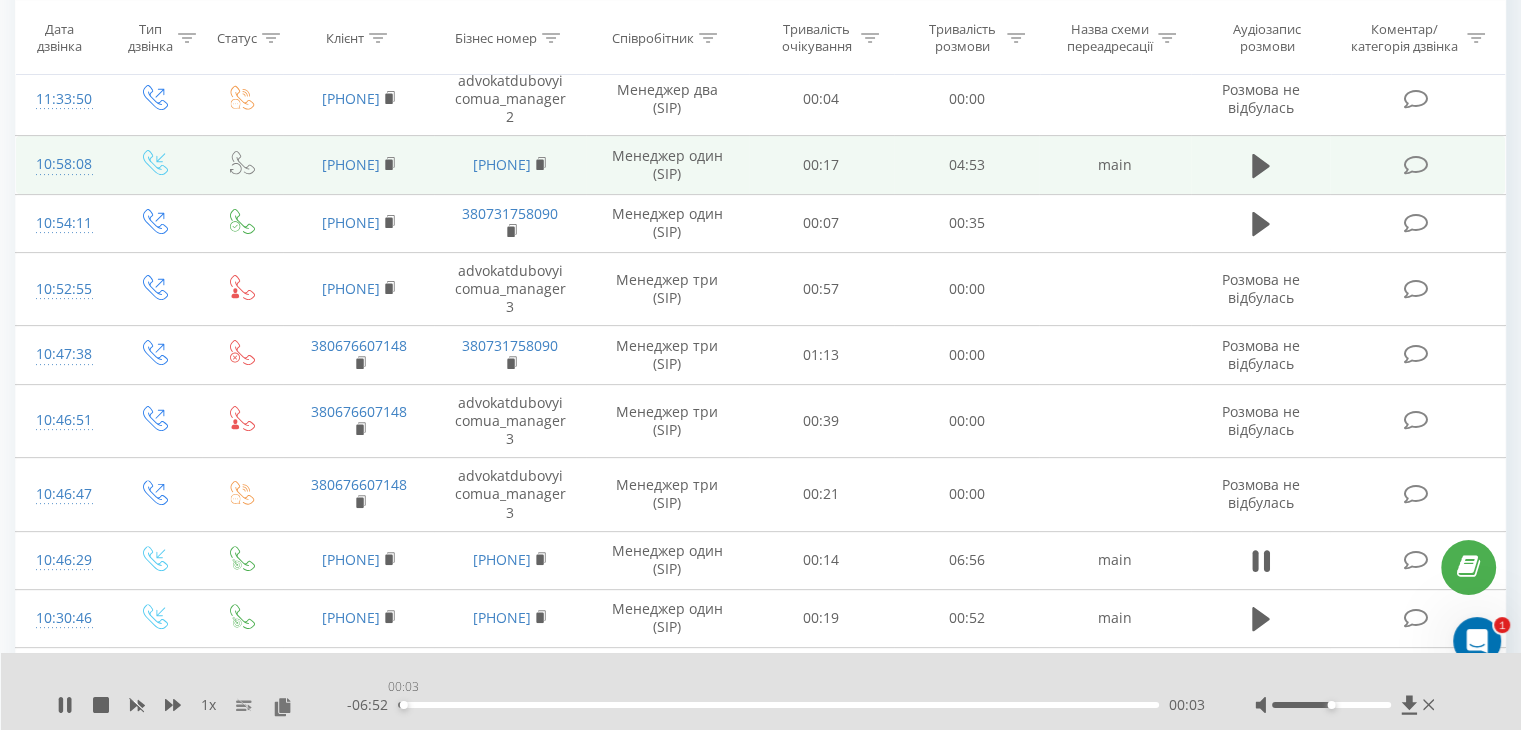 click on "00:03" at bounding box center [778, 705] 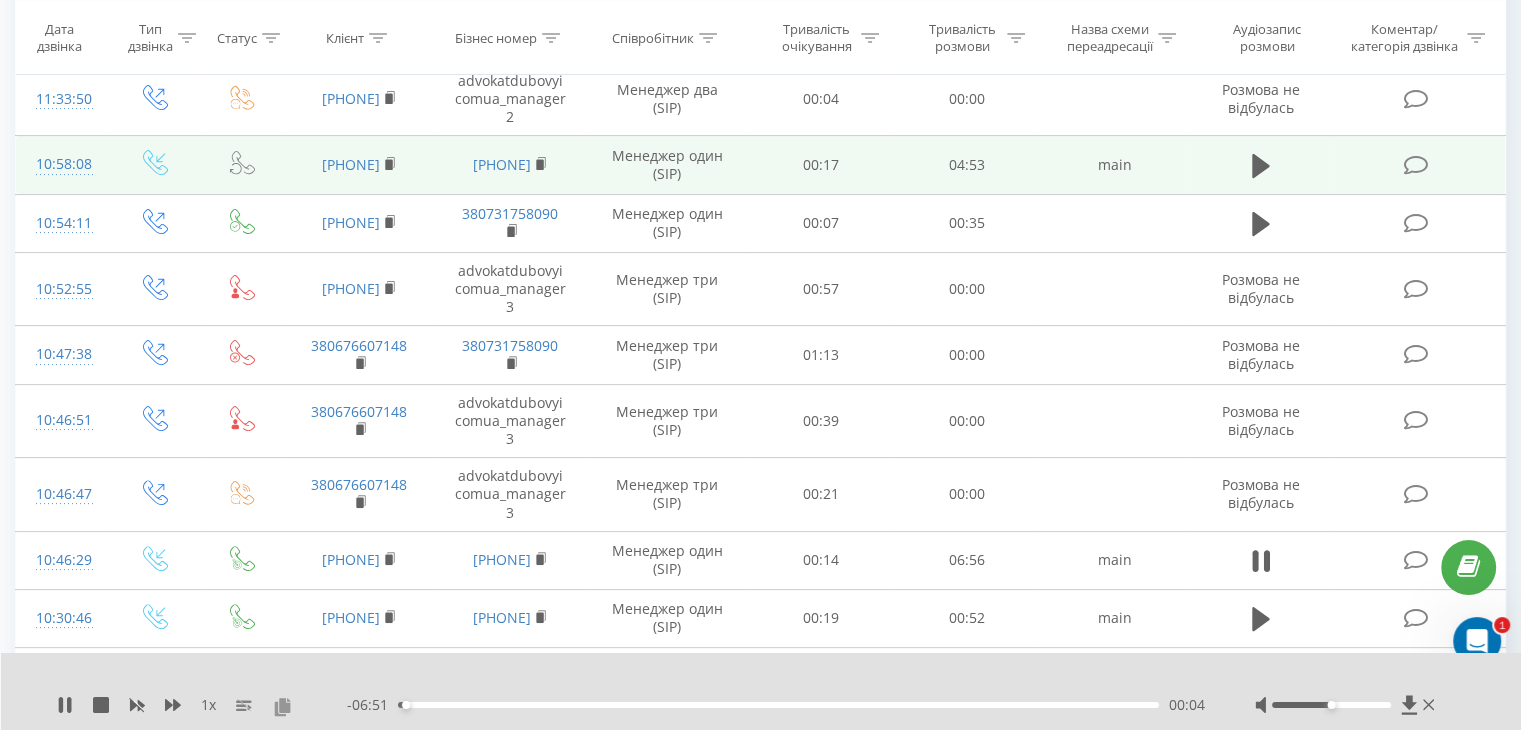 click at bounding box center (282, 706) 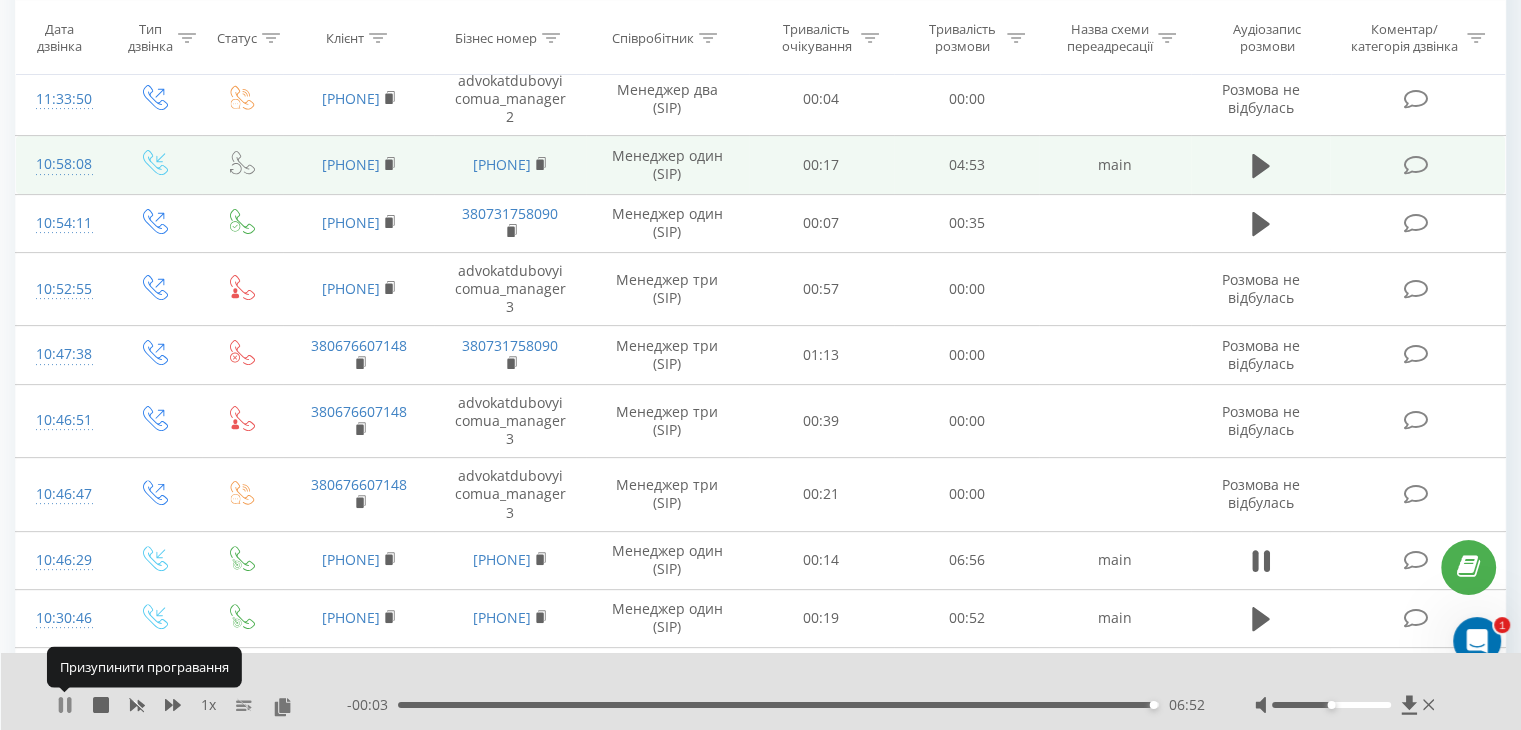 click 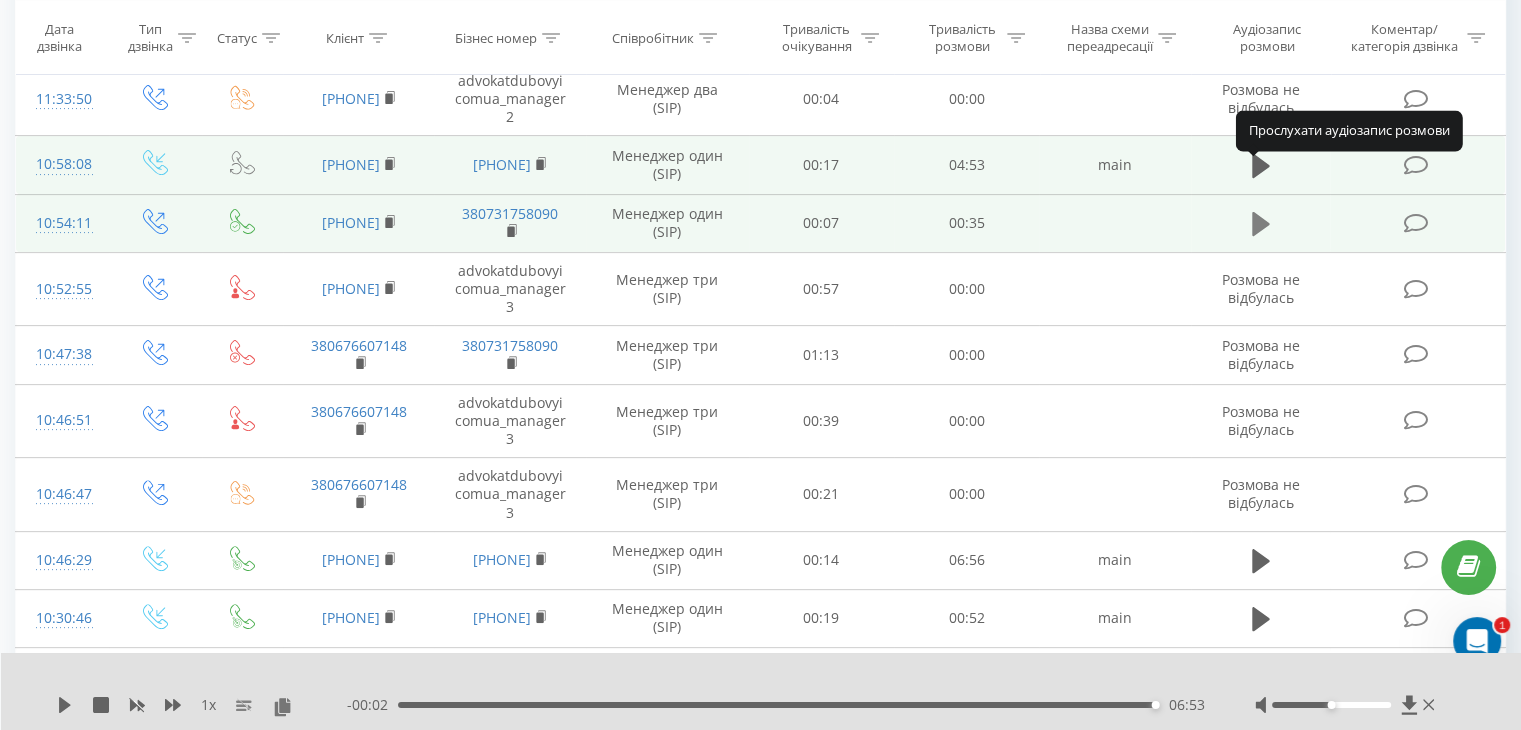 click 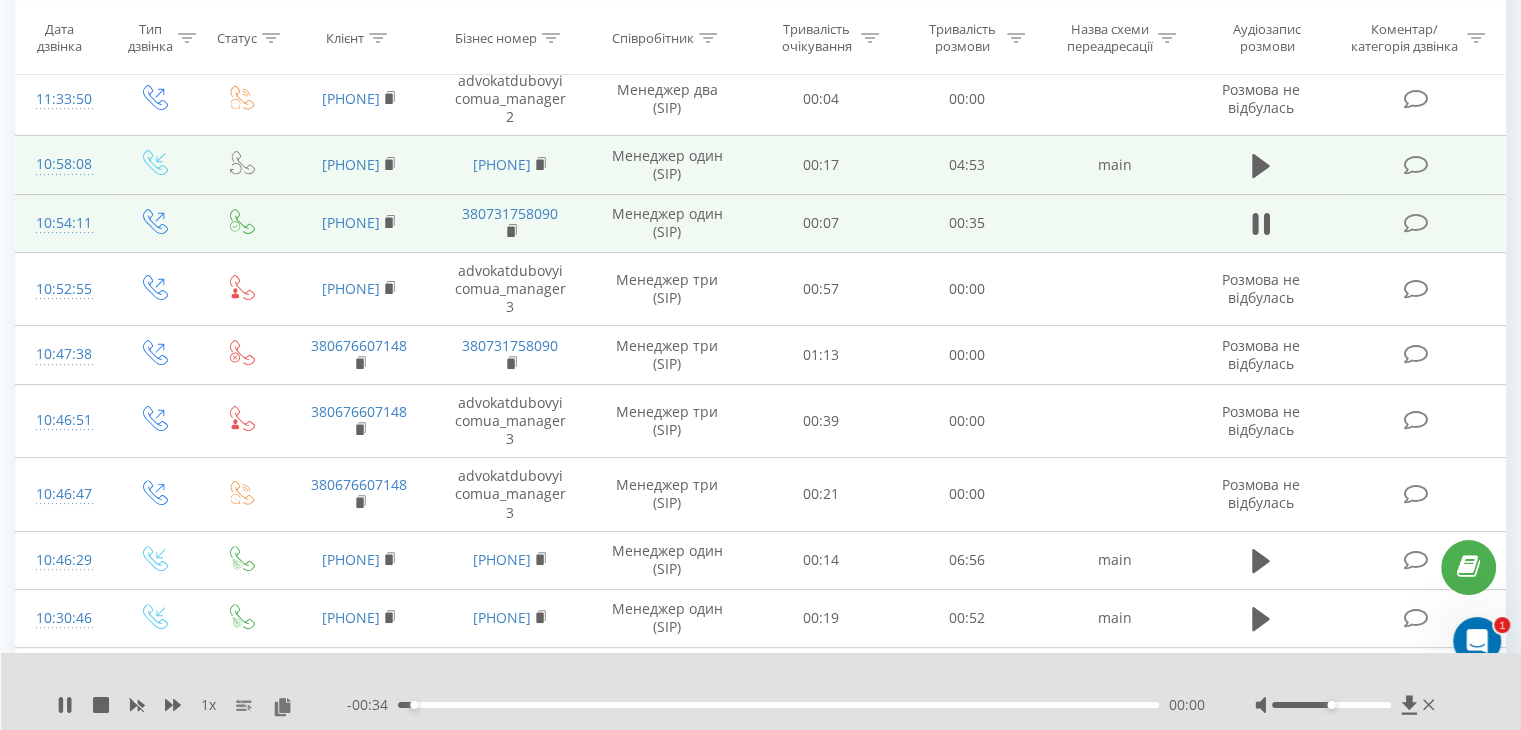 drag, startPoint x: 297, startPoint y: 163, endPoint x: 408, endPoint y: 169, distance: 111.16204 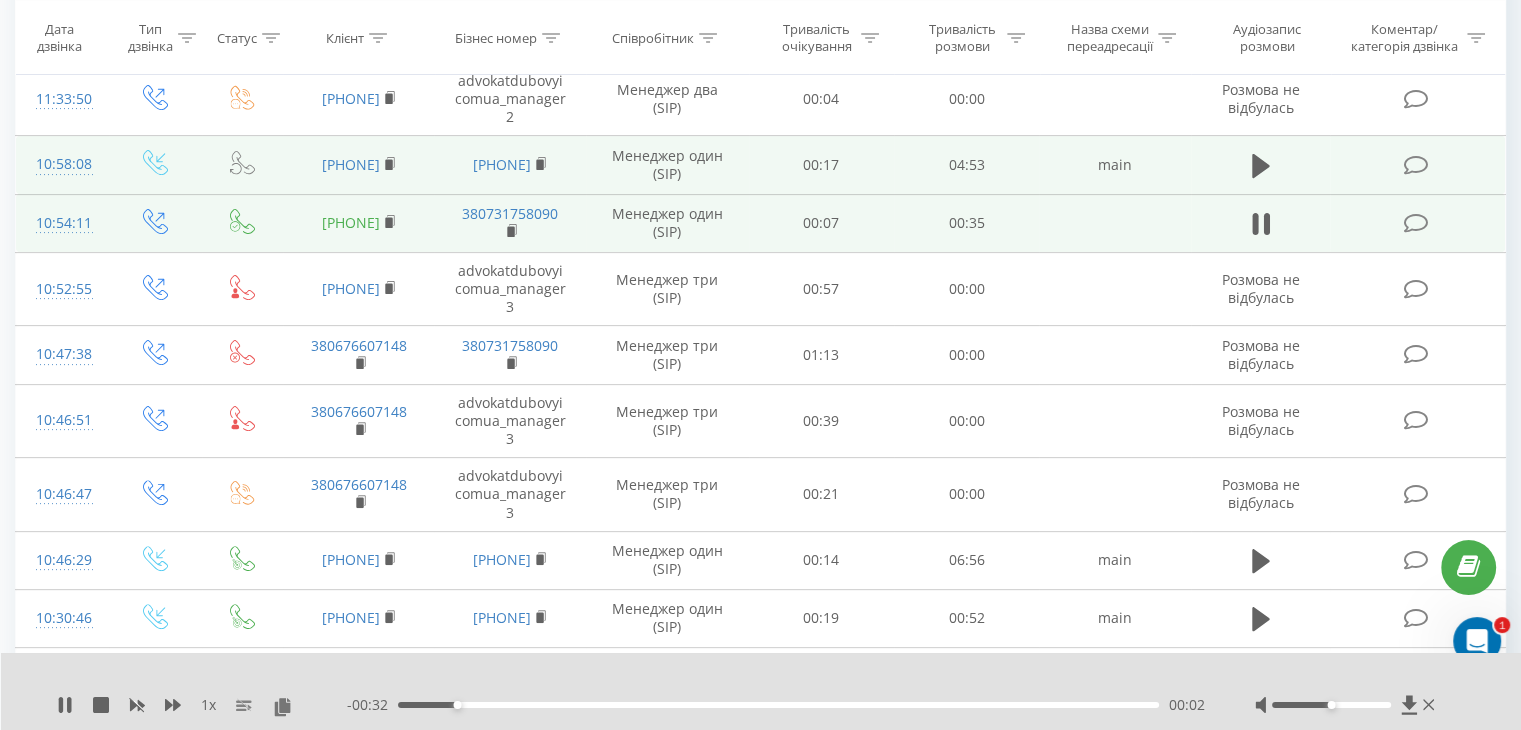 copy on "380639975101" 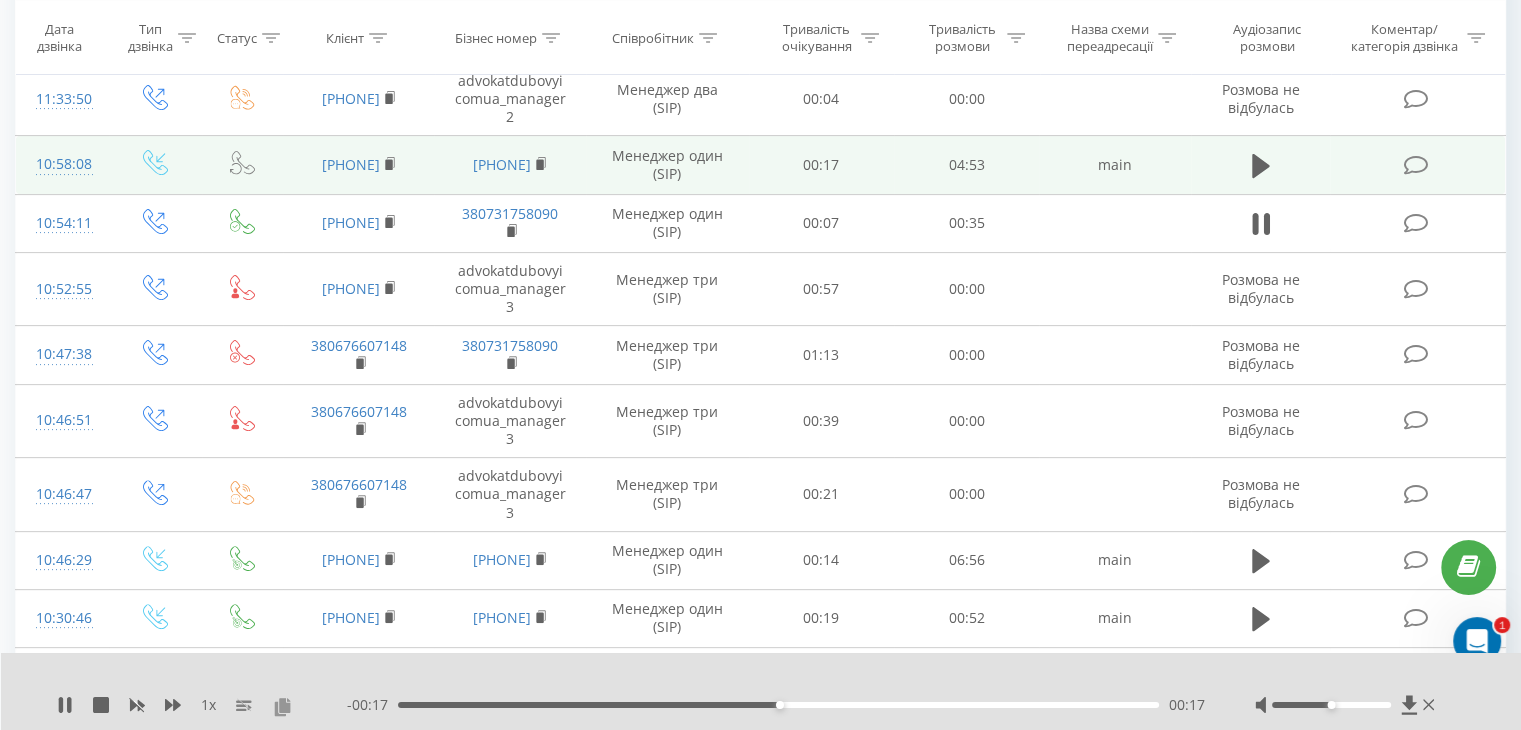 click at bounding box center (282, 706) 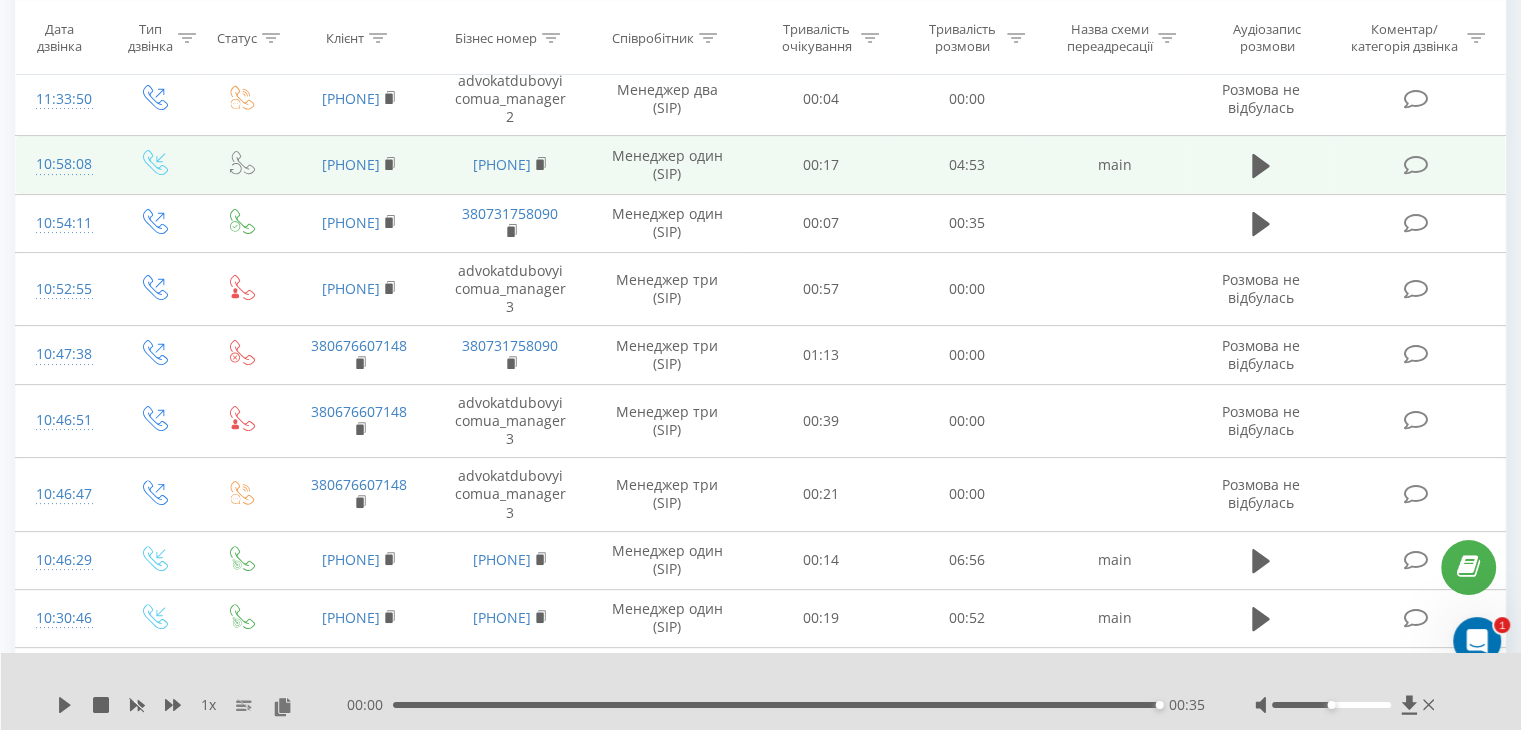 click 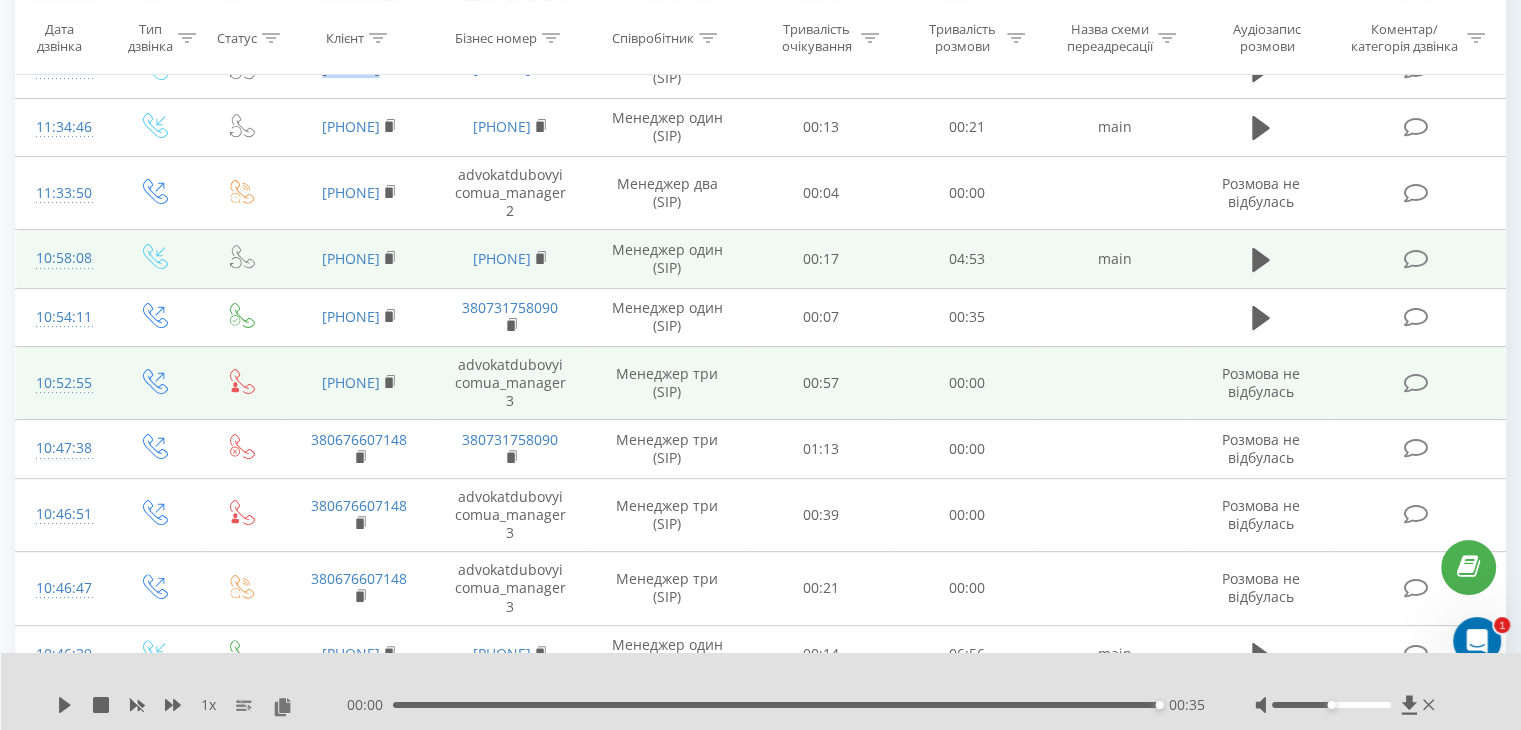 scroll, scrollTop: 400, scrollLeft: 0, axis: vertical 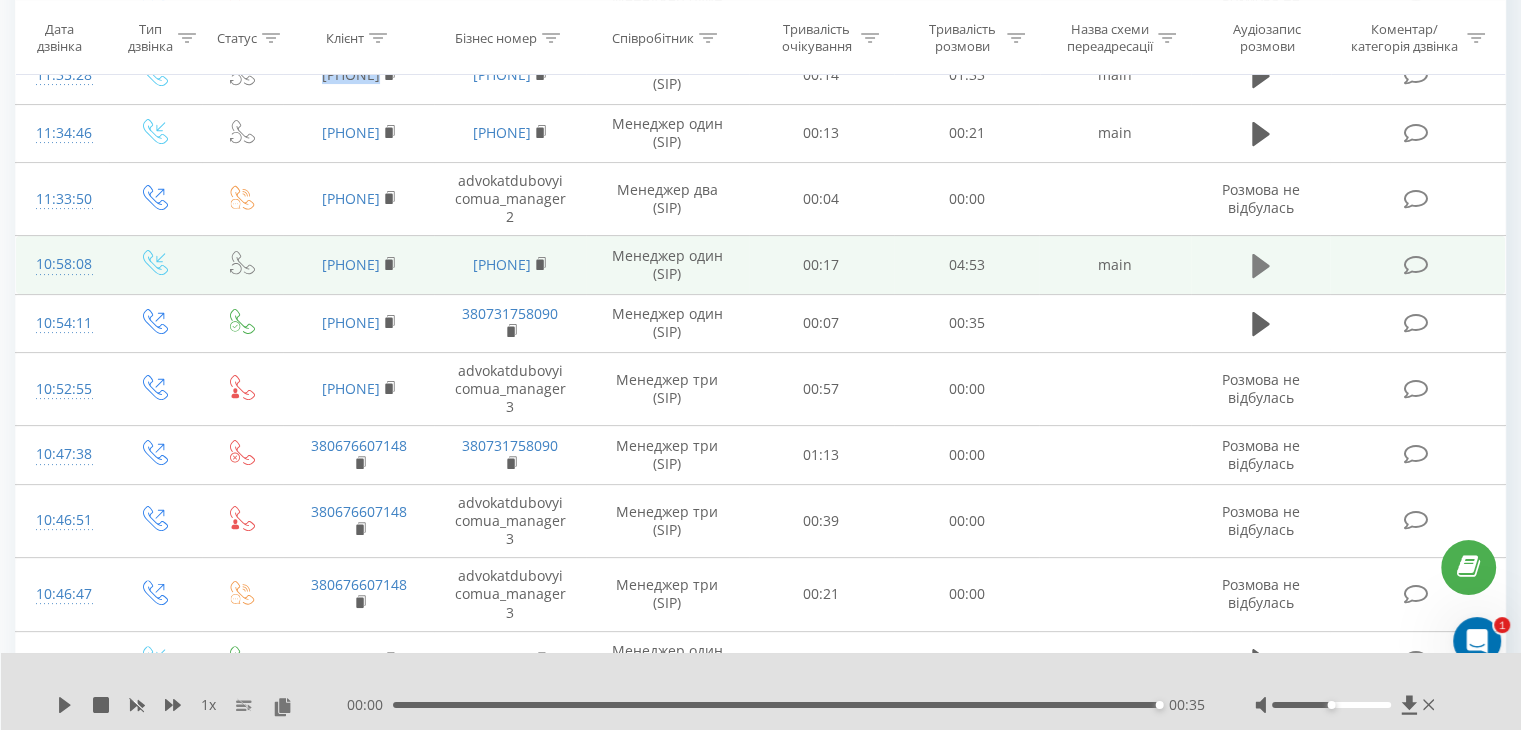 click 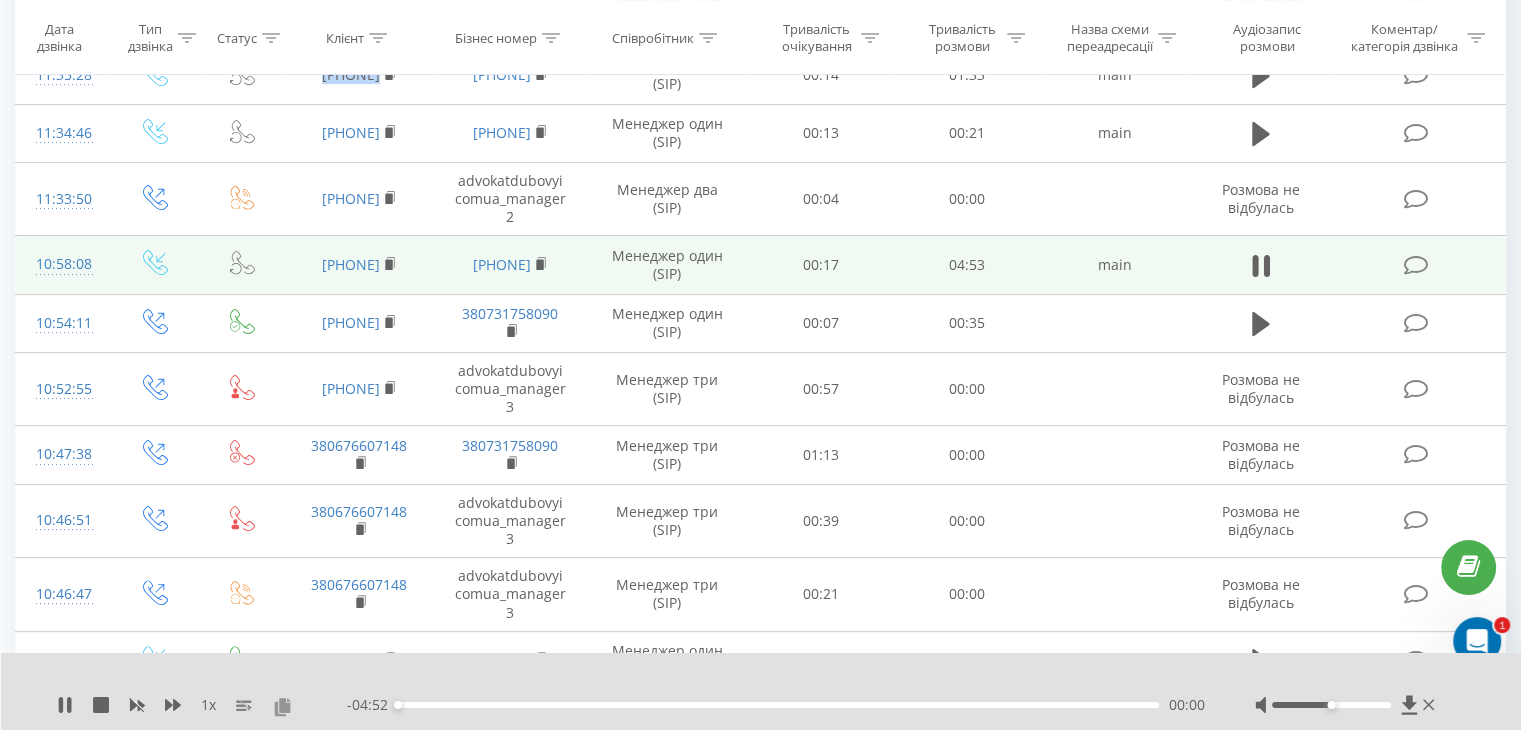 click at bounding box center [282, 706] 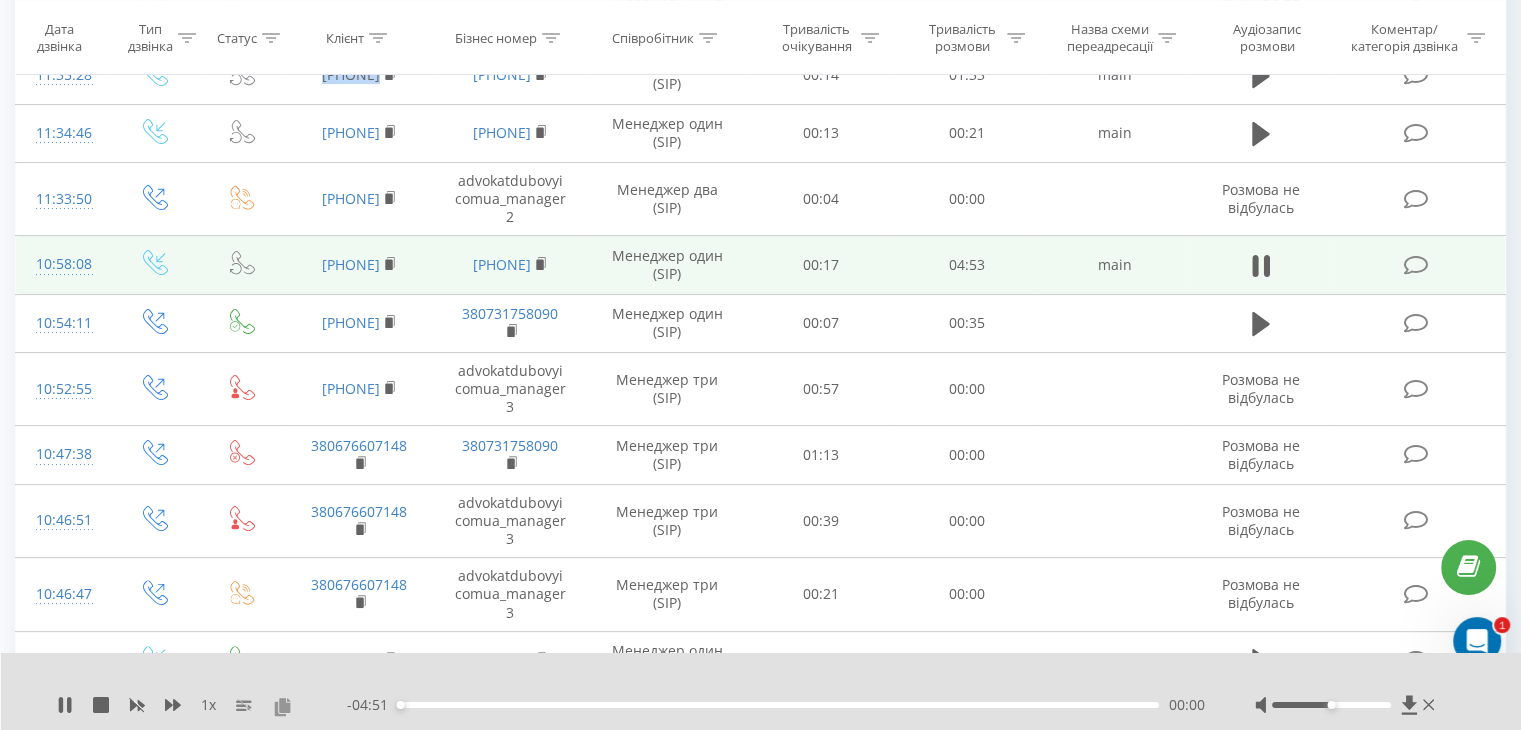 click at bounding box center [282, 706] 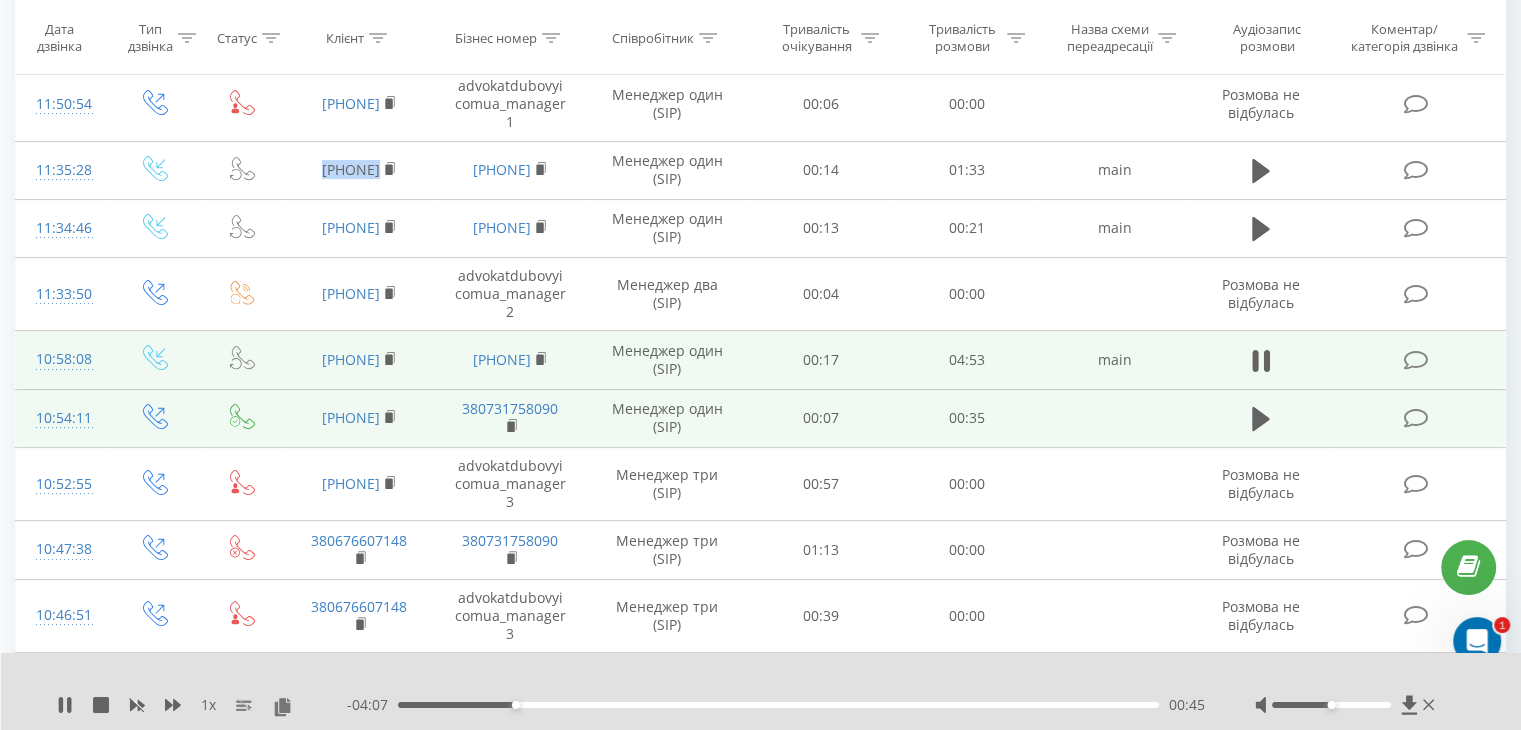 scroll, scrollTop: 300, scrollLeft: 0, axis: vertical 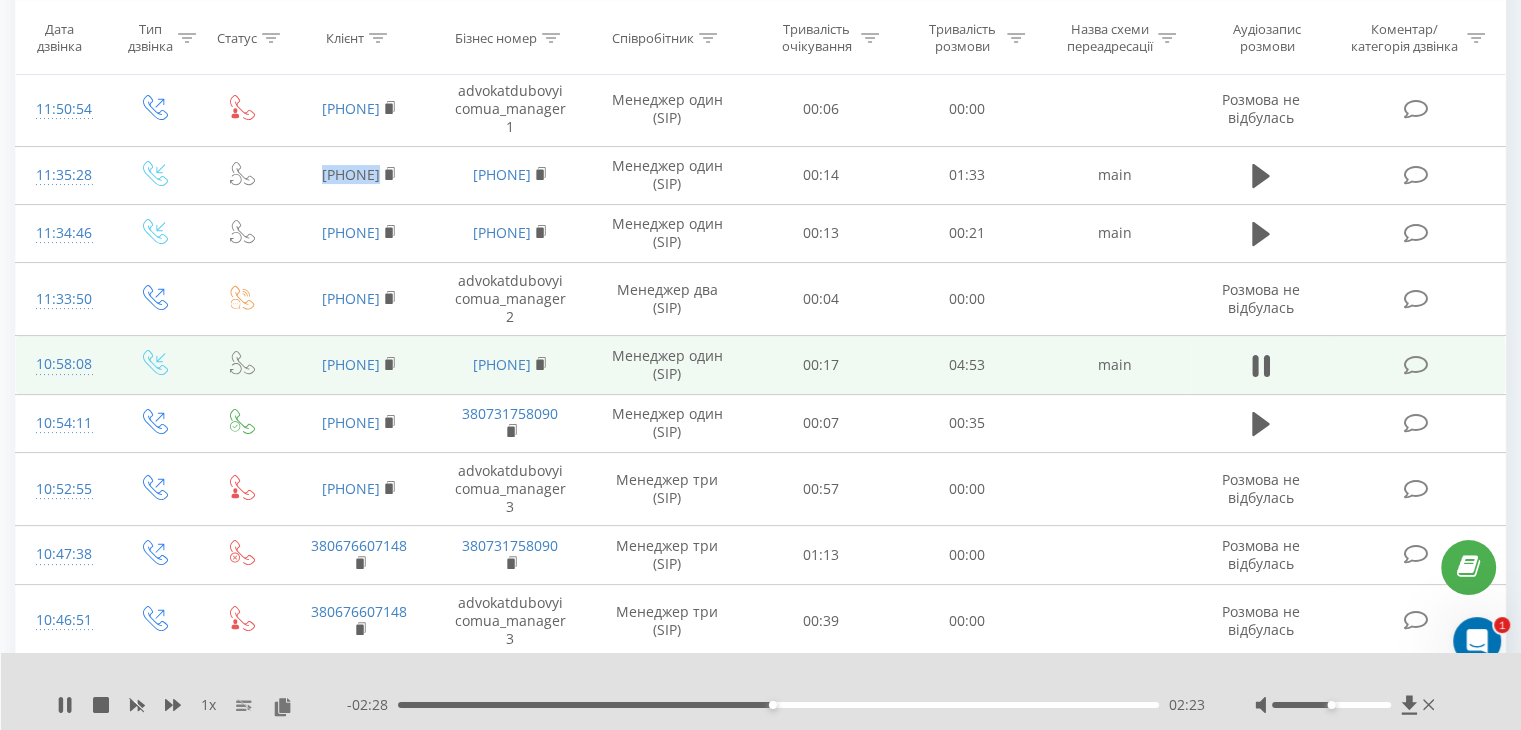 click on "02:23" at bounding box center (778, 705) 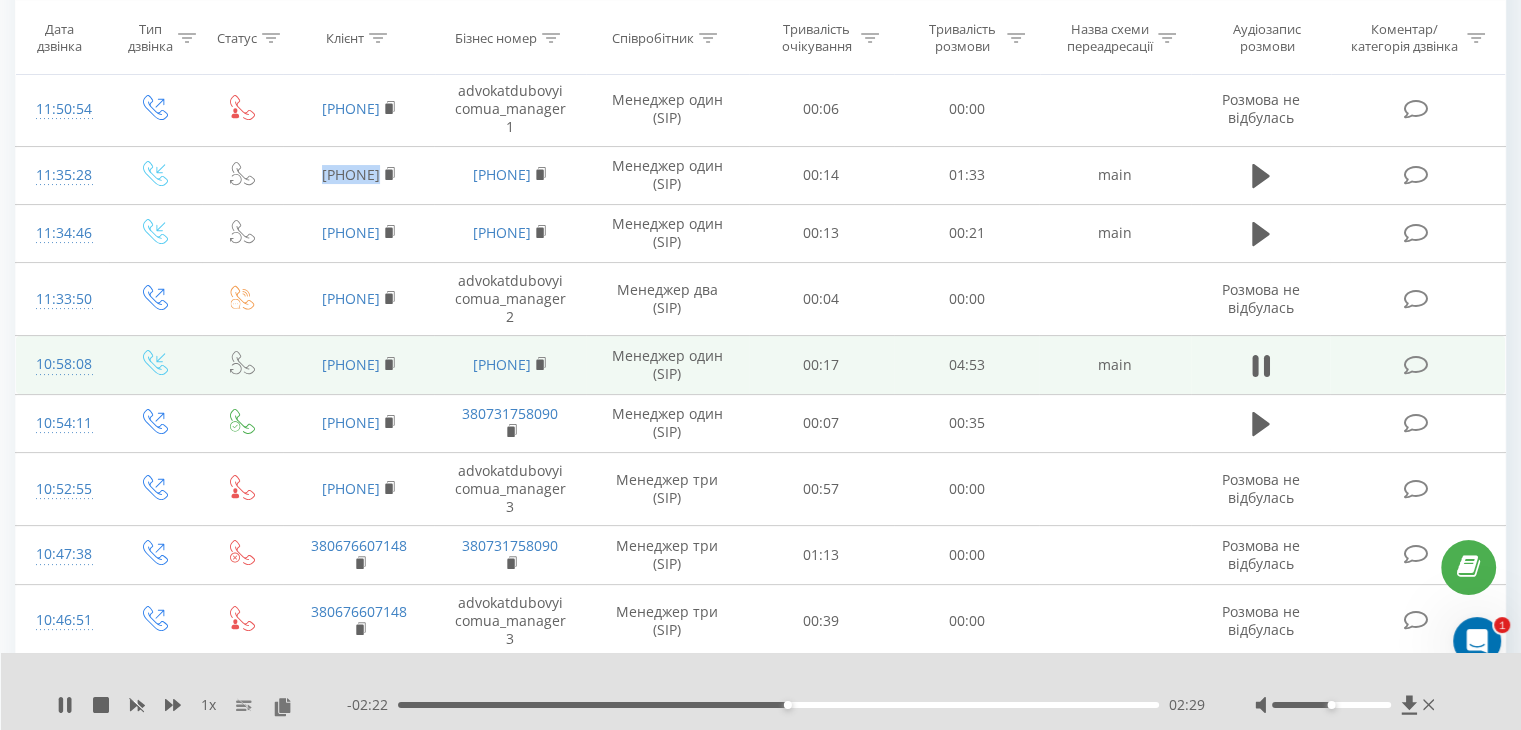 click on "02:29" at bounding box center (778, 705) 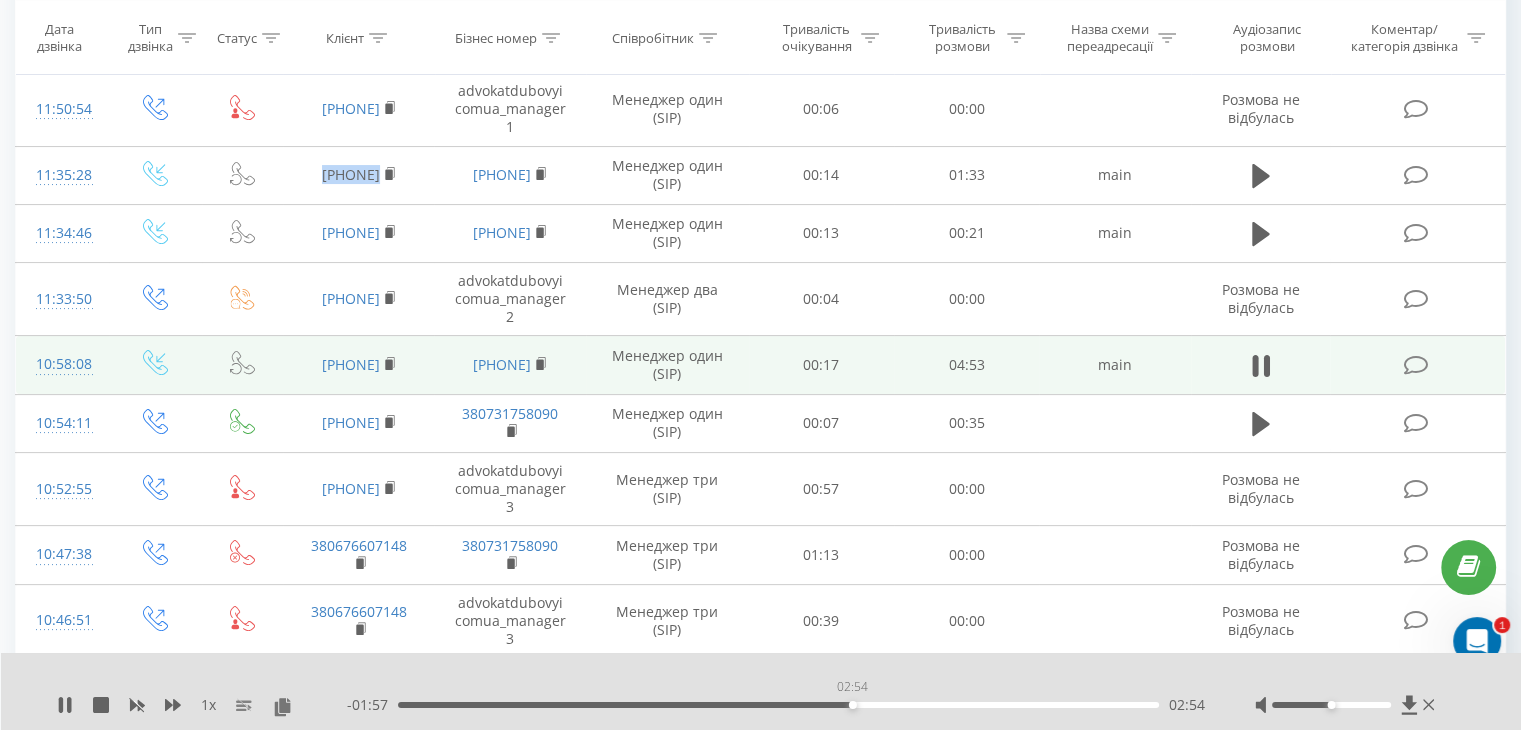 click on "02:54" at bounding box center (778, 705) 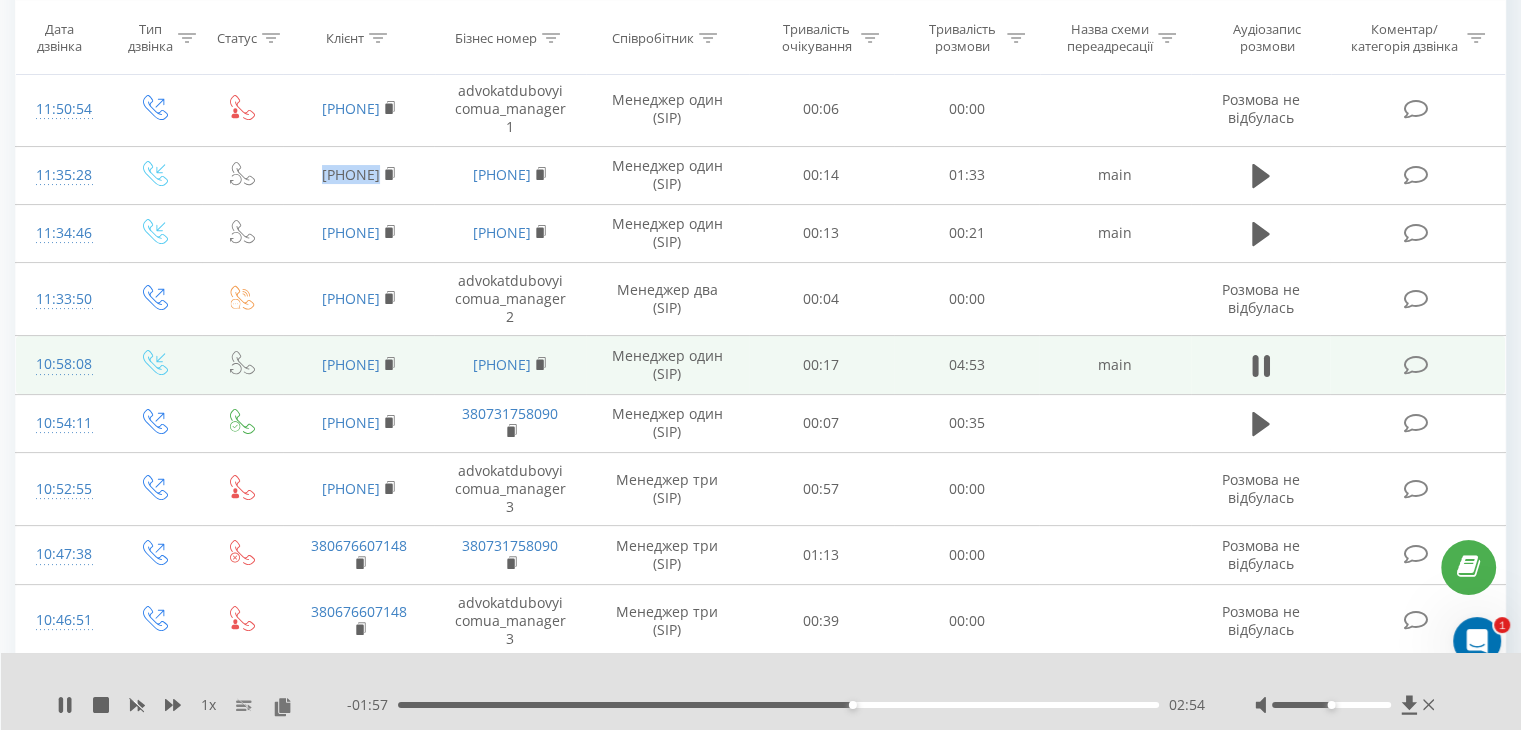 click on "02:54" at bounding box center [778, 705] 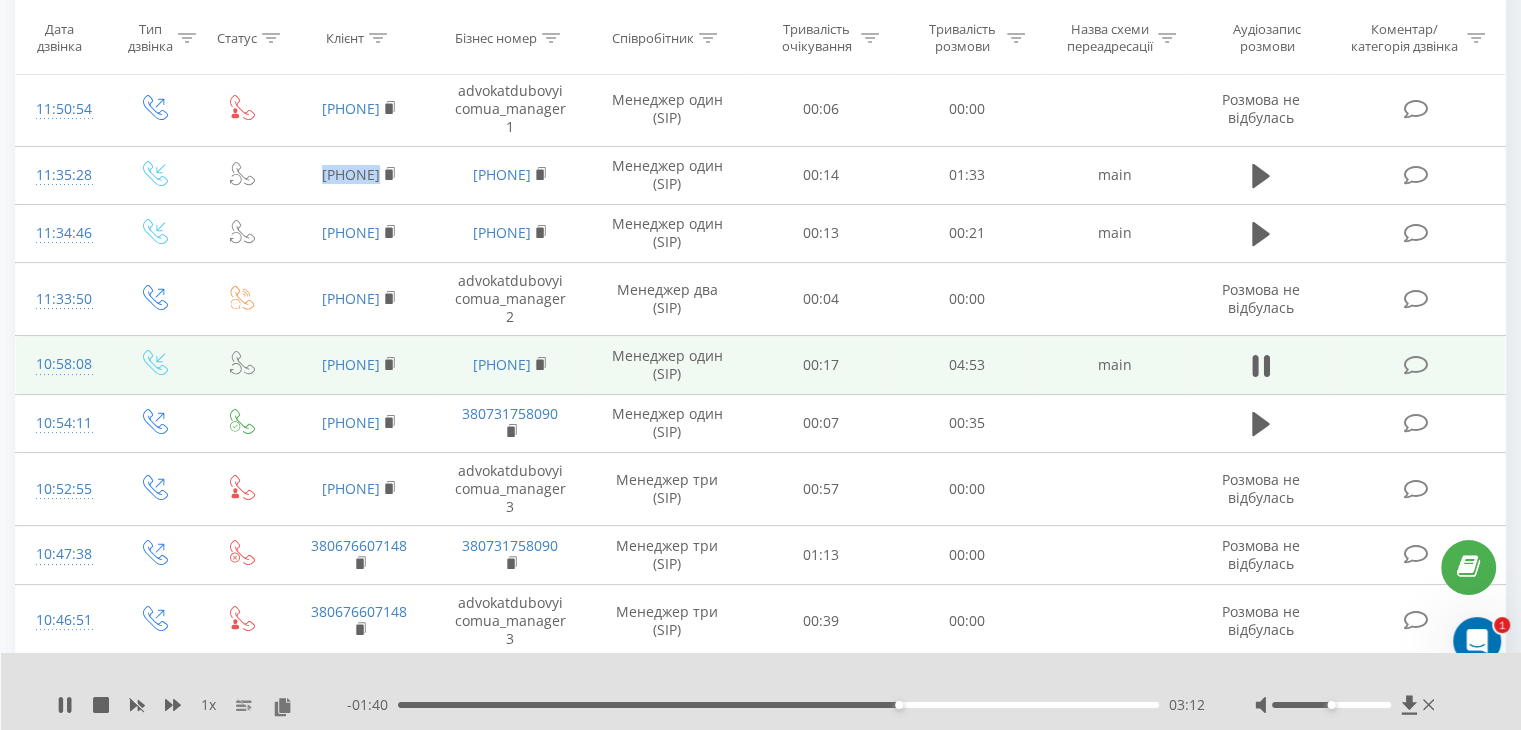 click on "03:12" at bounding box center (778, 705) 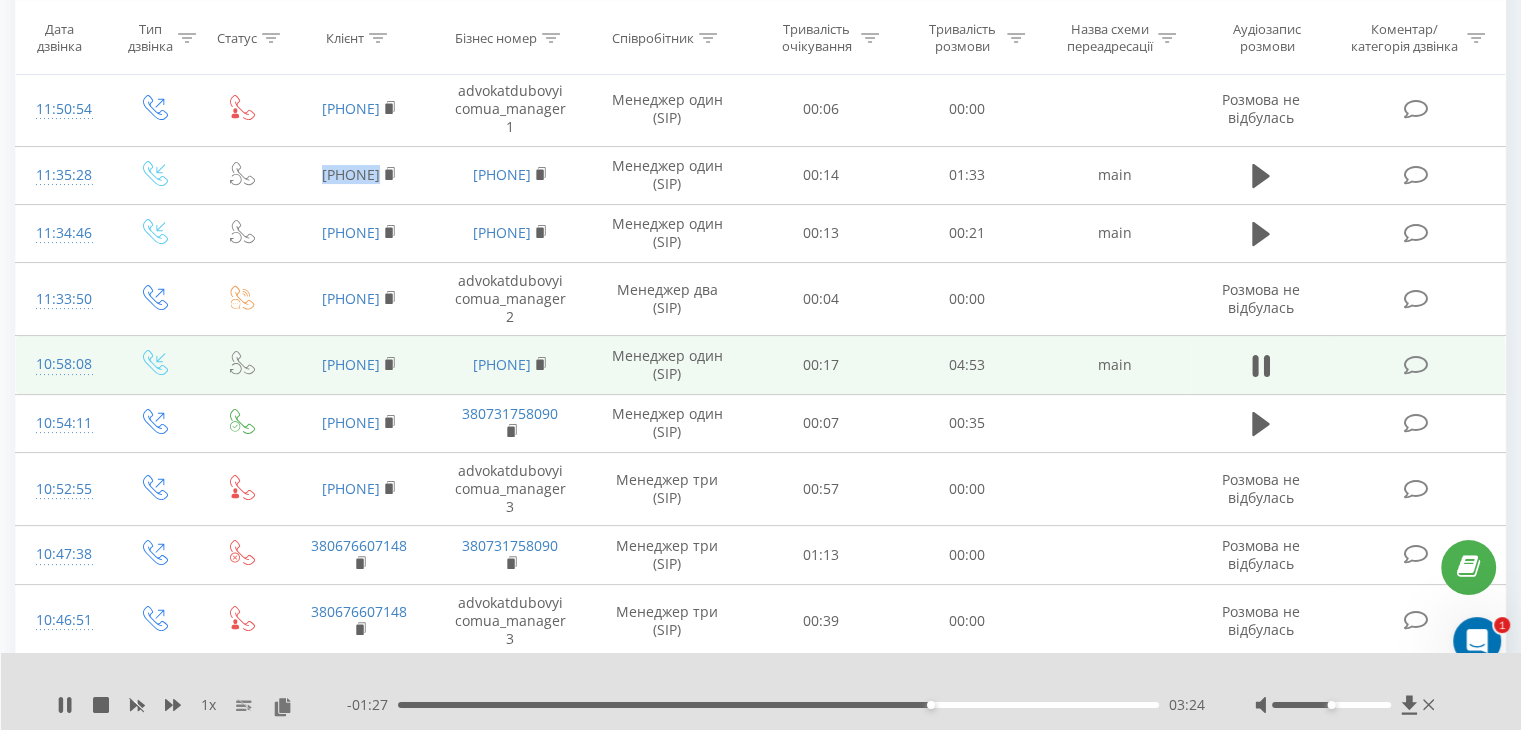 click on "03:24" at bounding box center [778, 705] 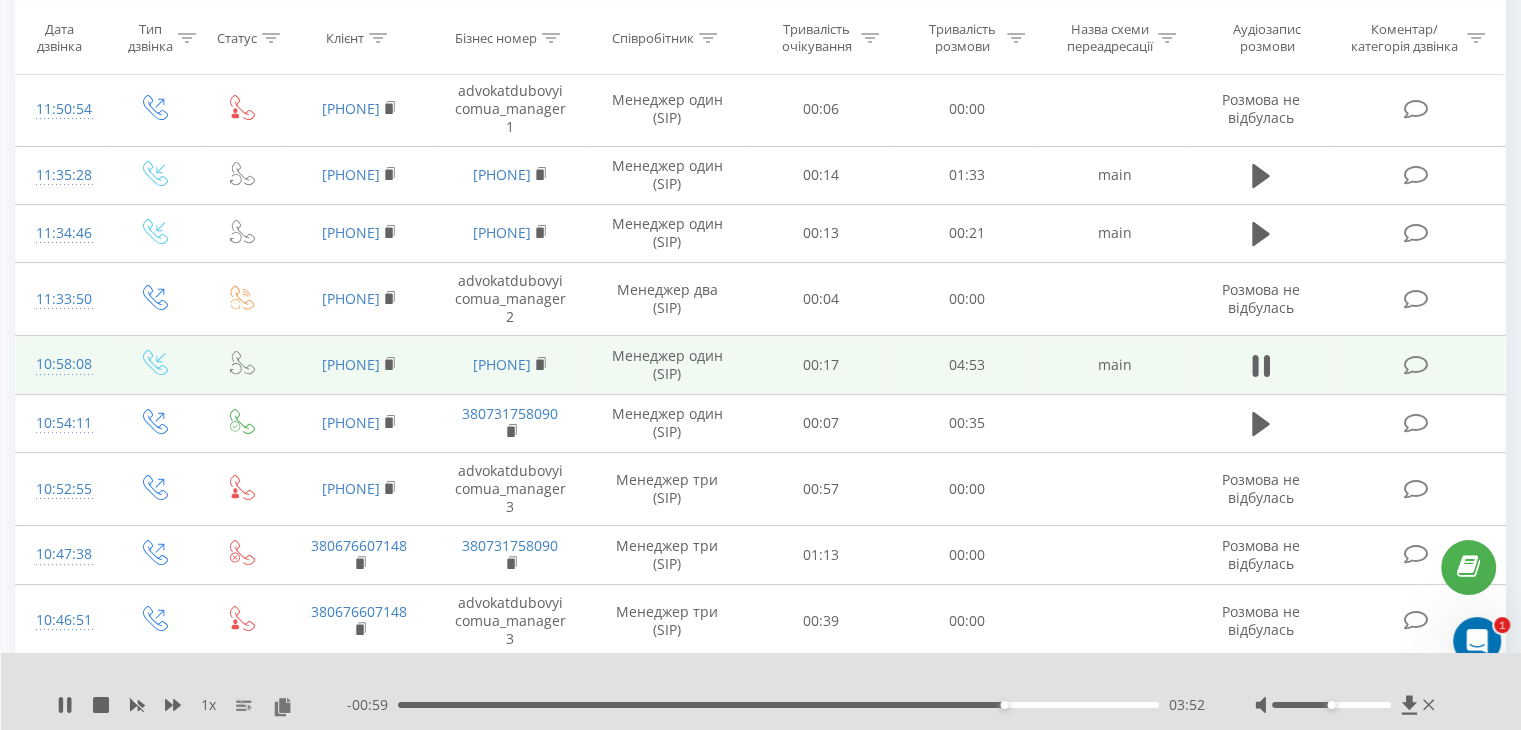 click on "- 00:59 03:52   03:52" at bounding box center [776, 705] 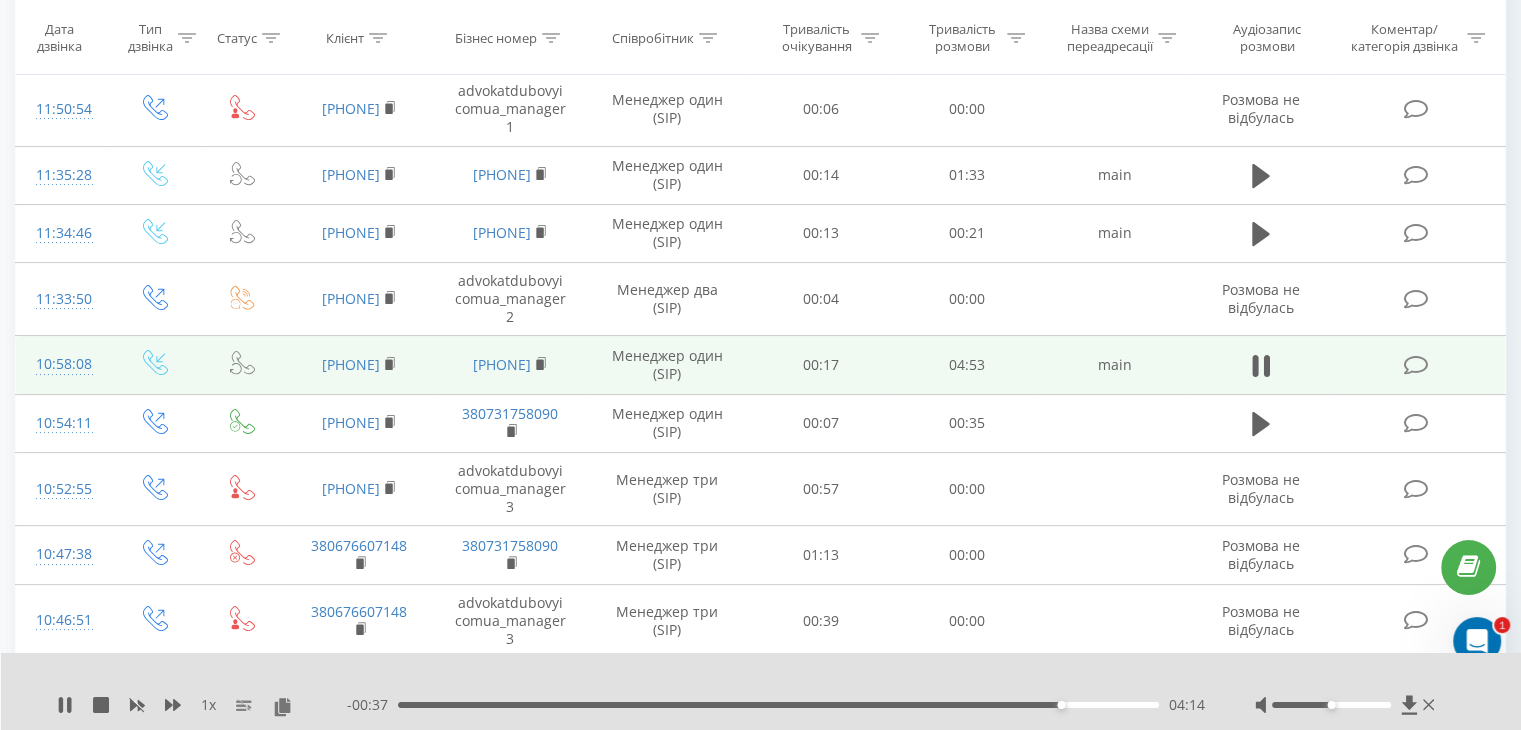 click on "04:14" at bounding box center [778, 705] 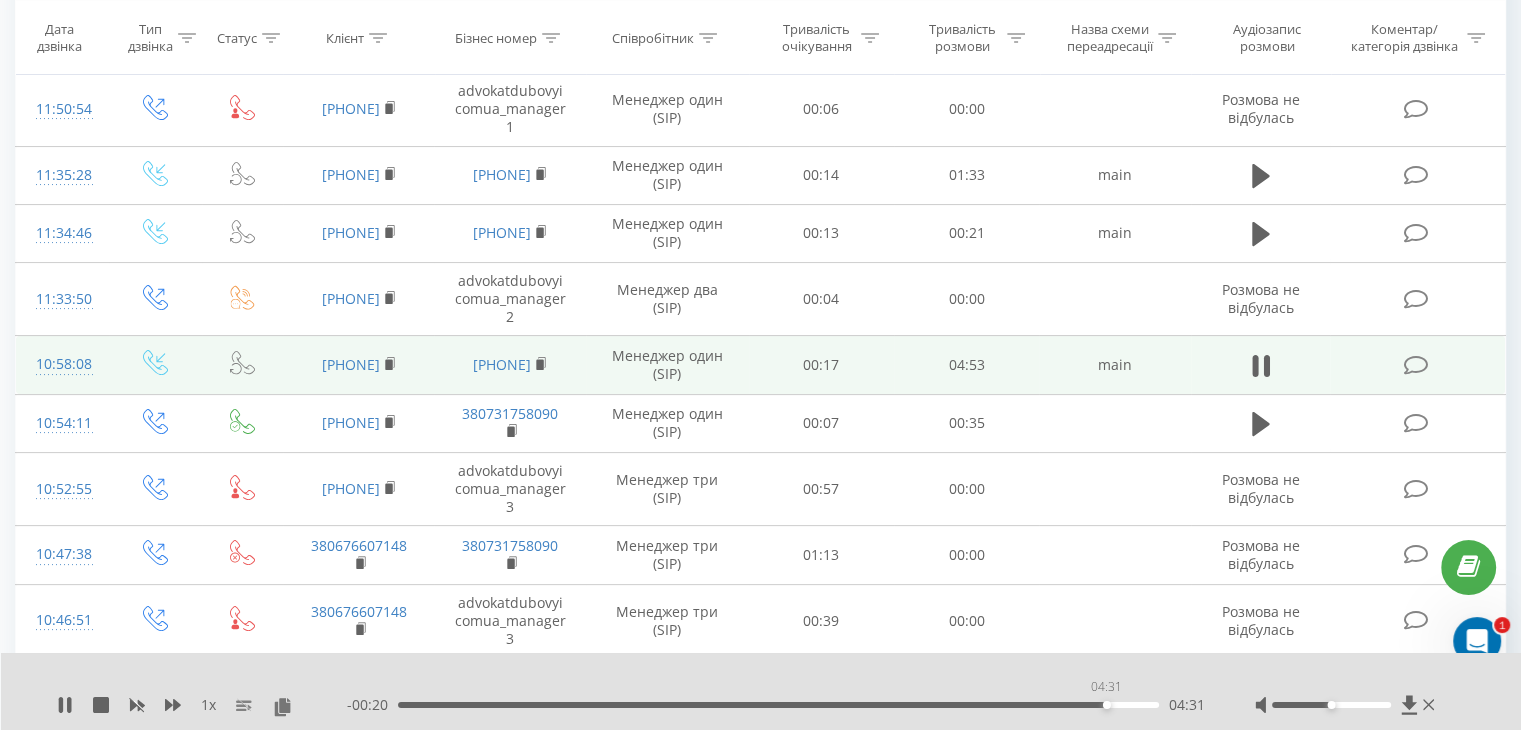click on "04:31" at bounding box center (778, 705) 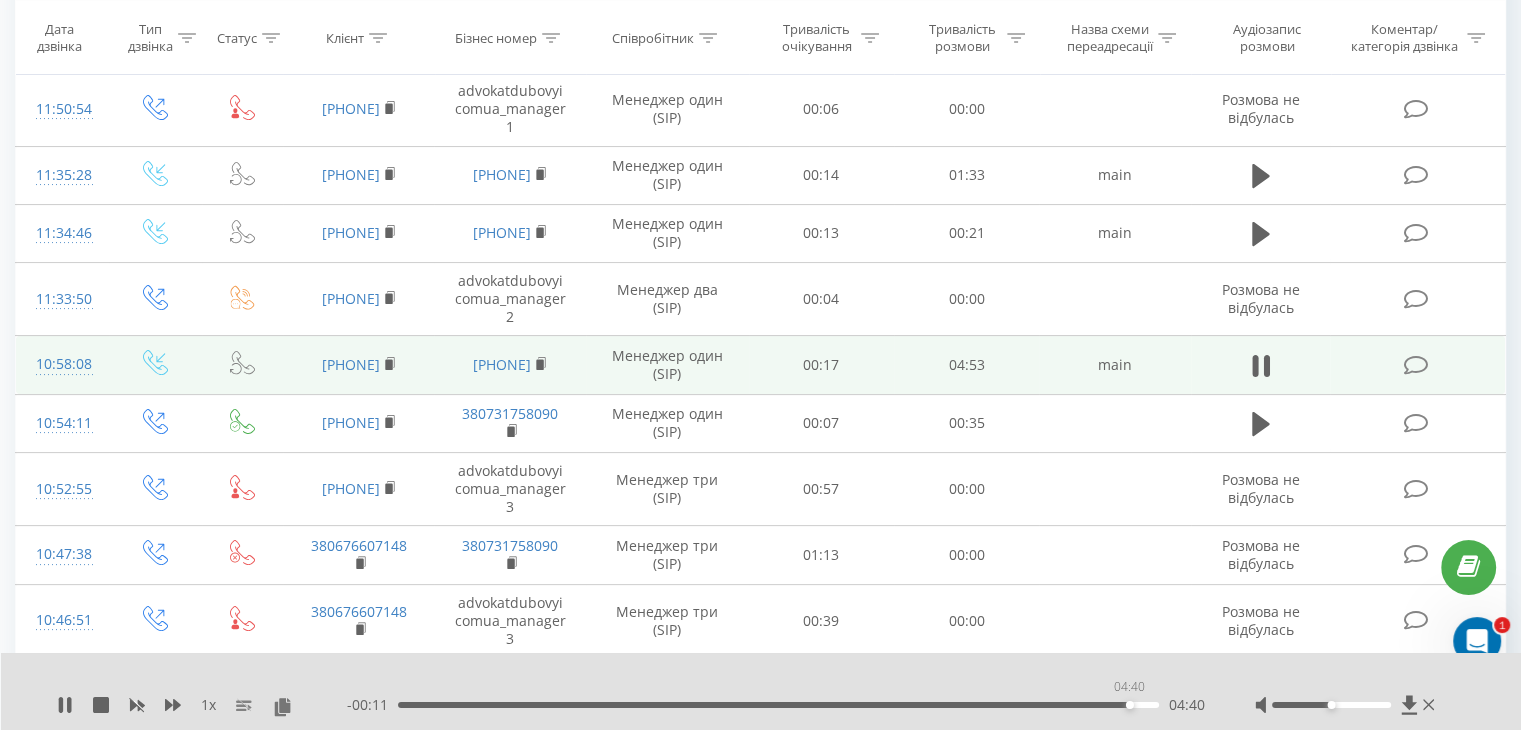 click on "04:40" at bounding box center [778, 705] 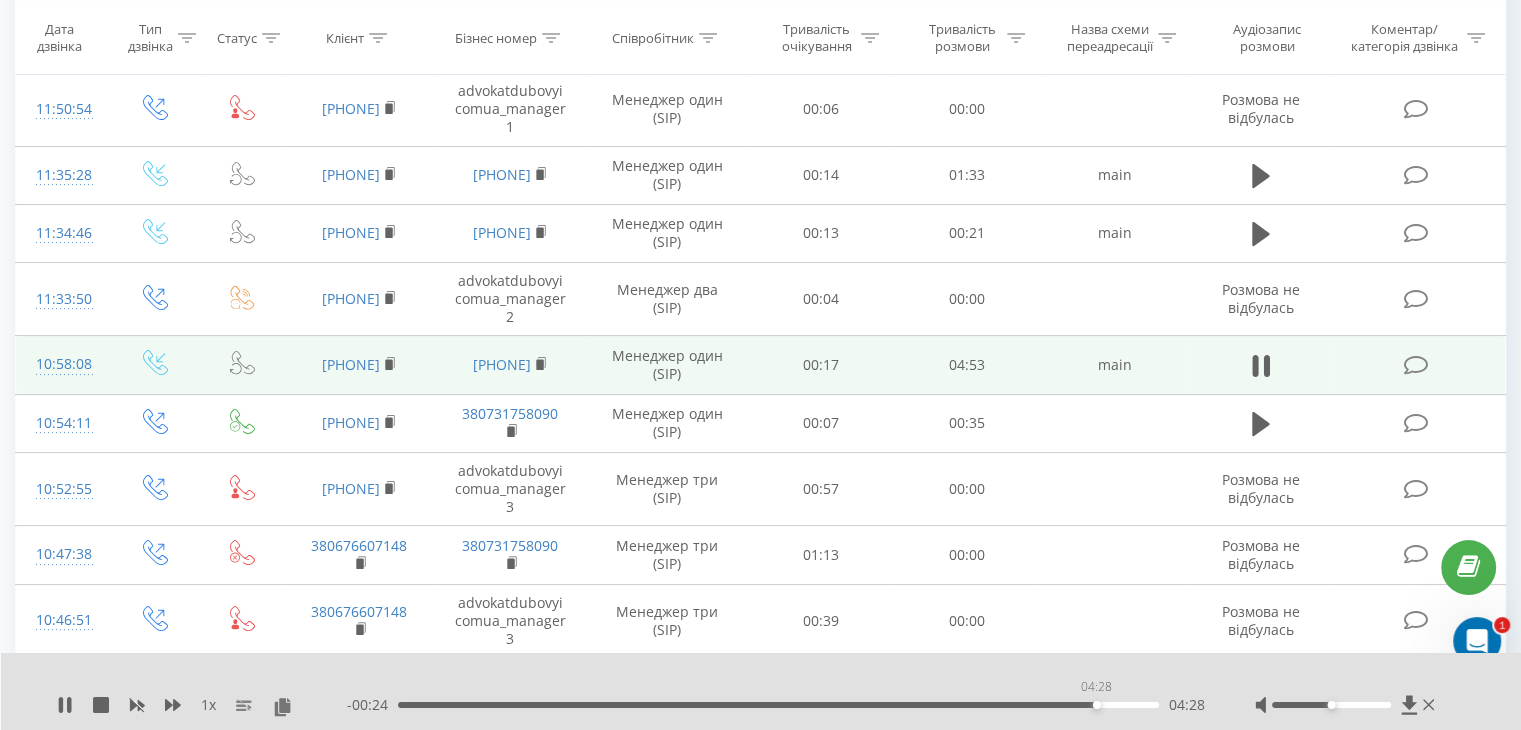 click on "04:28" at bounding box center [778, 705] 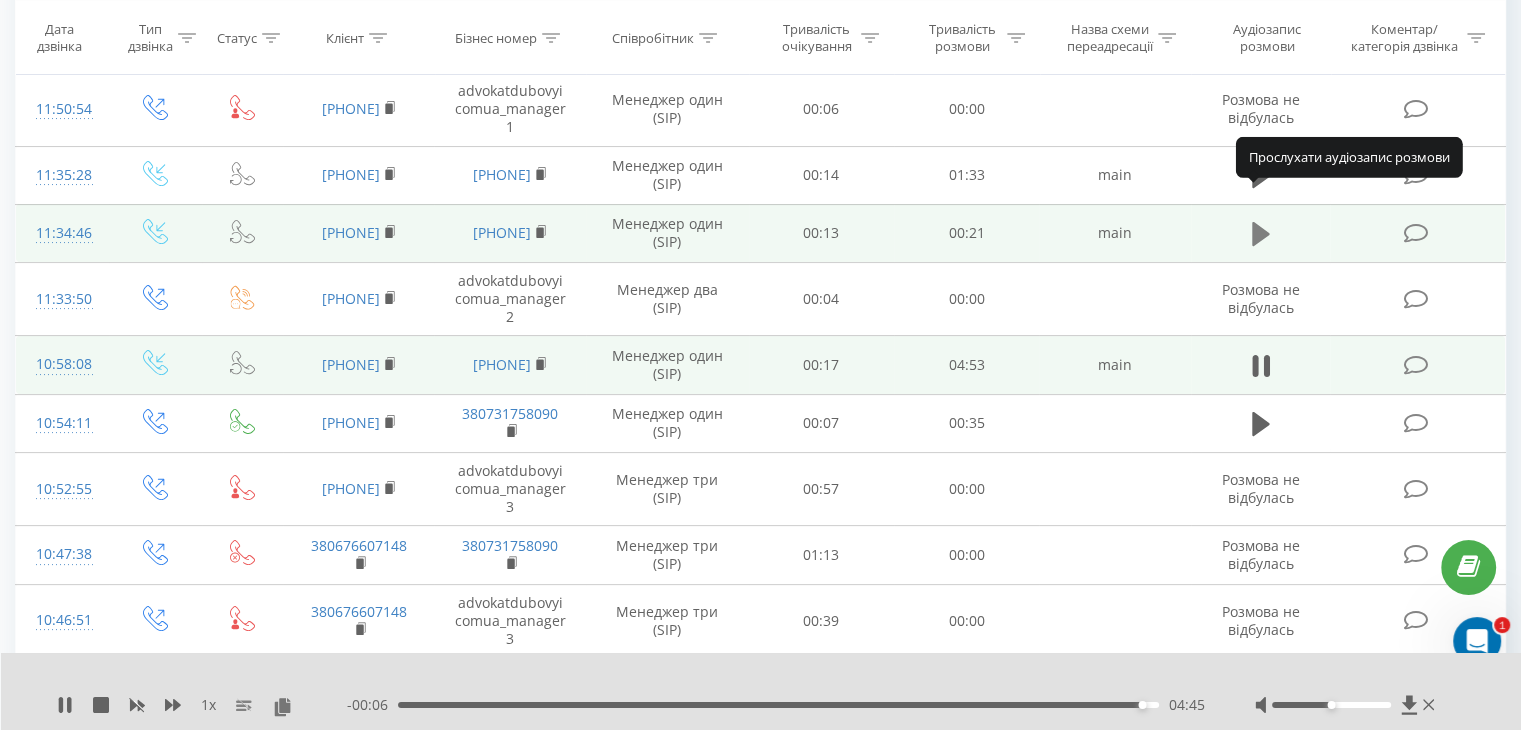 click 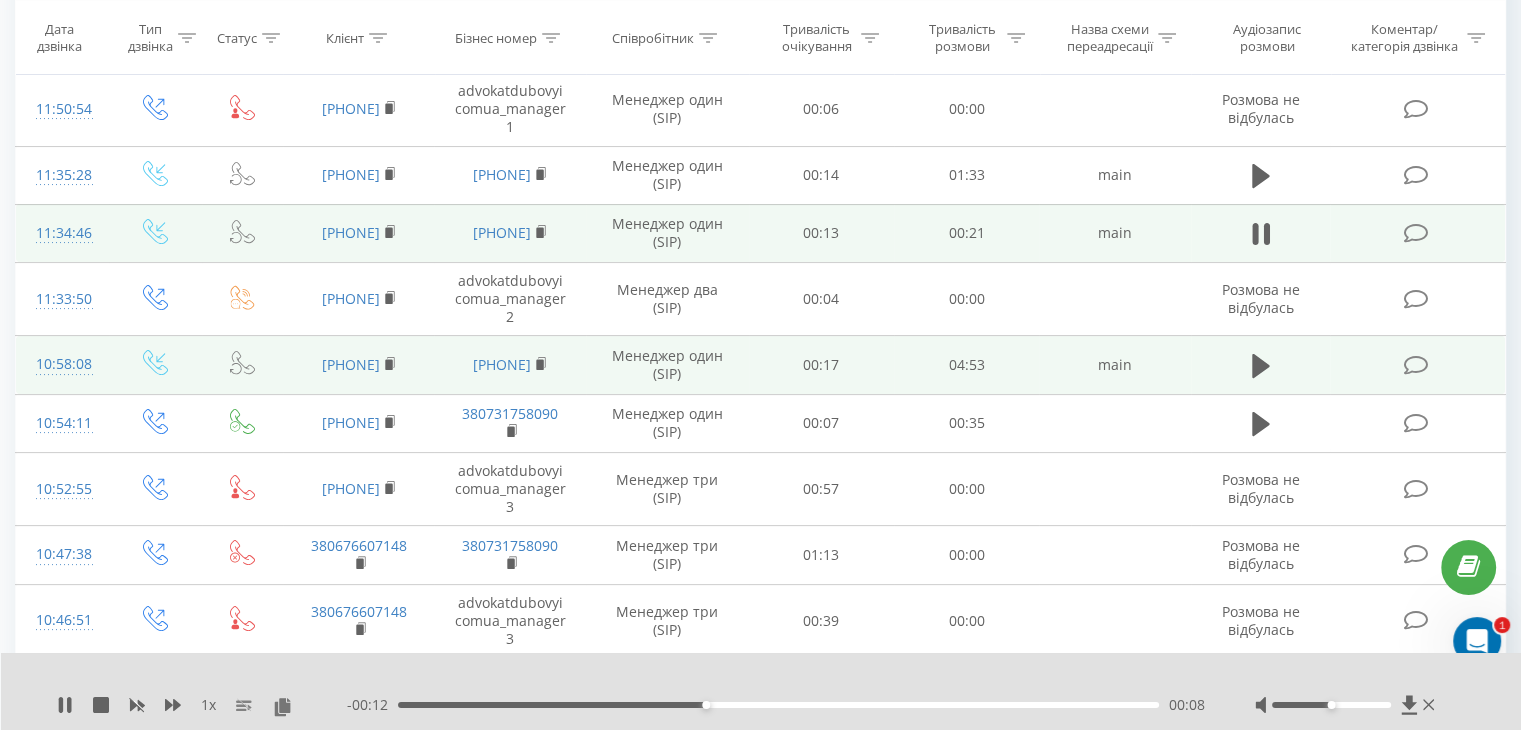 click on "00:08" at bounding box center (778, 705) 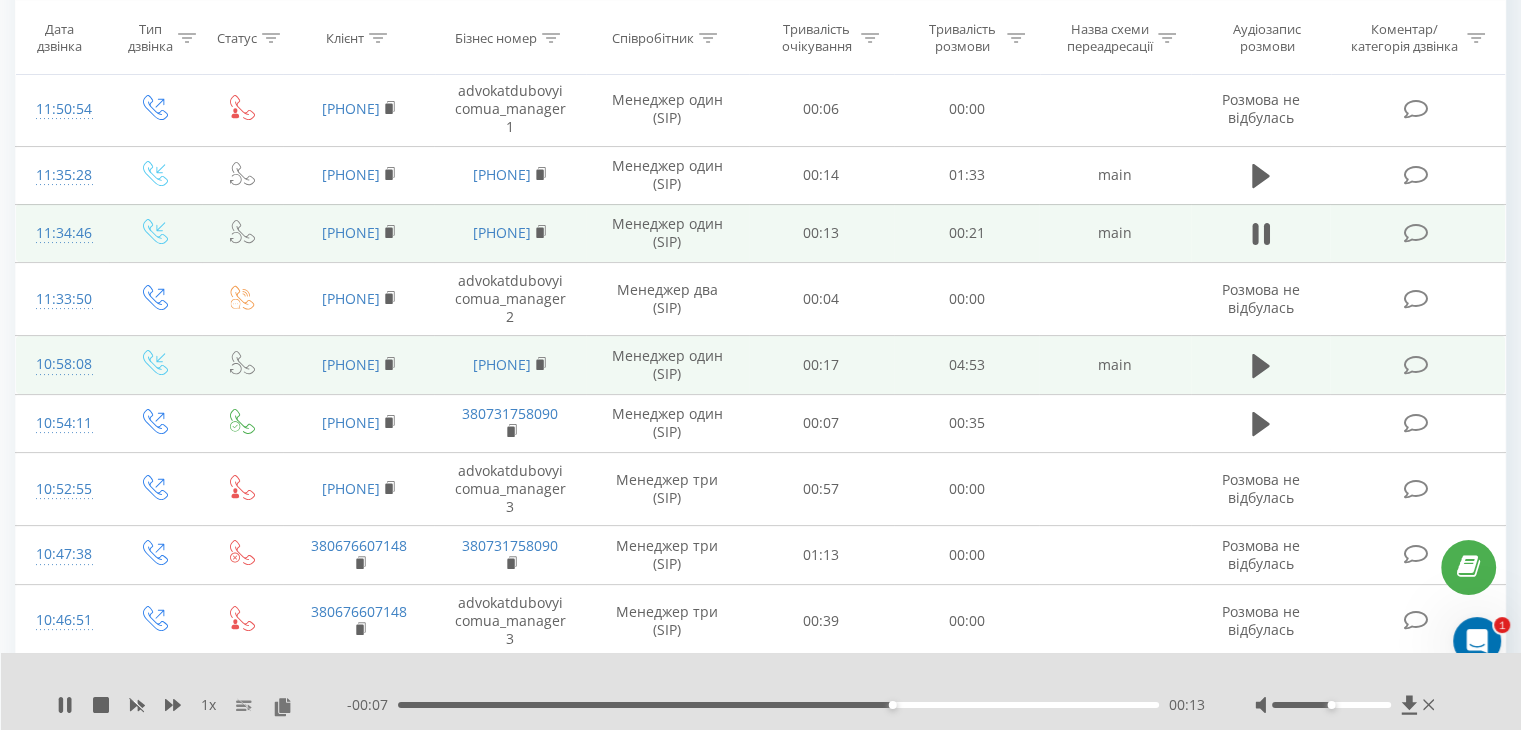 click on "00:13" at bounding box center (778, 705) 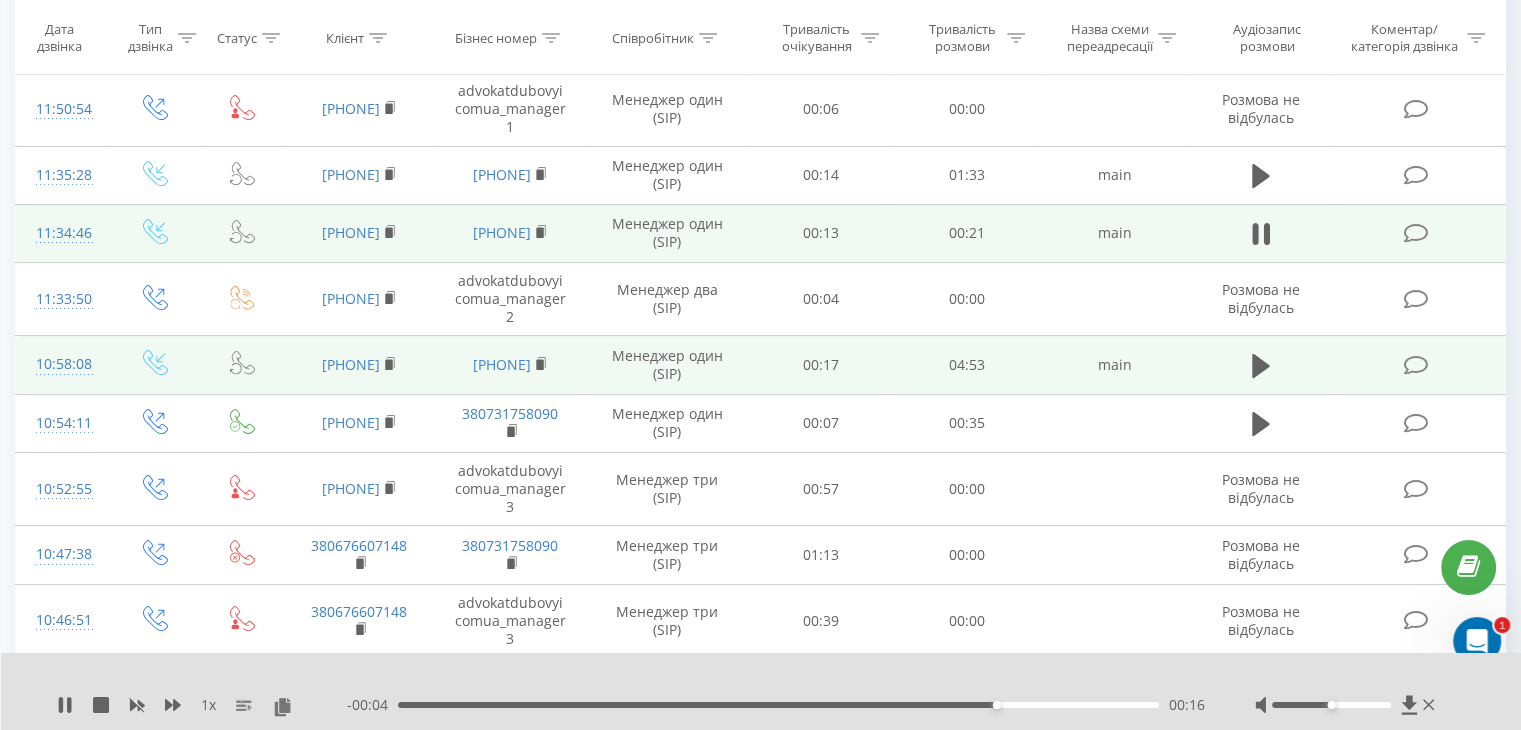 click on "00:16" at bounding box center (778, 705) 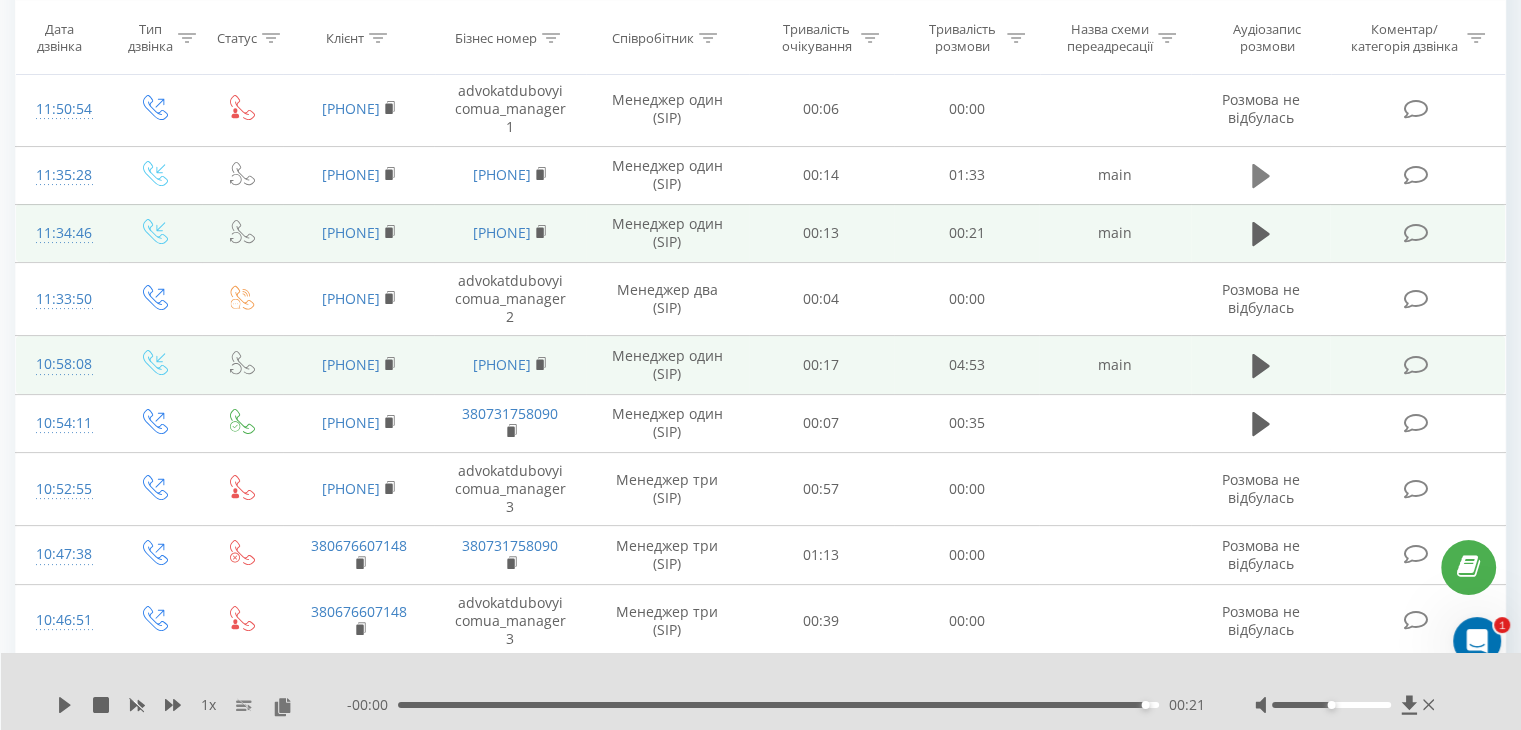 click at bounding box center (1261, 176) 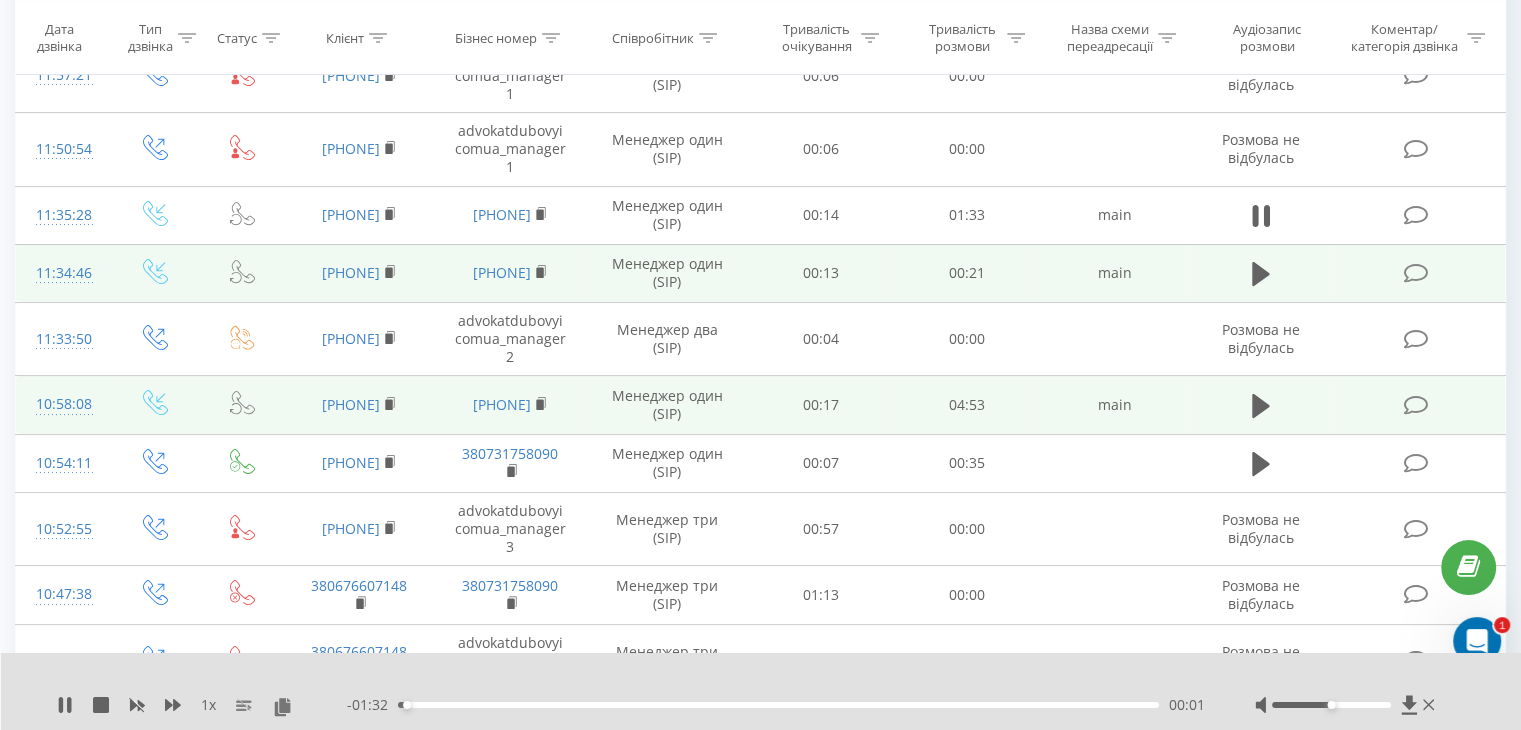 scroll, scrollTop: 200, scrollLeft: 0, axis: vertical 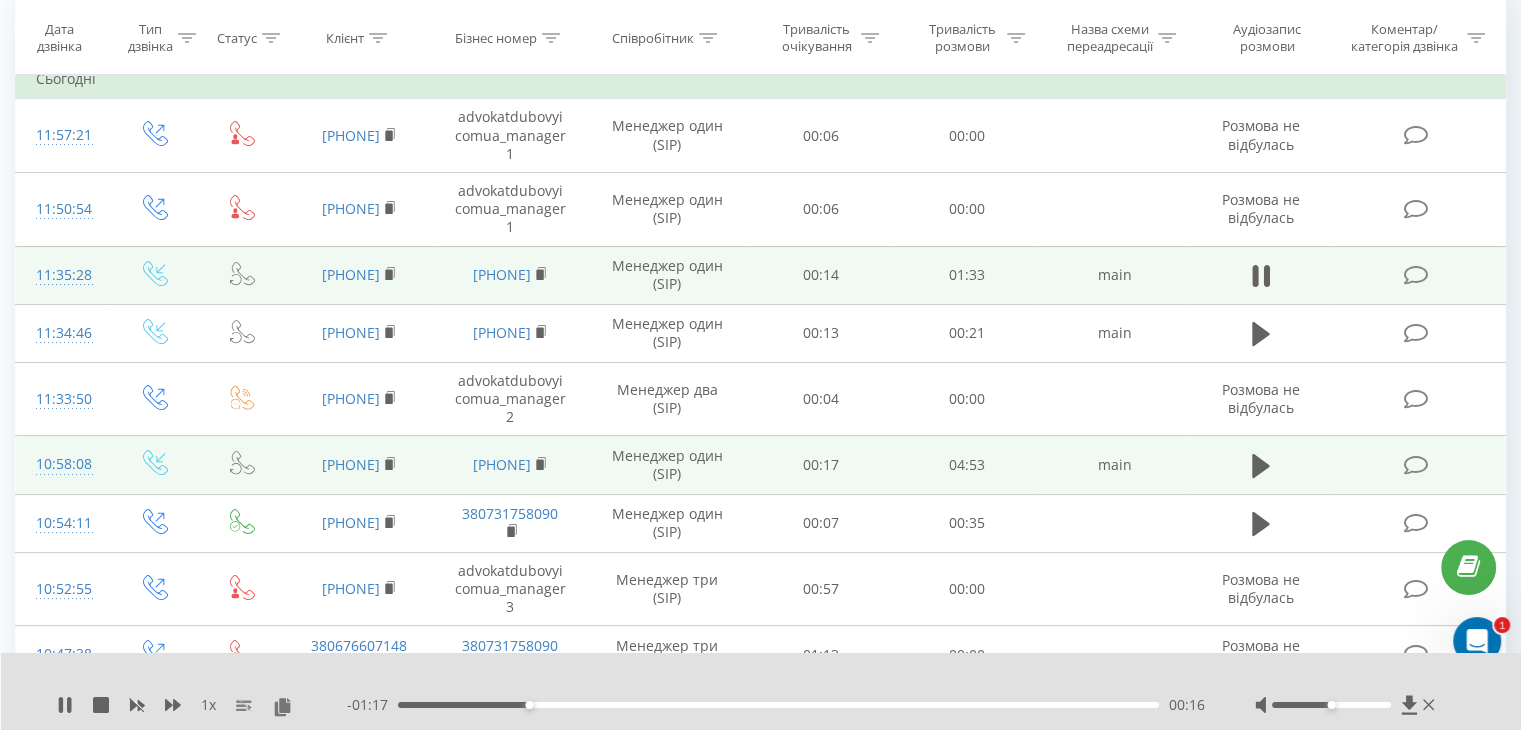 drag, startPoint x: 287, startPoint y: 238, endPoint x: 410, endPoint y: 240, distance: 123.01626 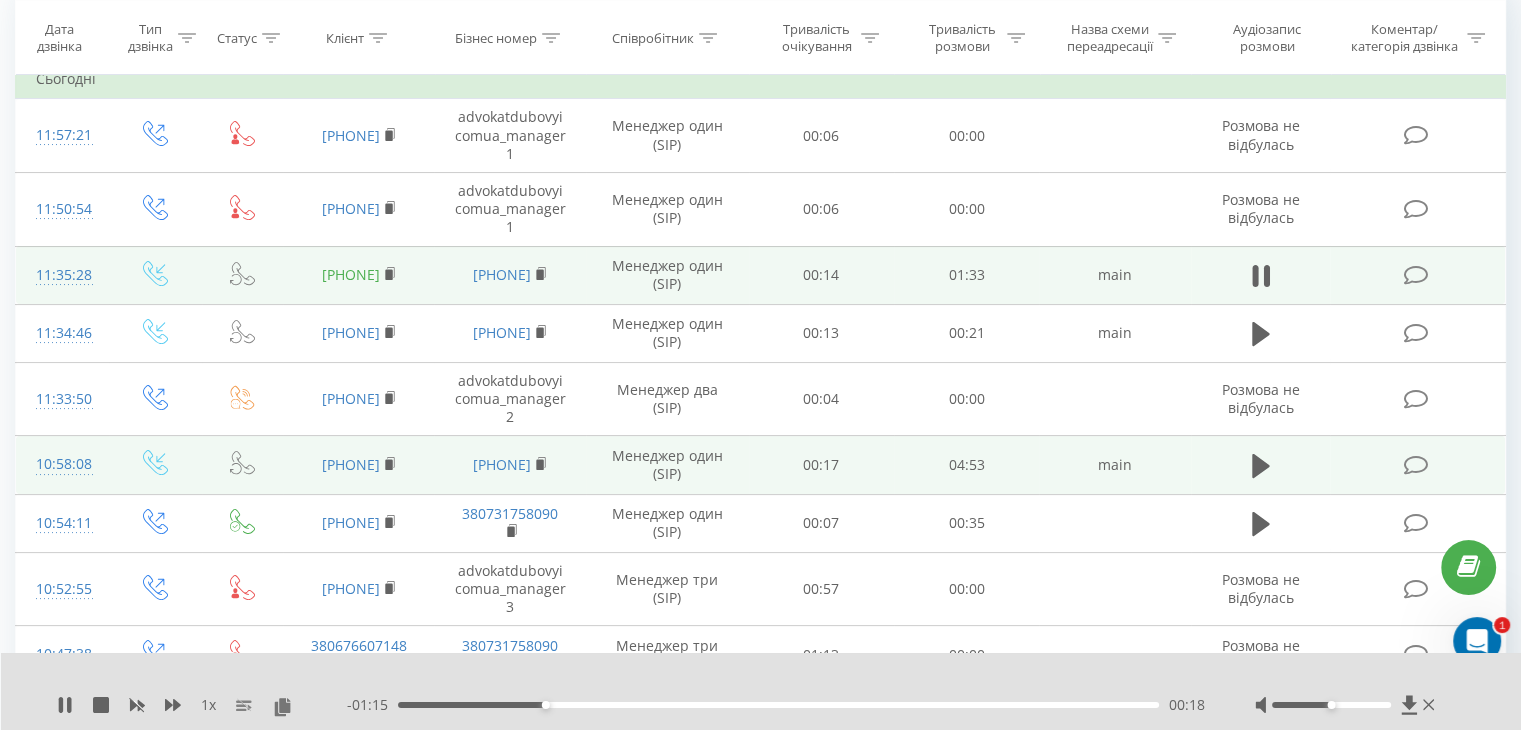 copy on "380639975101" 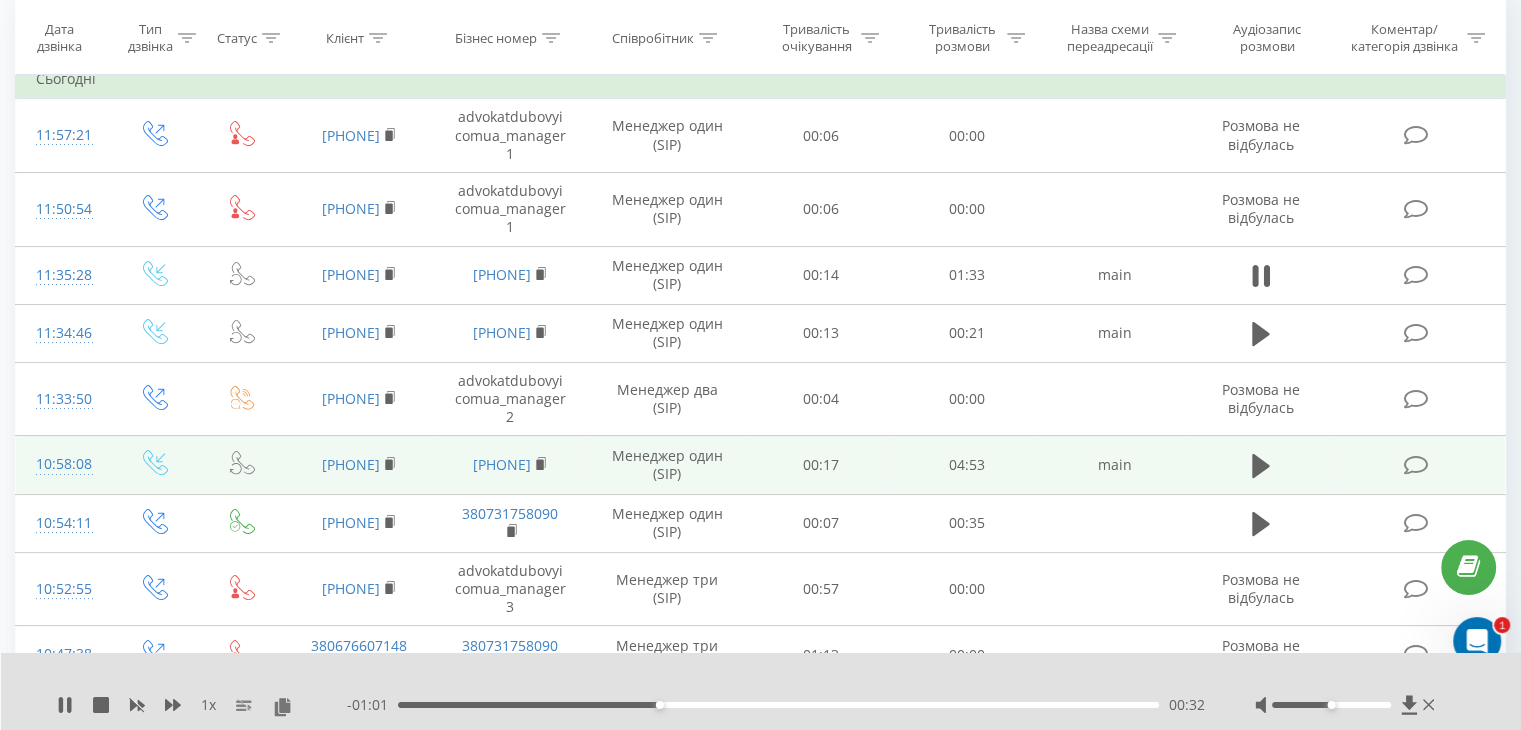 click on "1 x  - 01:01 00:32   00:32" at bounding box center (761, 691) 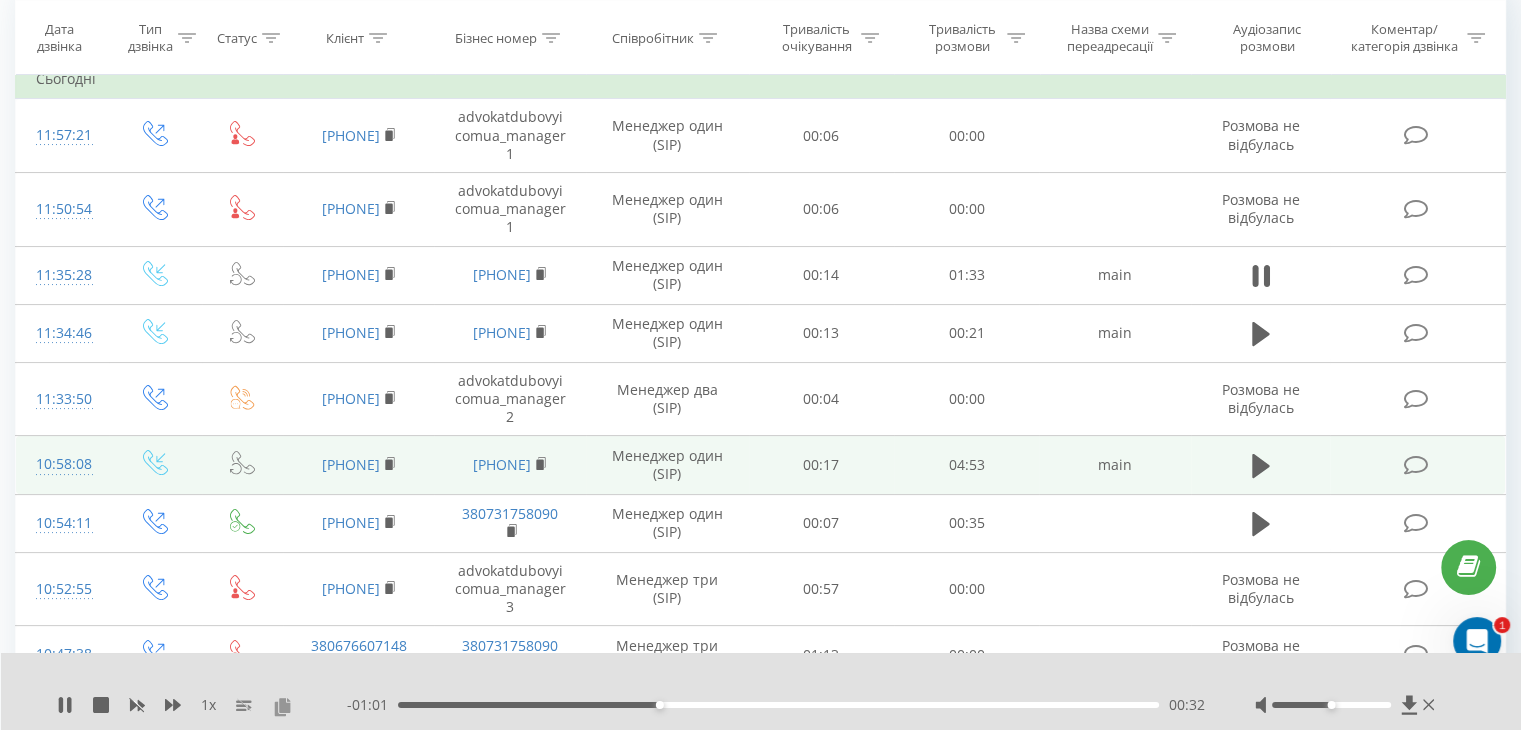 click at bounding box center (282, 706) 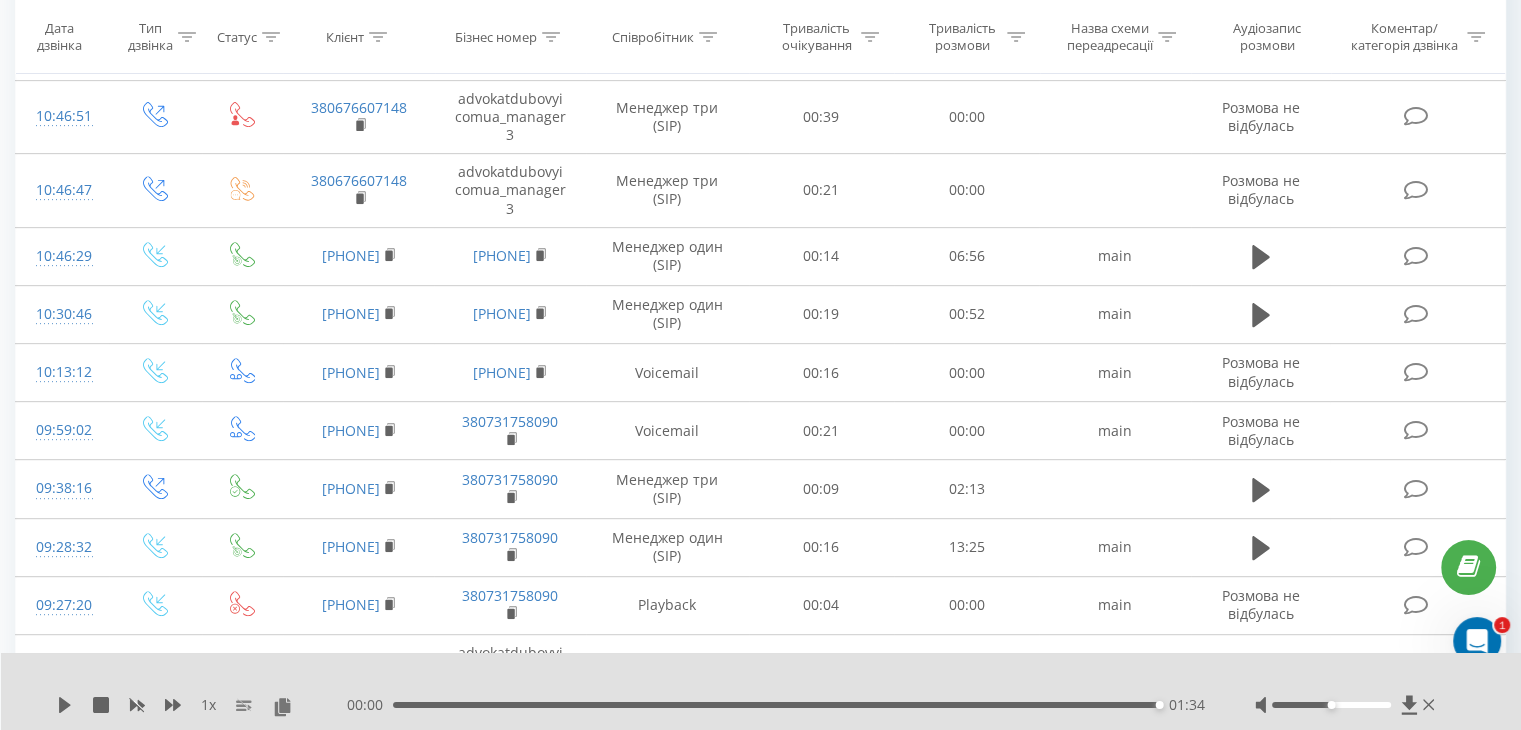 scroll, scrollTop: 900, scrollLeft: 0, axis: vertical 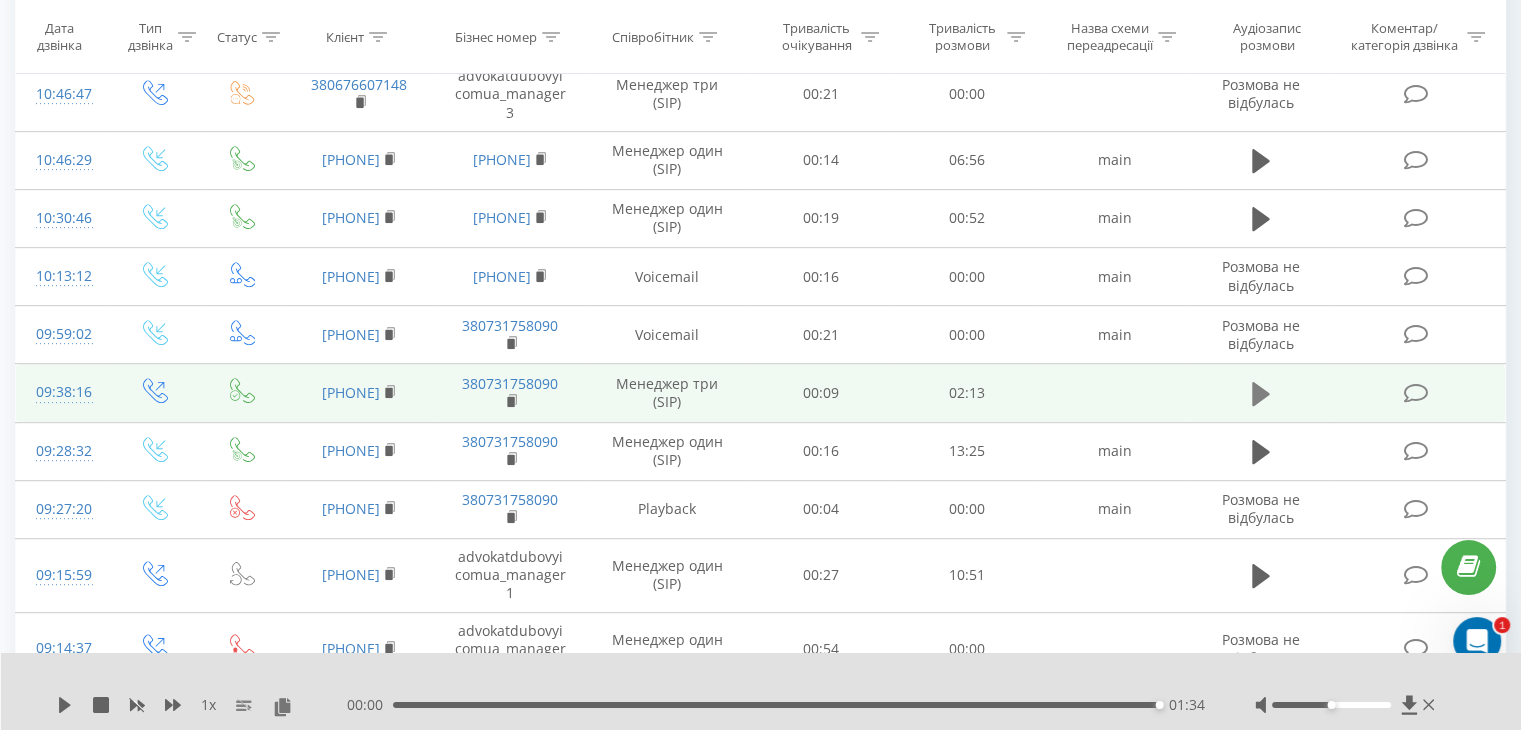 click 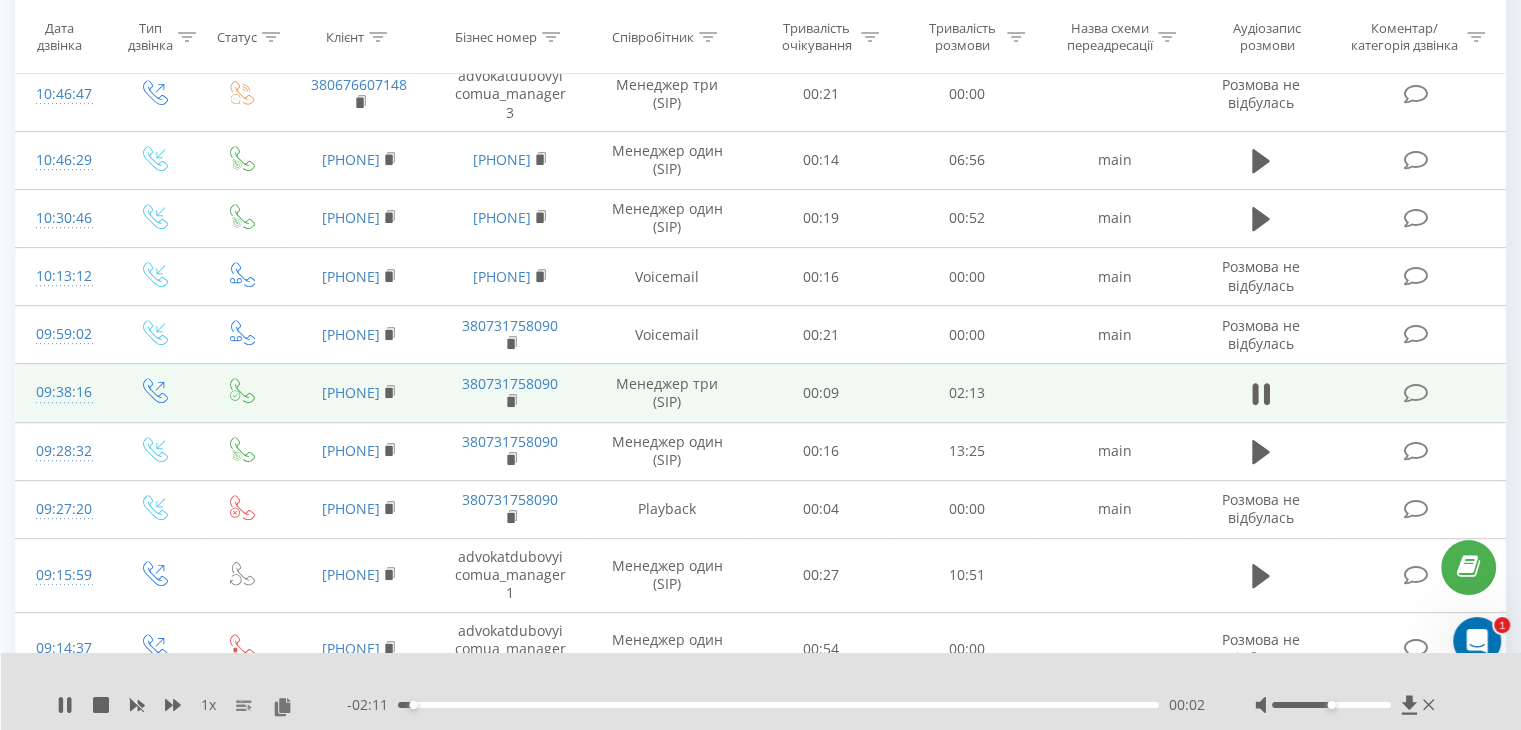 click 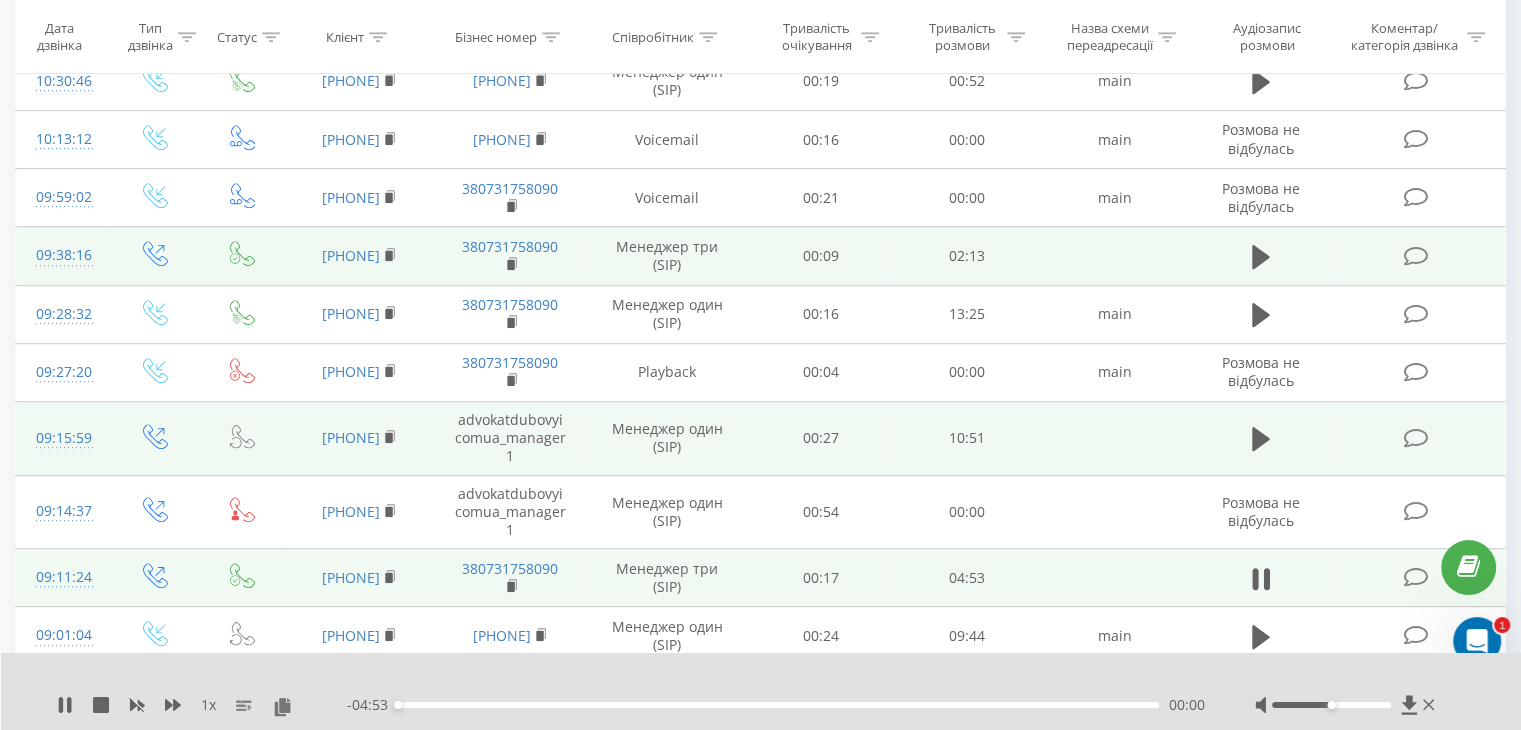 scroll, scrollTop: 1100, scrollLeft: 0, axis: vertical 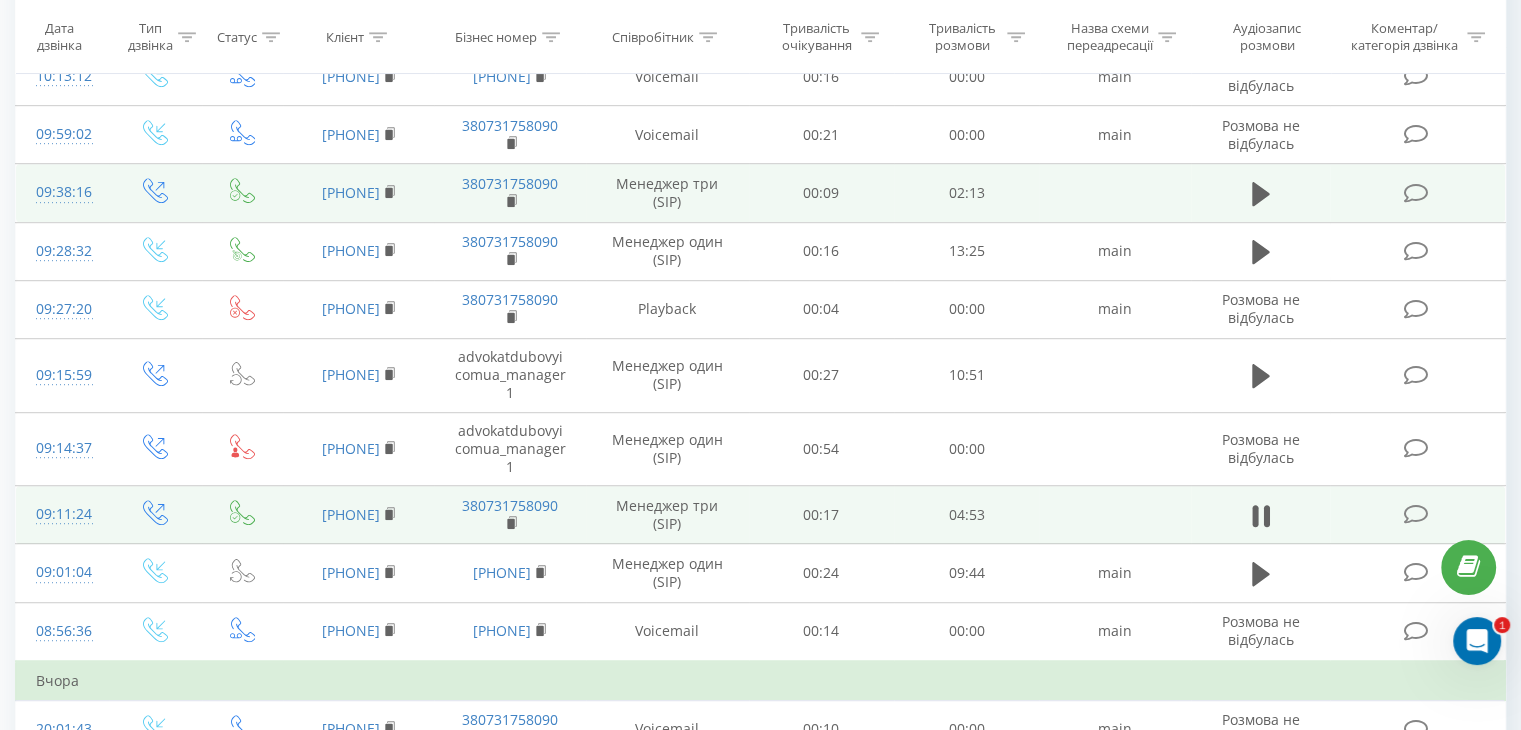 drag, startPoint x: 281, startPoint y: 377, endPoint x: 420, endPoint y: 378, distance: 139.0036 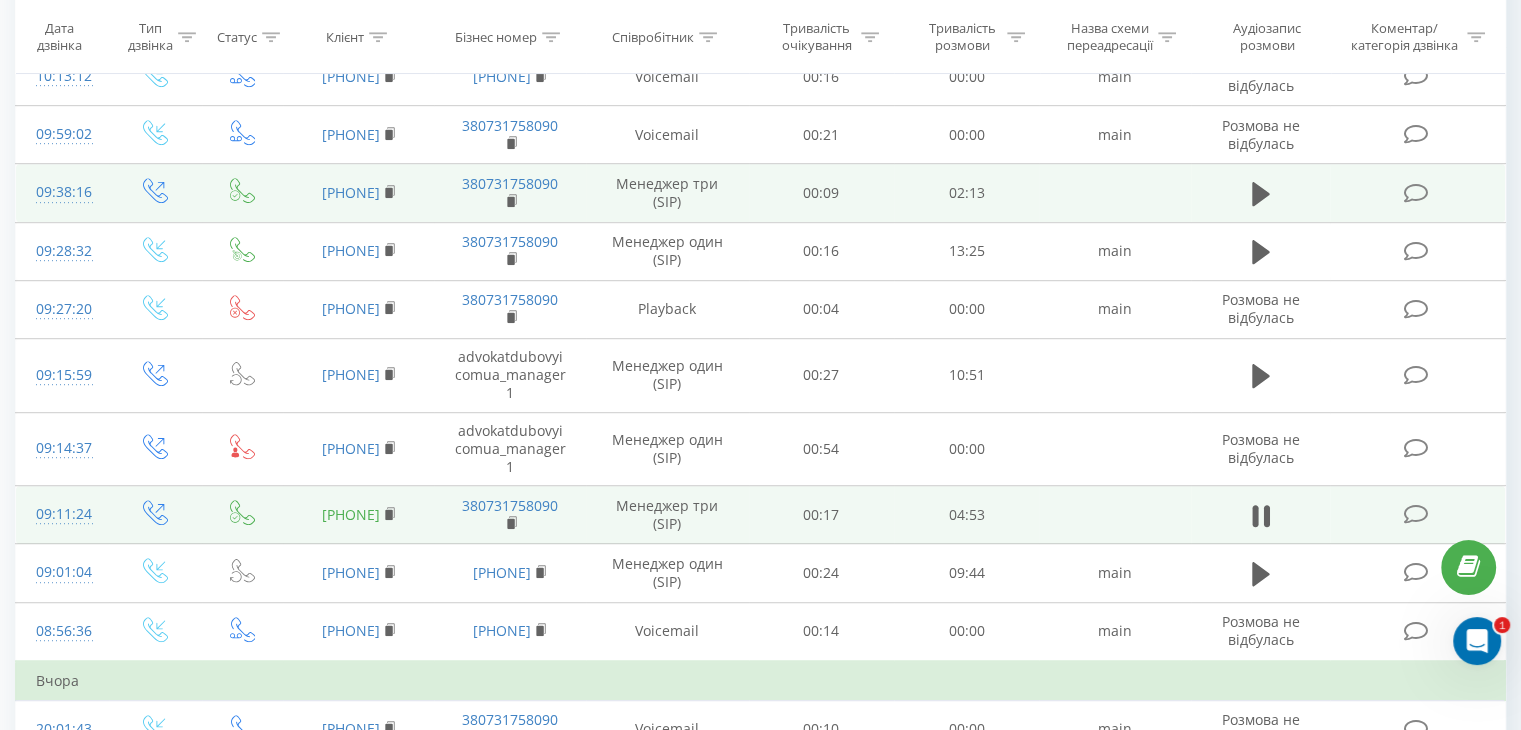 copy on "380680082487" 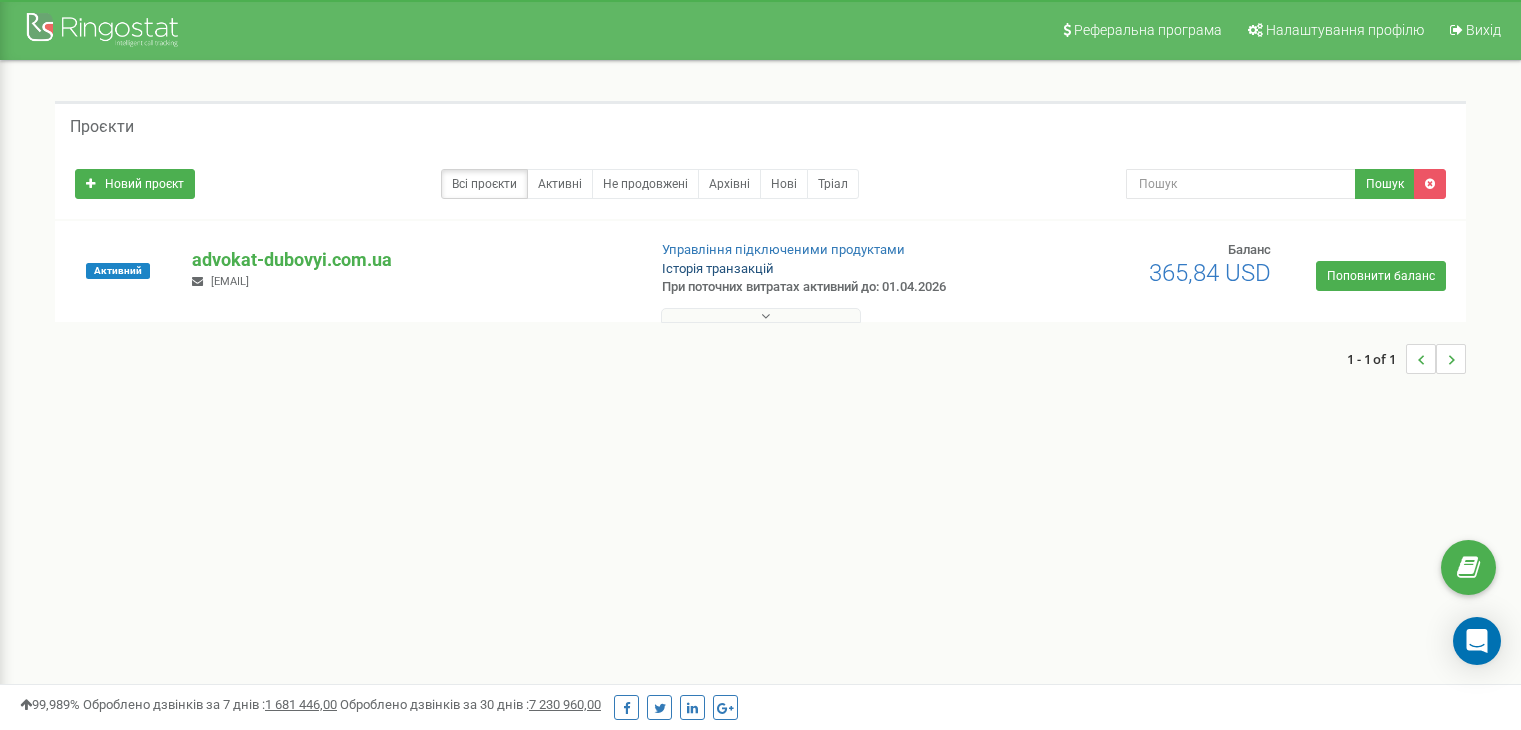 scroll, scrollTop: 0, scrollLeft: 0, axis: both 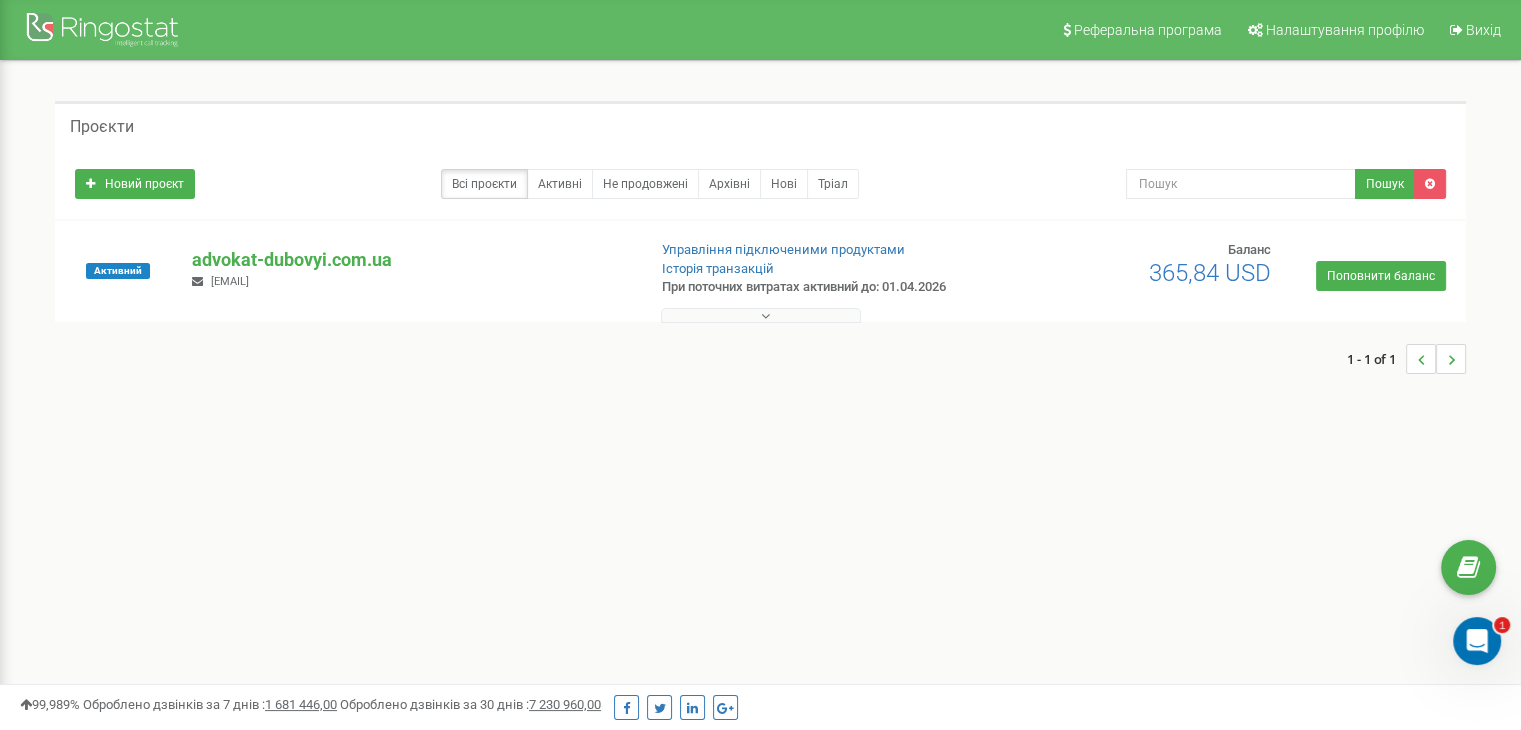 click at bounding box center [761, 315] 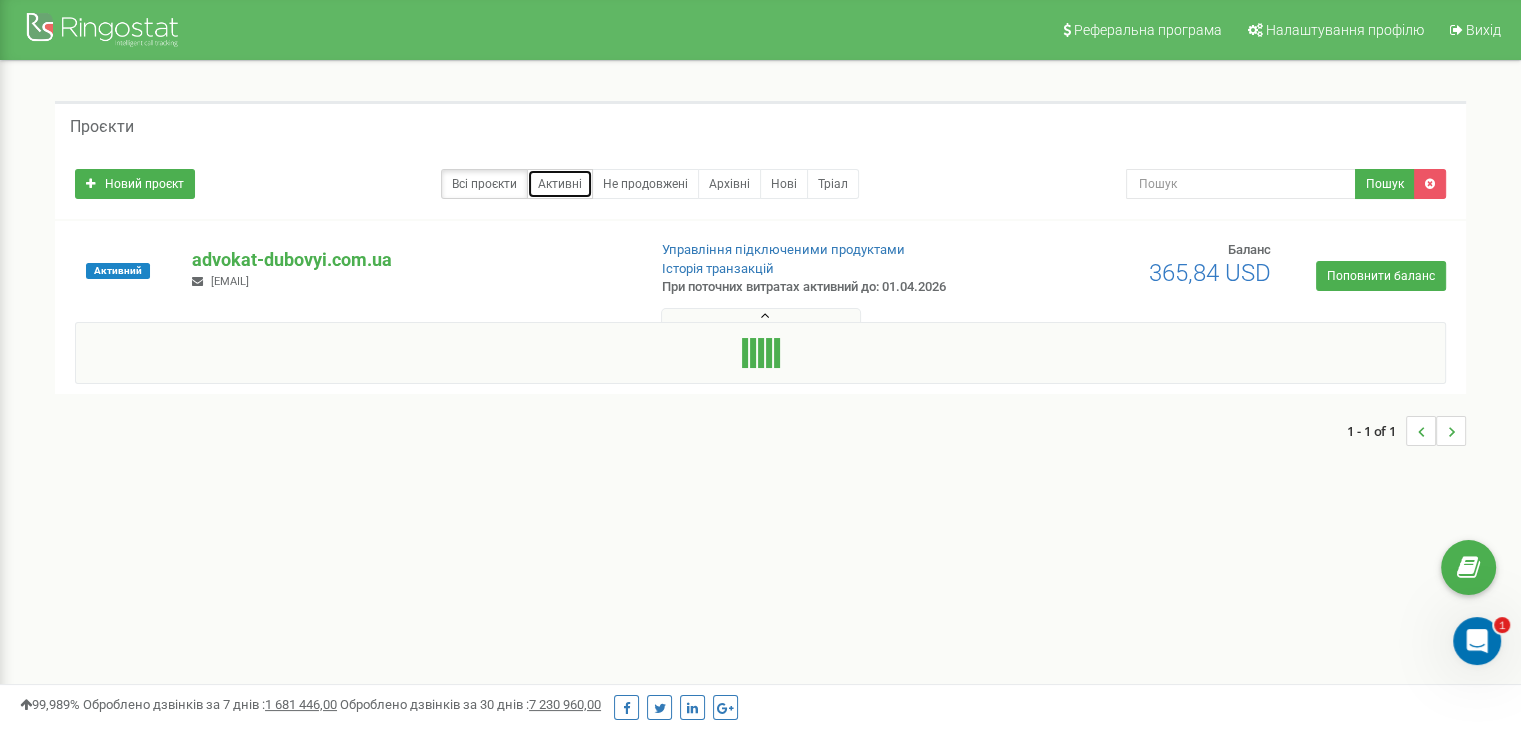 click on "Активні" at bounding box center (560, 184) 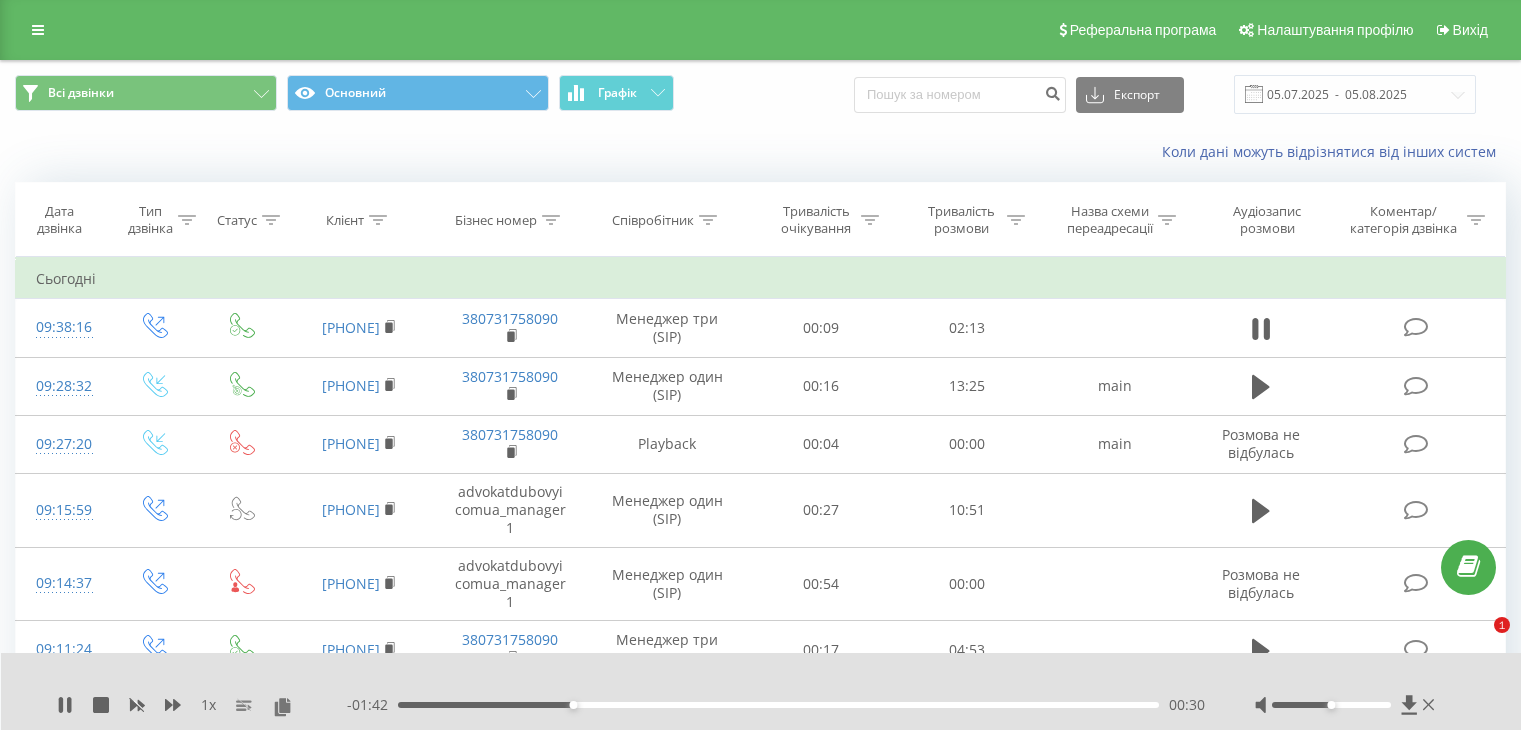 scroll, scrollTop: 132, scrollLeft: 0, axis: vertical 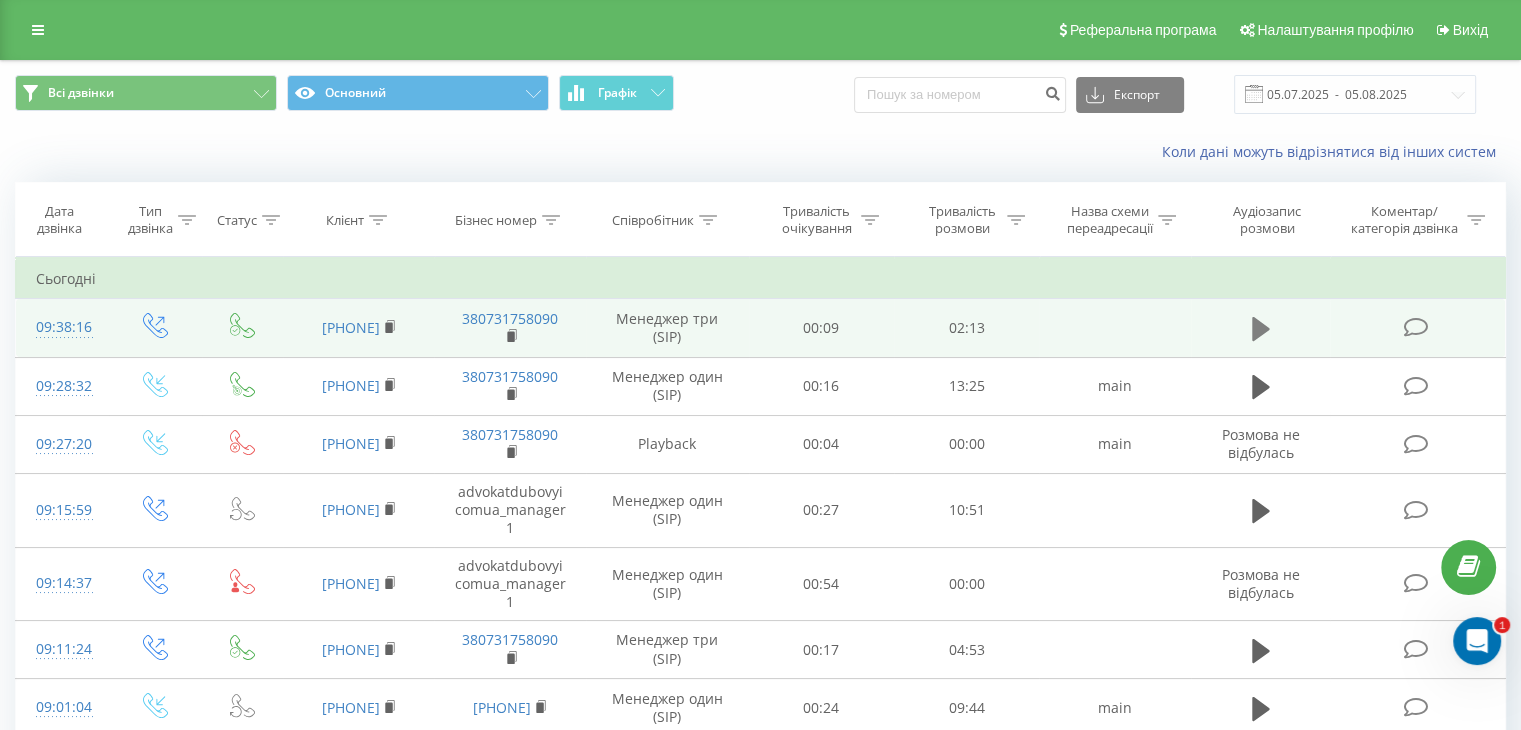 click 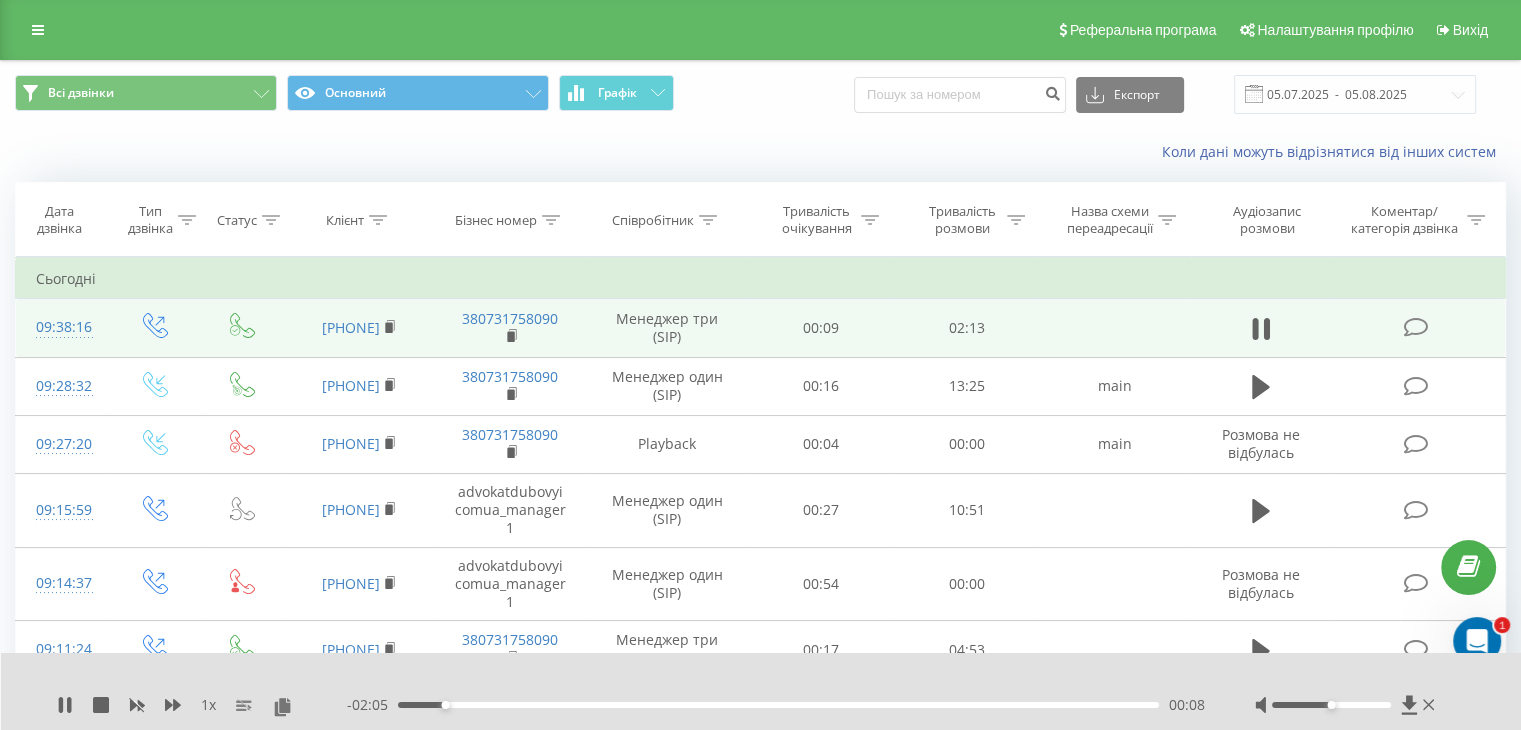click 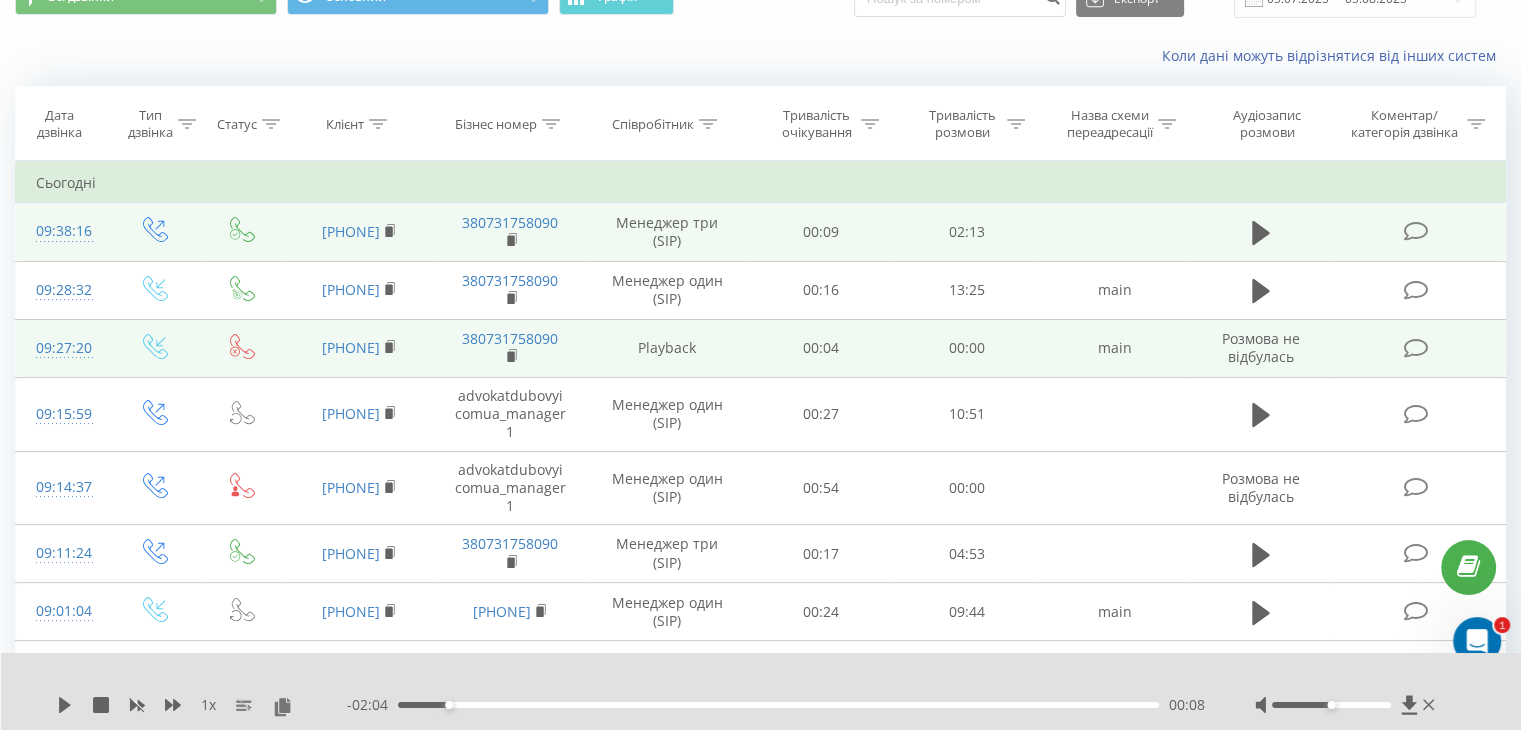 scroll, scrollTop: 100, scrollLeft: 0, axis: vertical 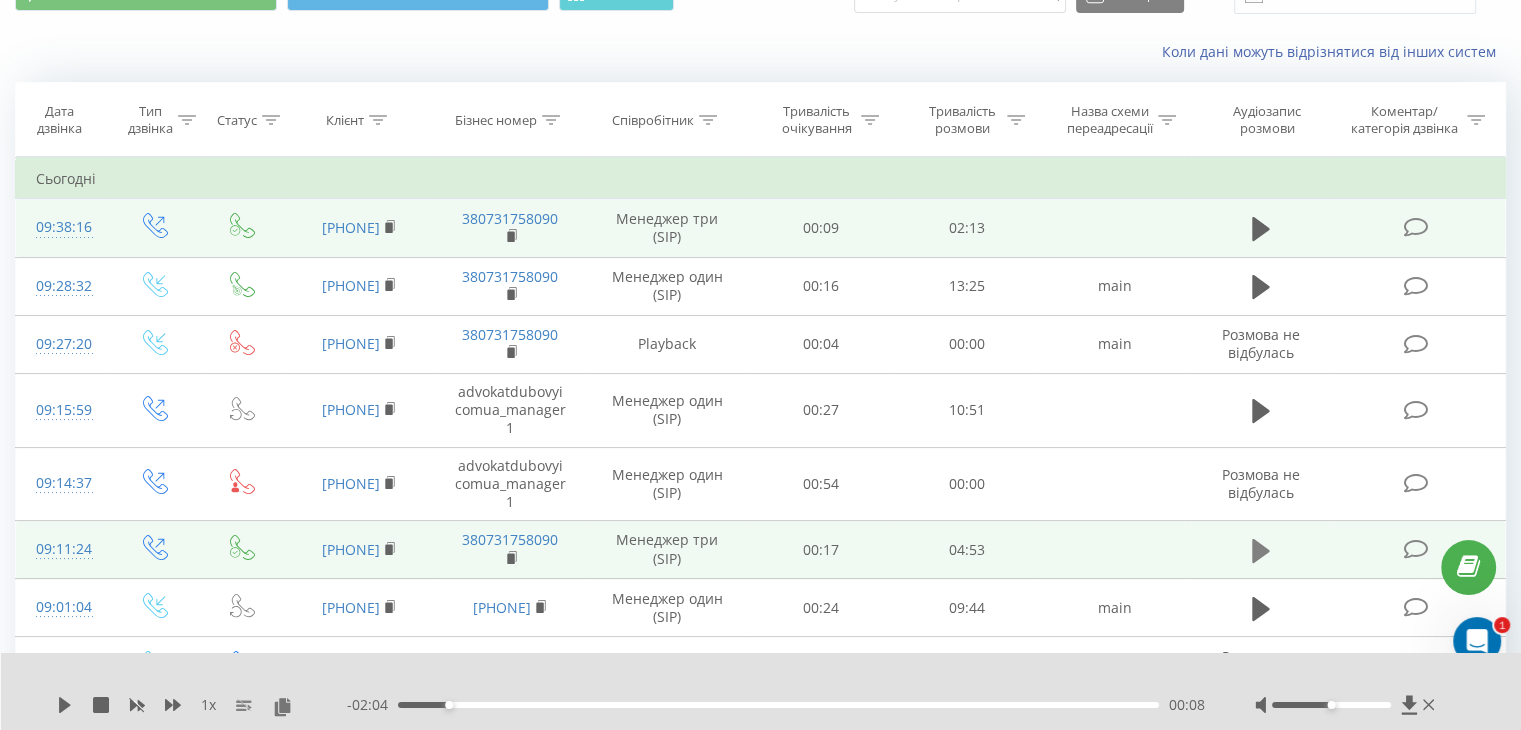 click 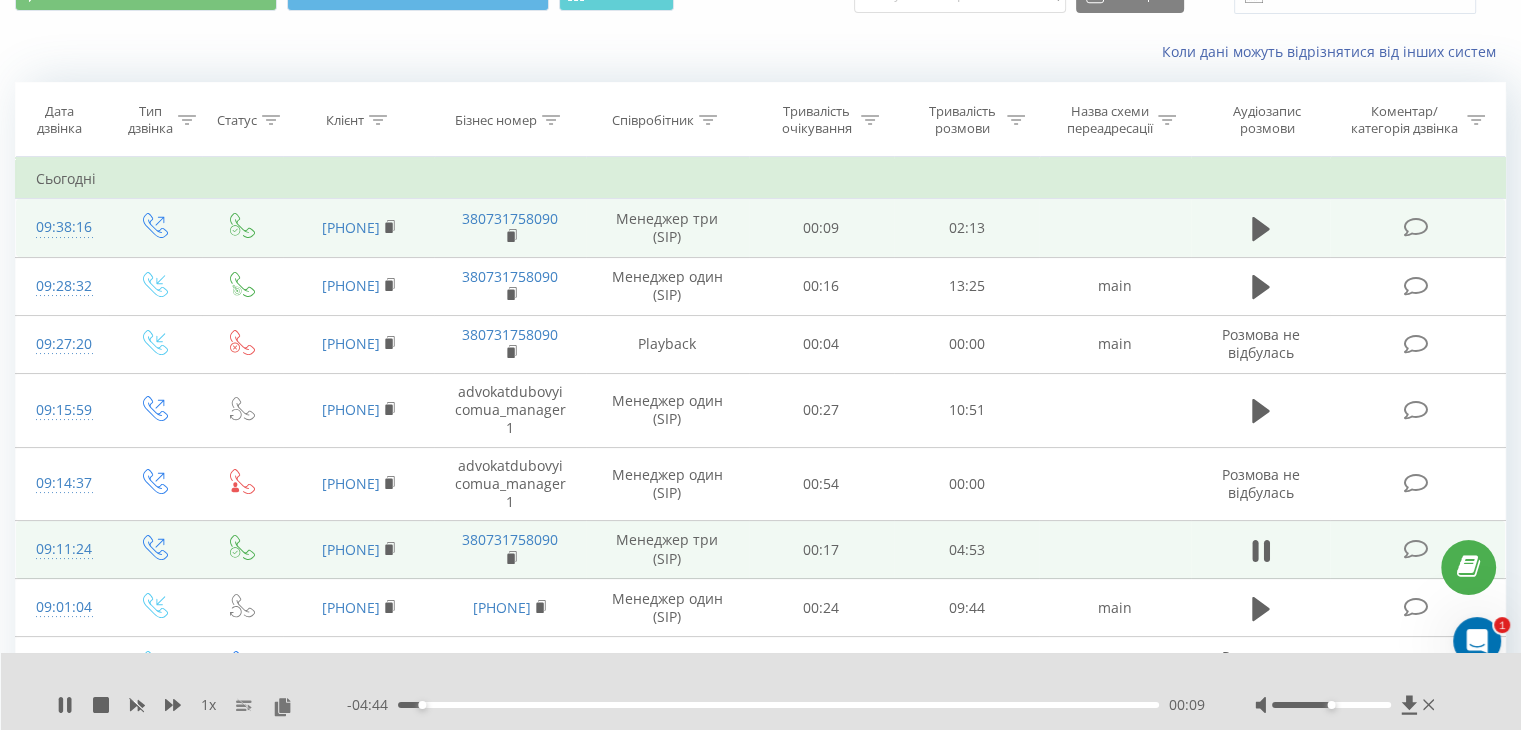 click on "1 x  - 04:44 00:09   00:09" at bounding box center (761, 691) 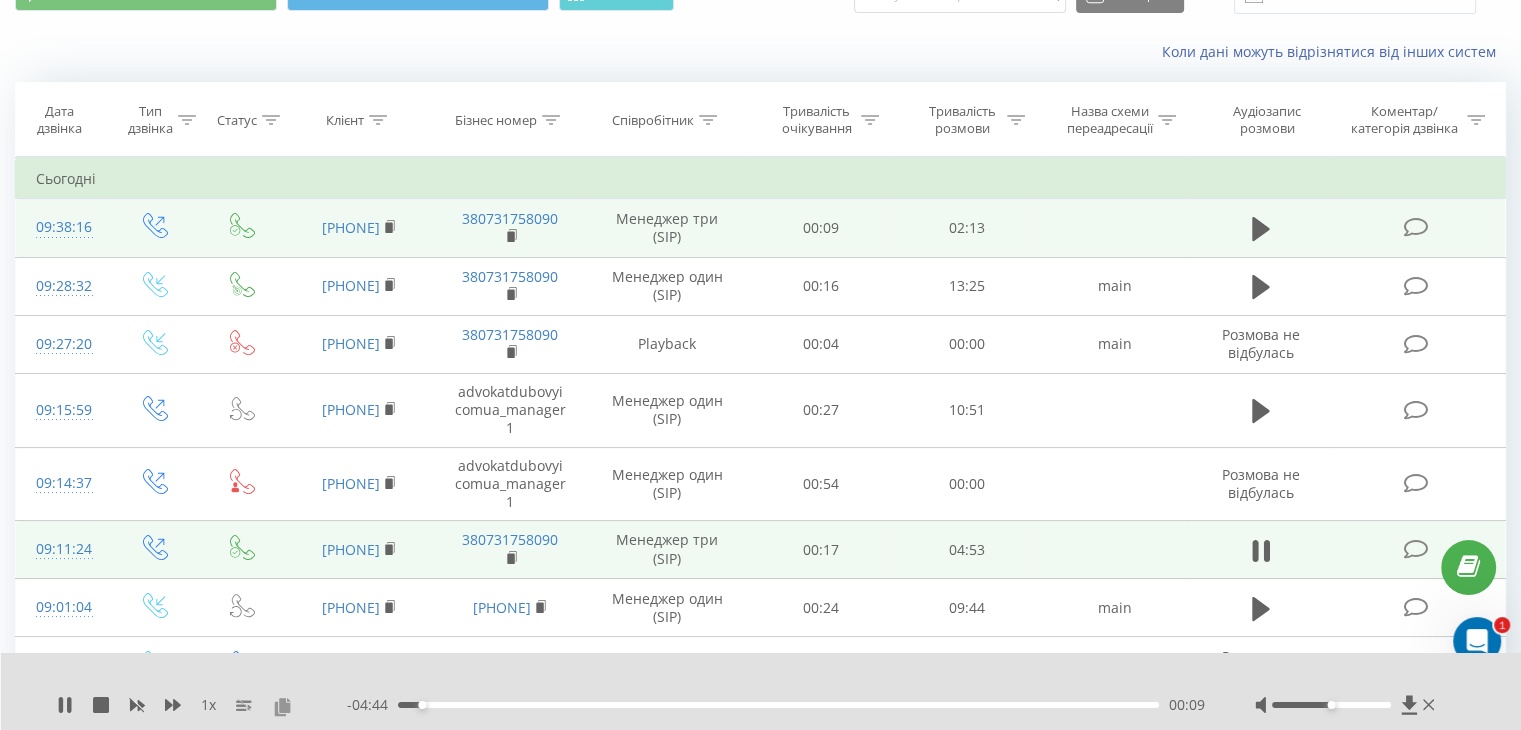 click at bounding box center [282, 706] 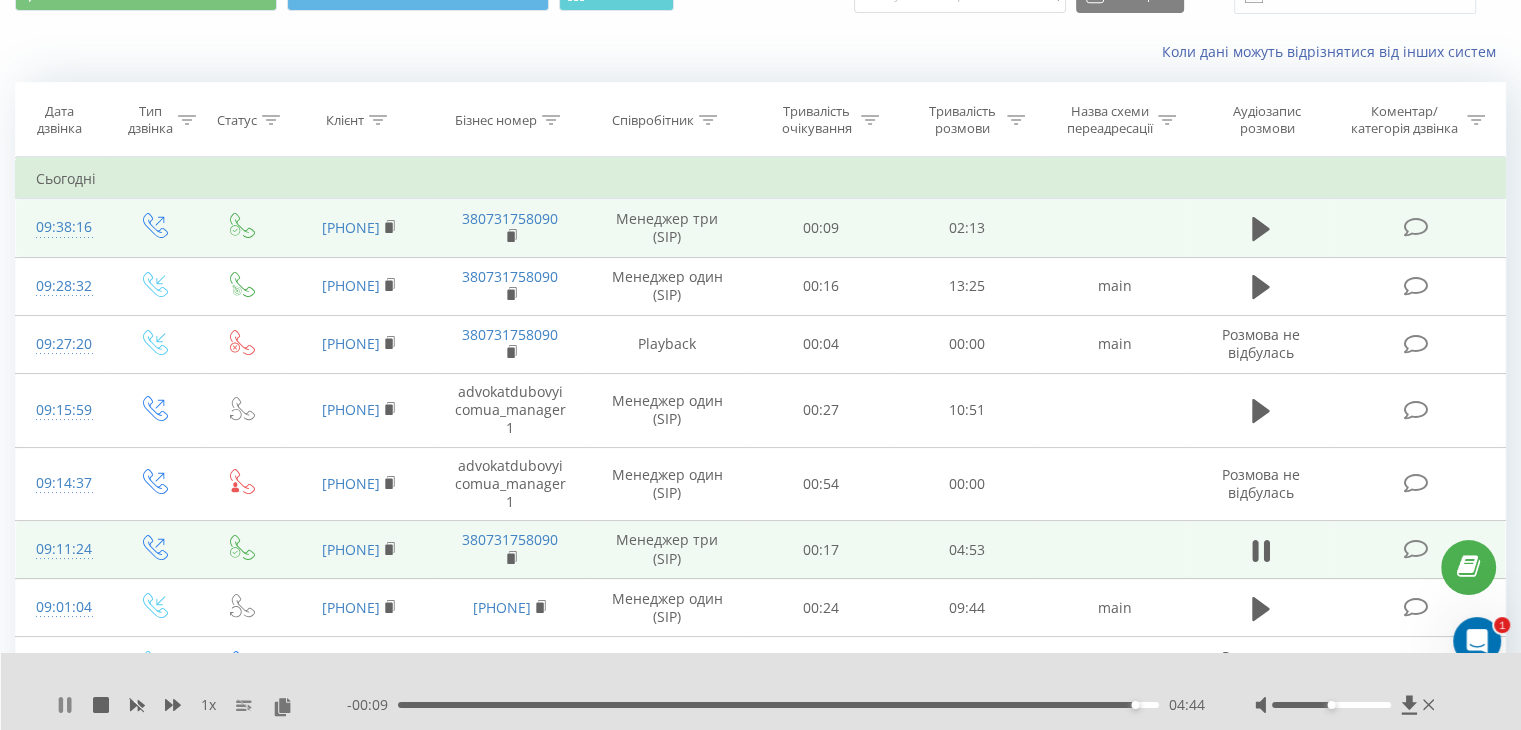 click 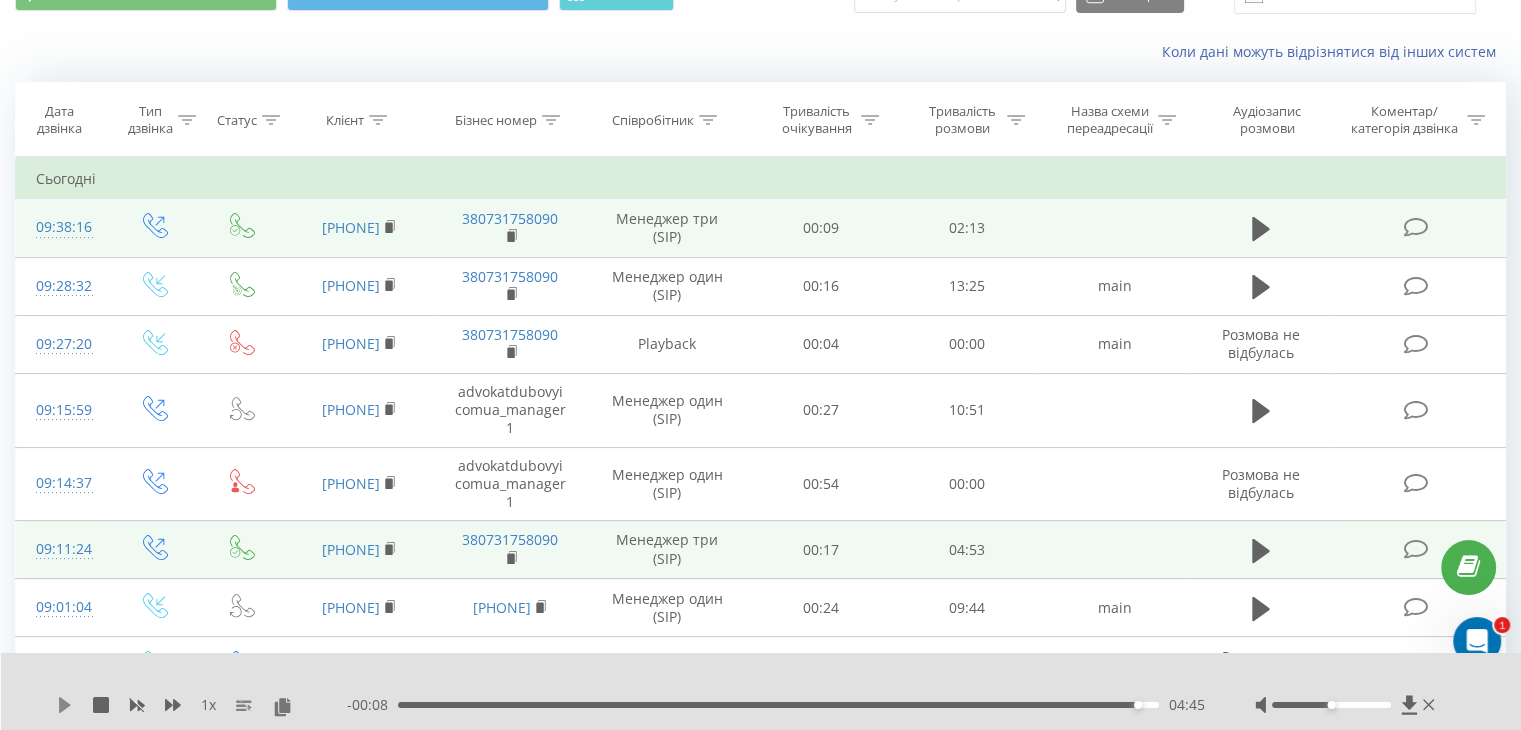 click 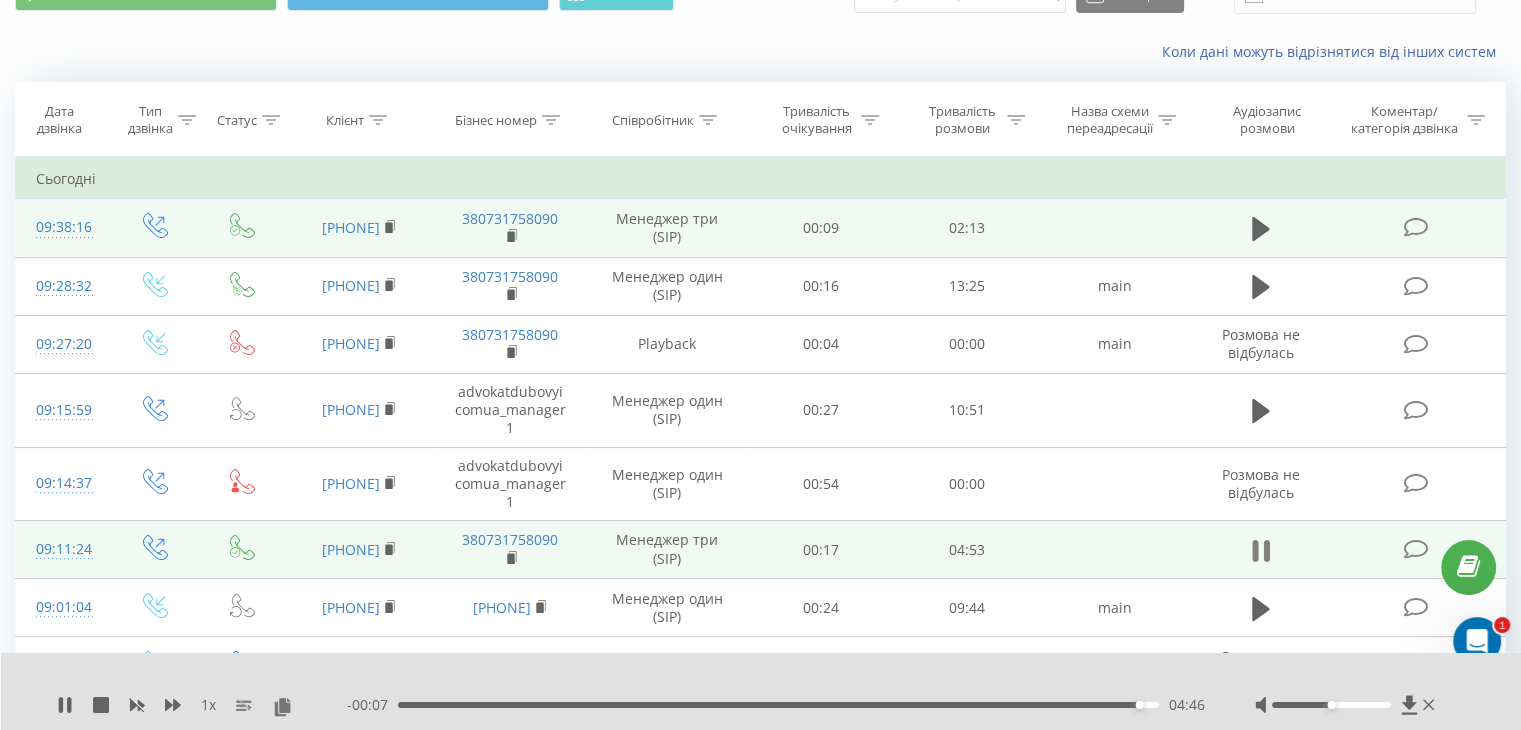 click 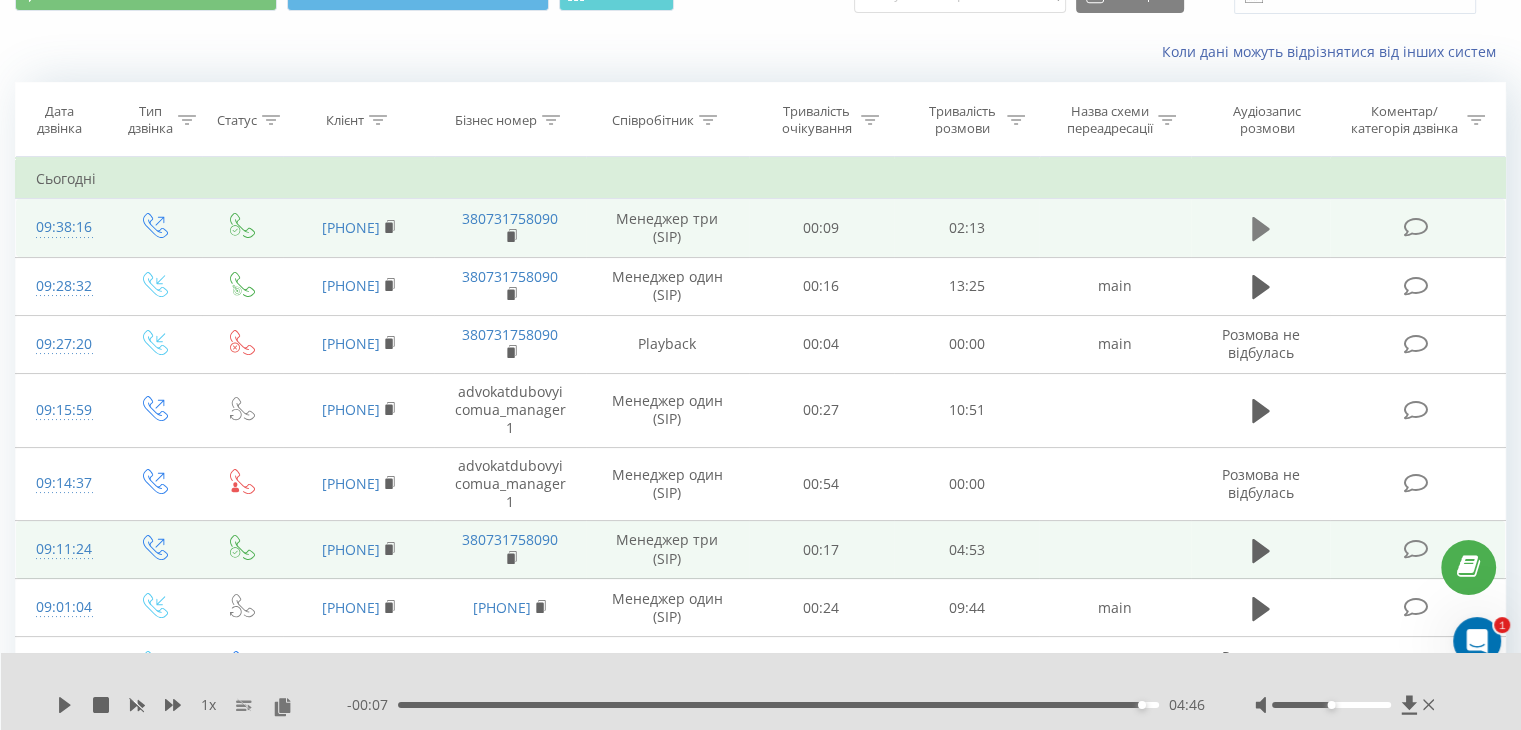 click 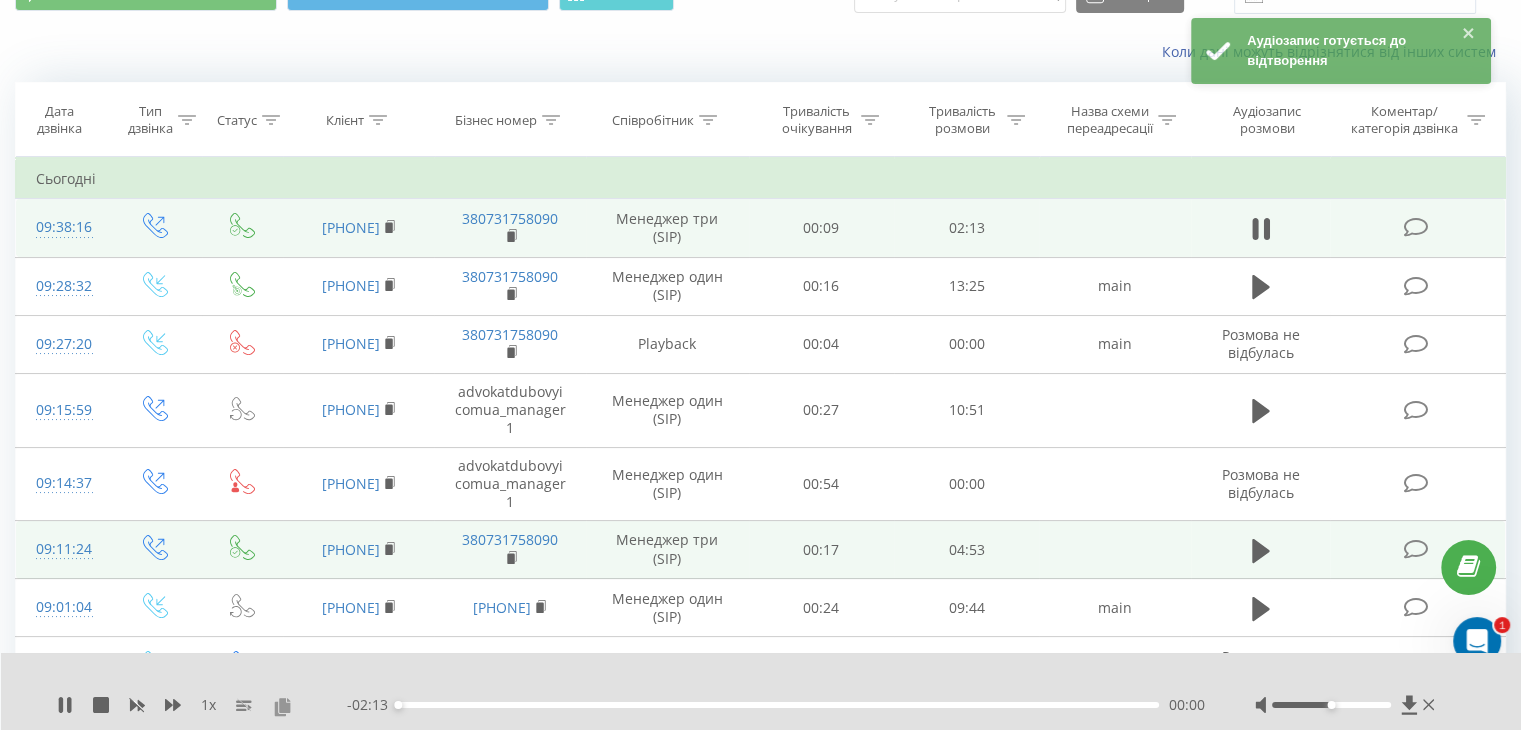 click at bounding box center [282, 706] 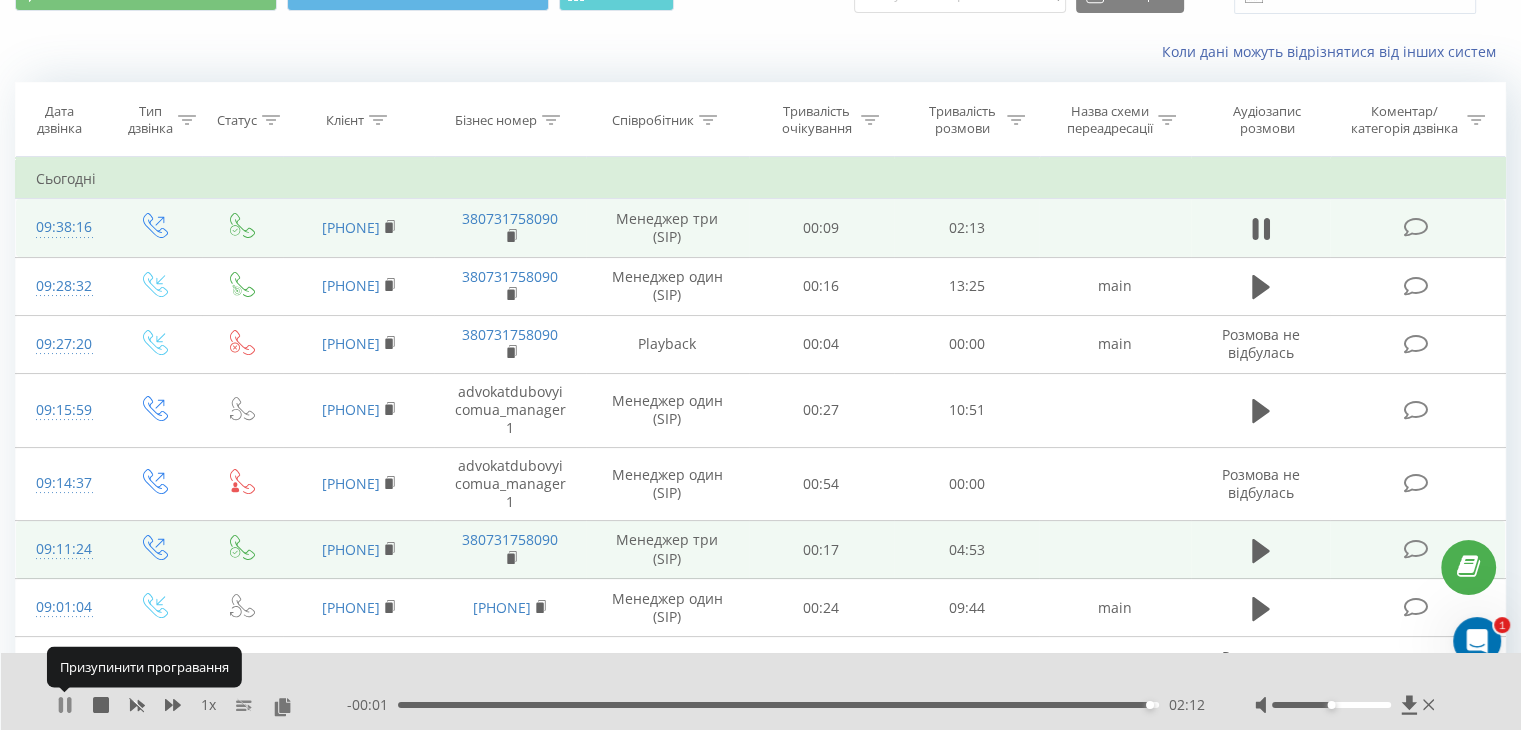 click 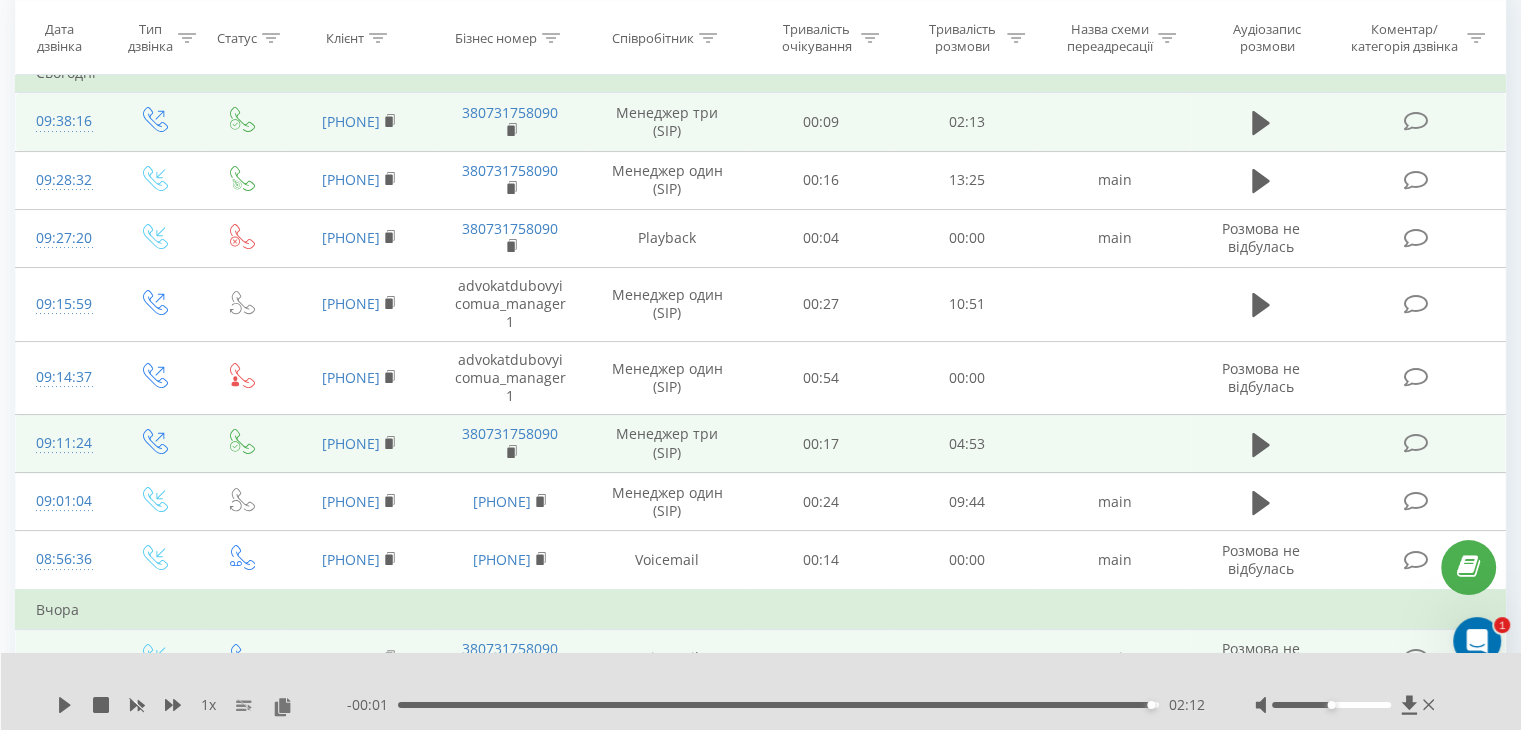 scroll, scrollTop: 200, scrollLeft: 0, axis: vertical 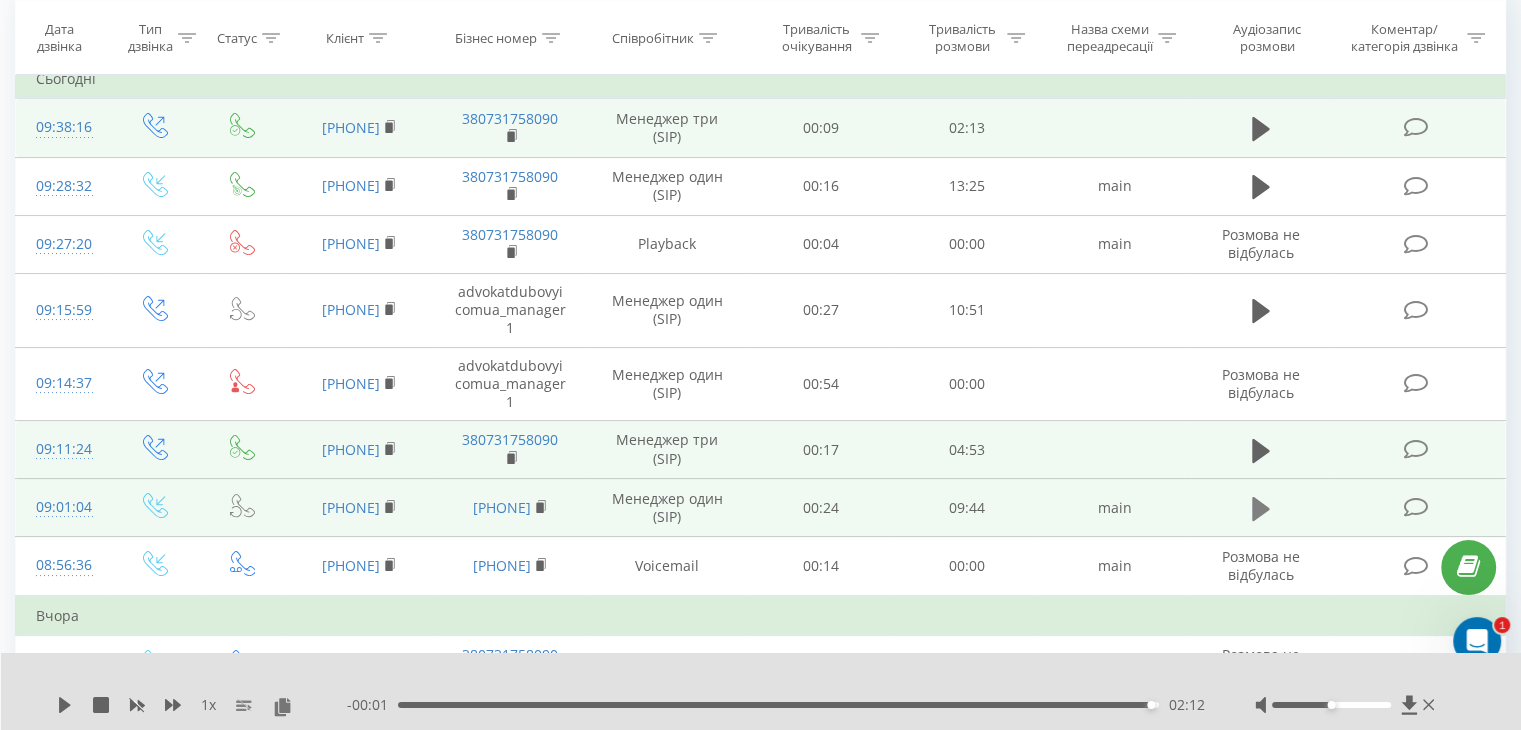 click 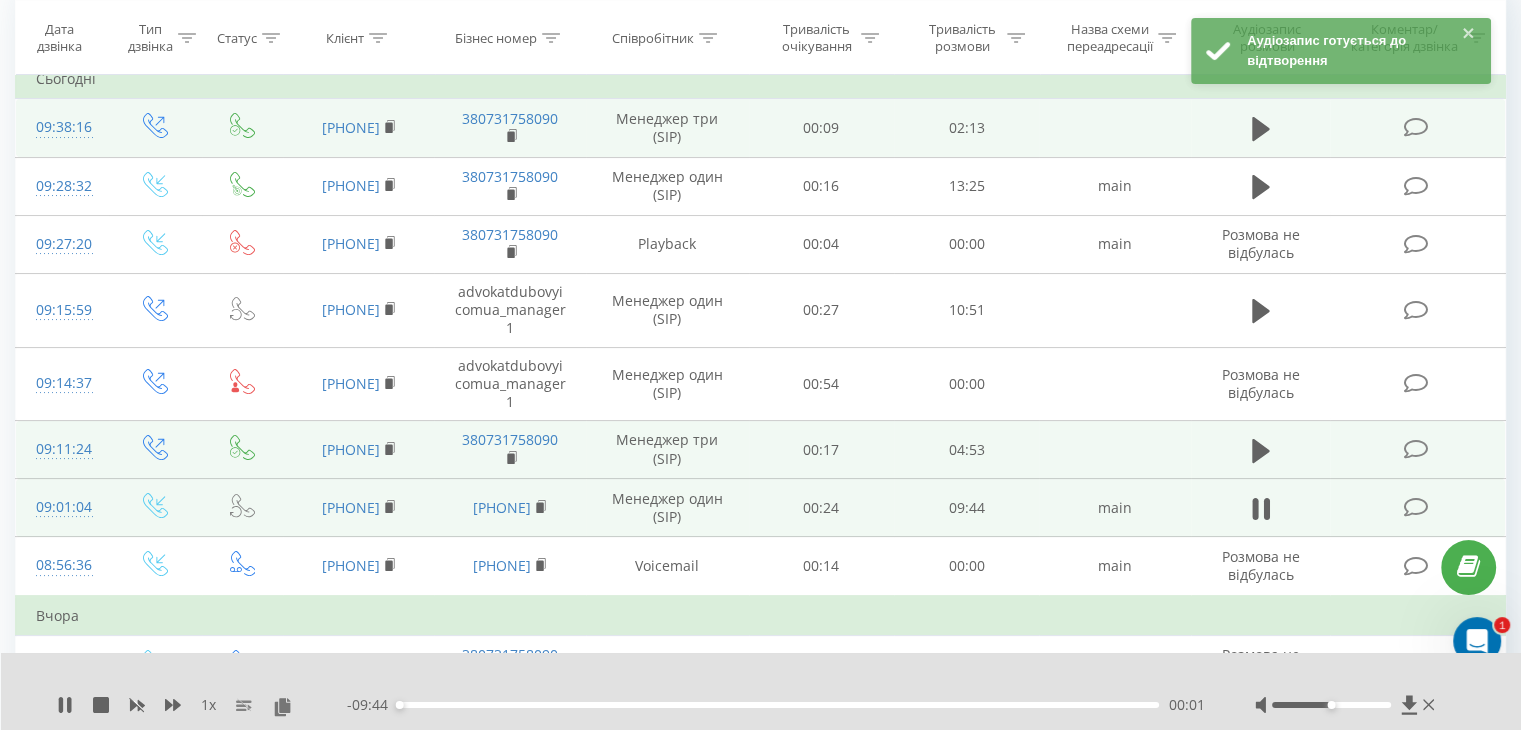 drag, startPoint x: 284, startPoint y: 461, endPoint x: 407, endPoint y: 459, distance: 123.01626 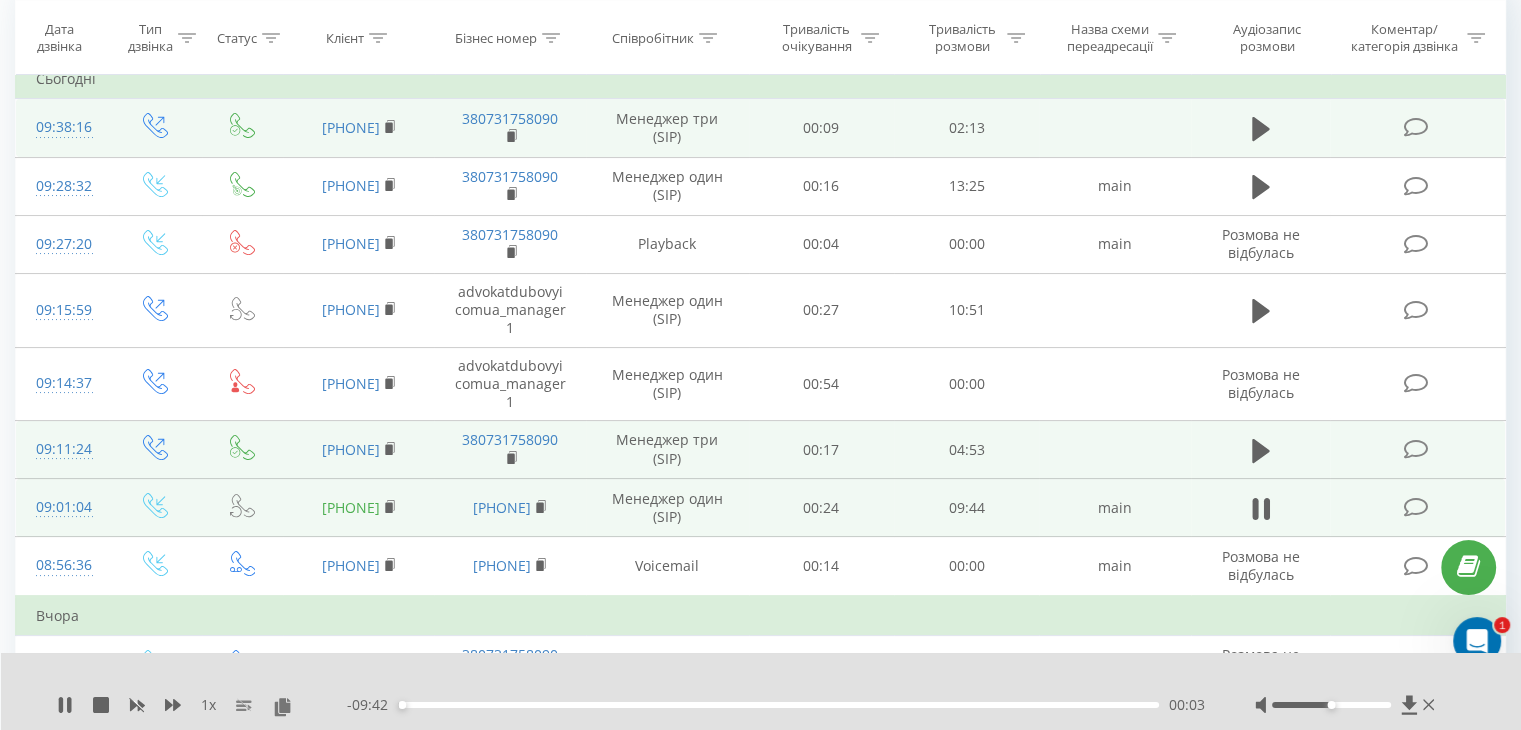 copy on "380505263875" 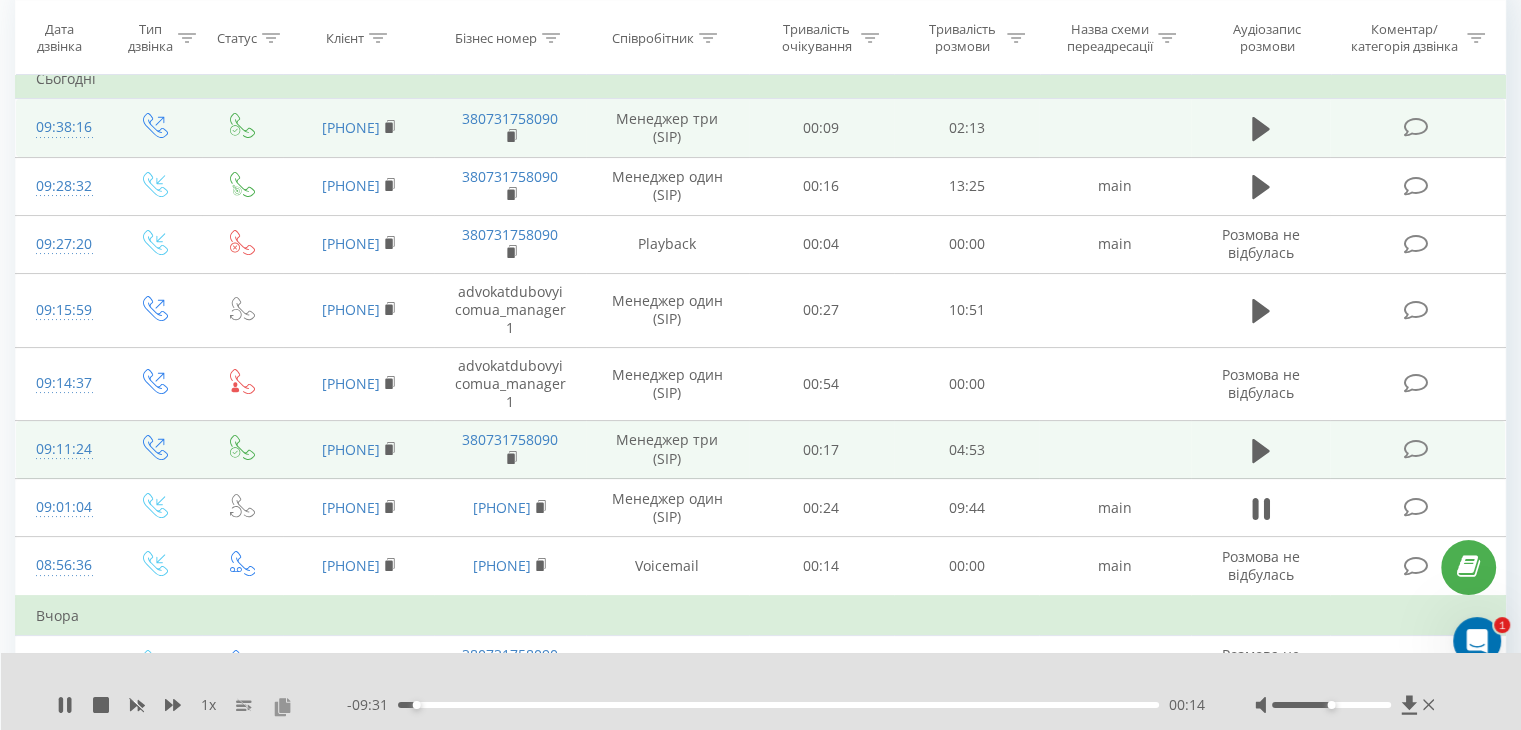 click at bounding box center [282, 706] 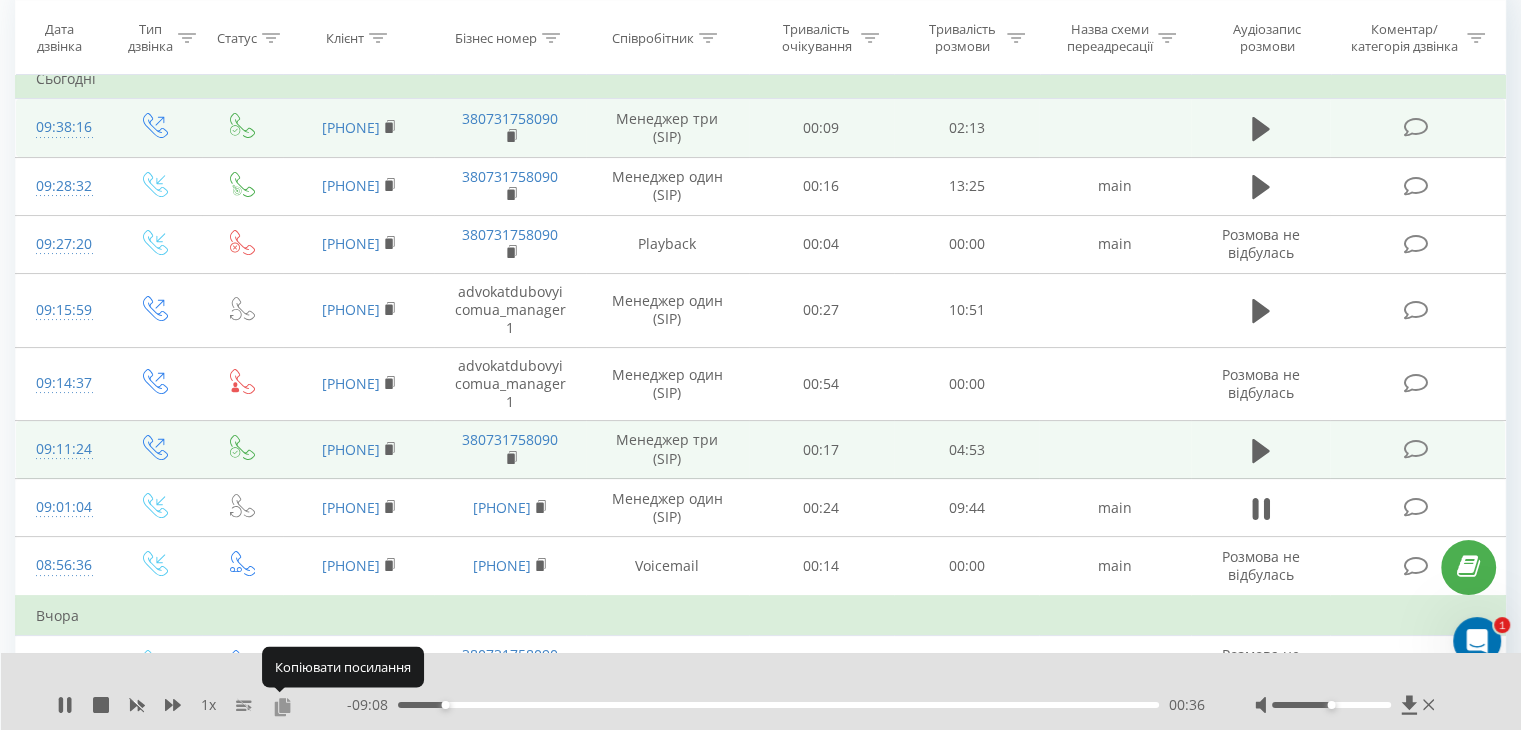 click at bounding box center (282, 706) 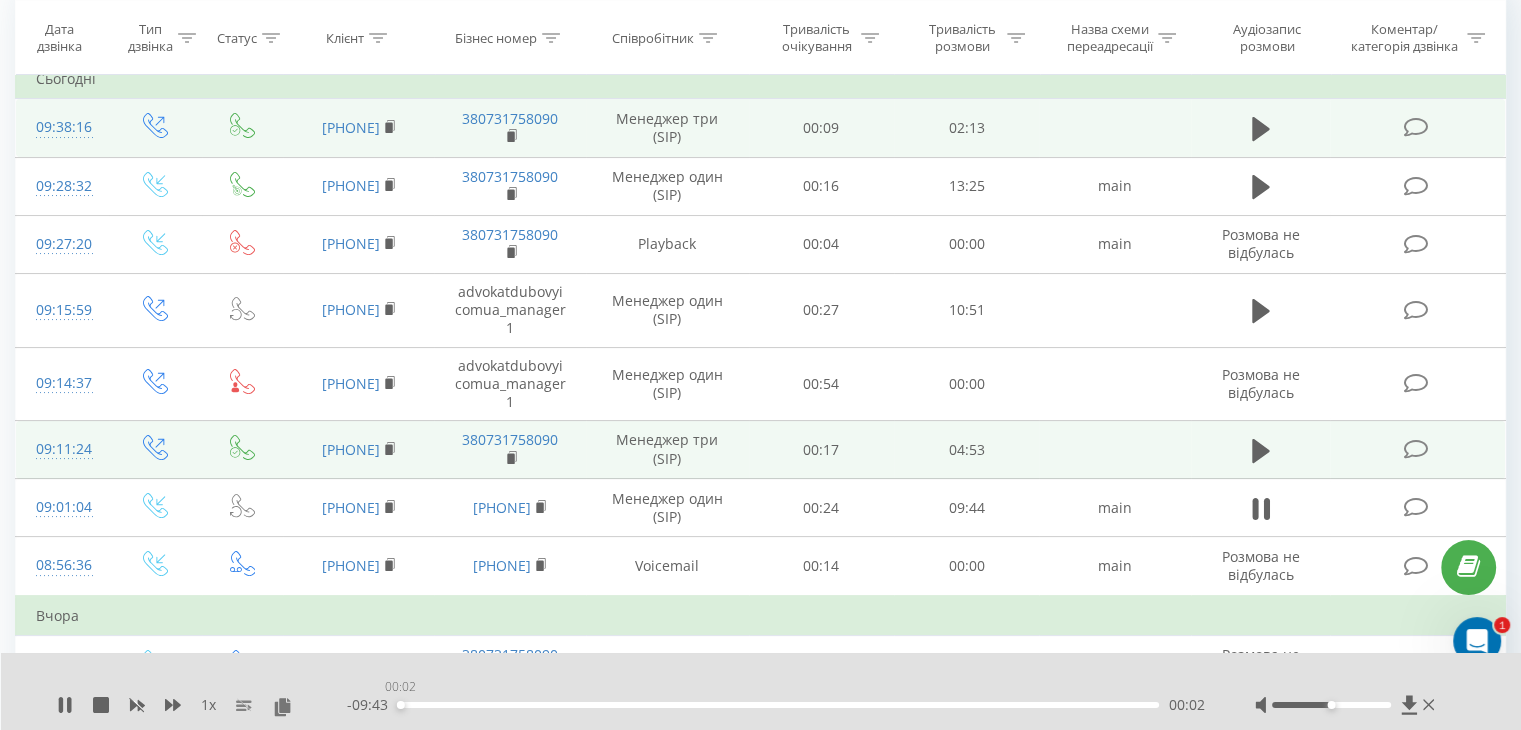 click on "00:02" at bounding box center [778, 705] 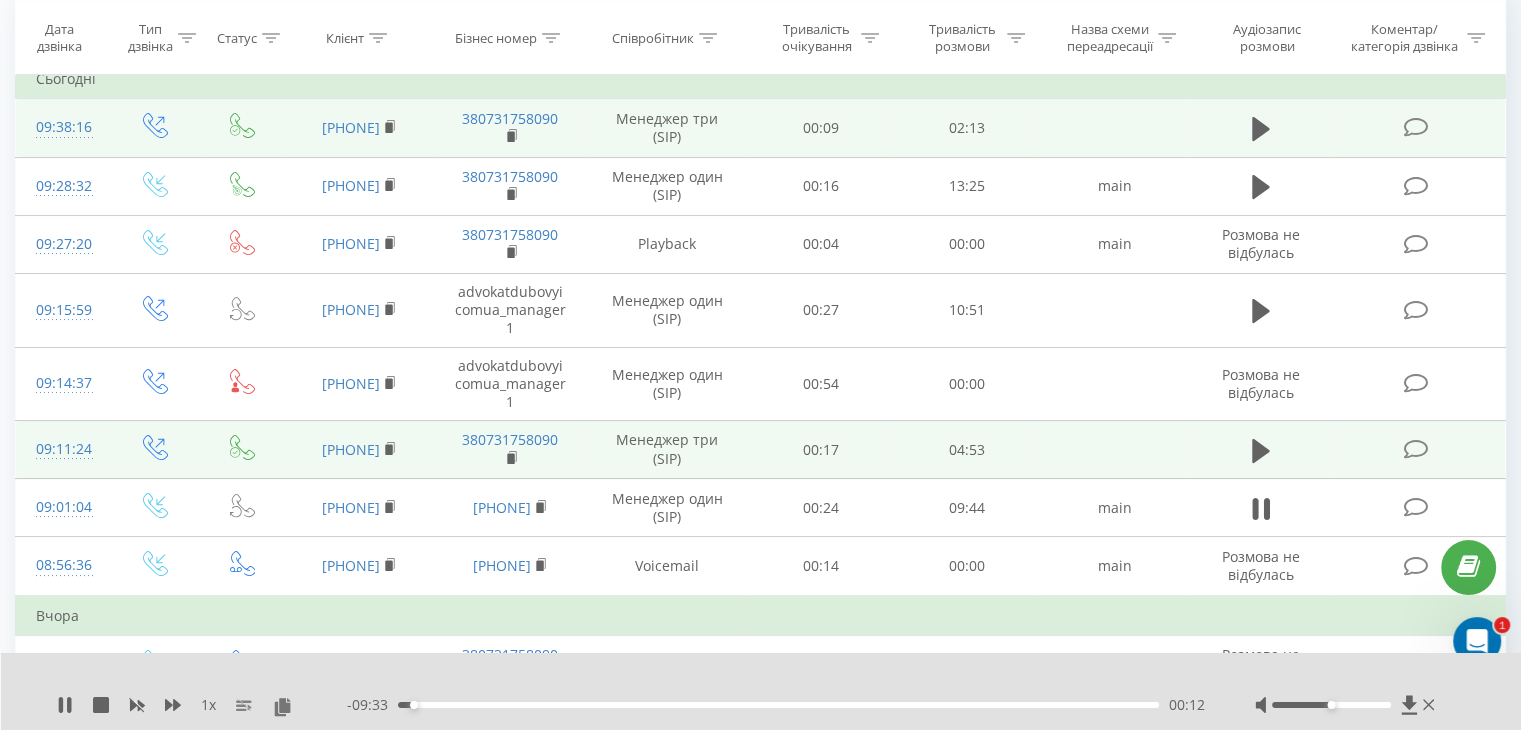 click on "00:12" at bounding box center (778, 705) 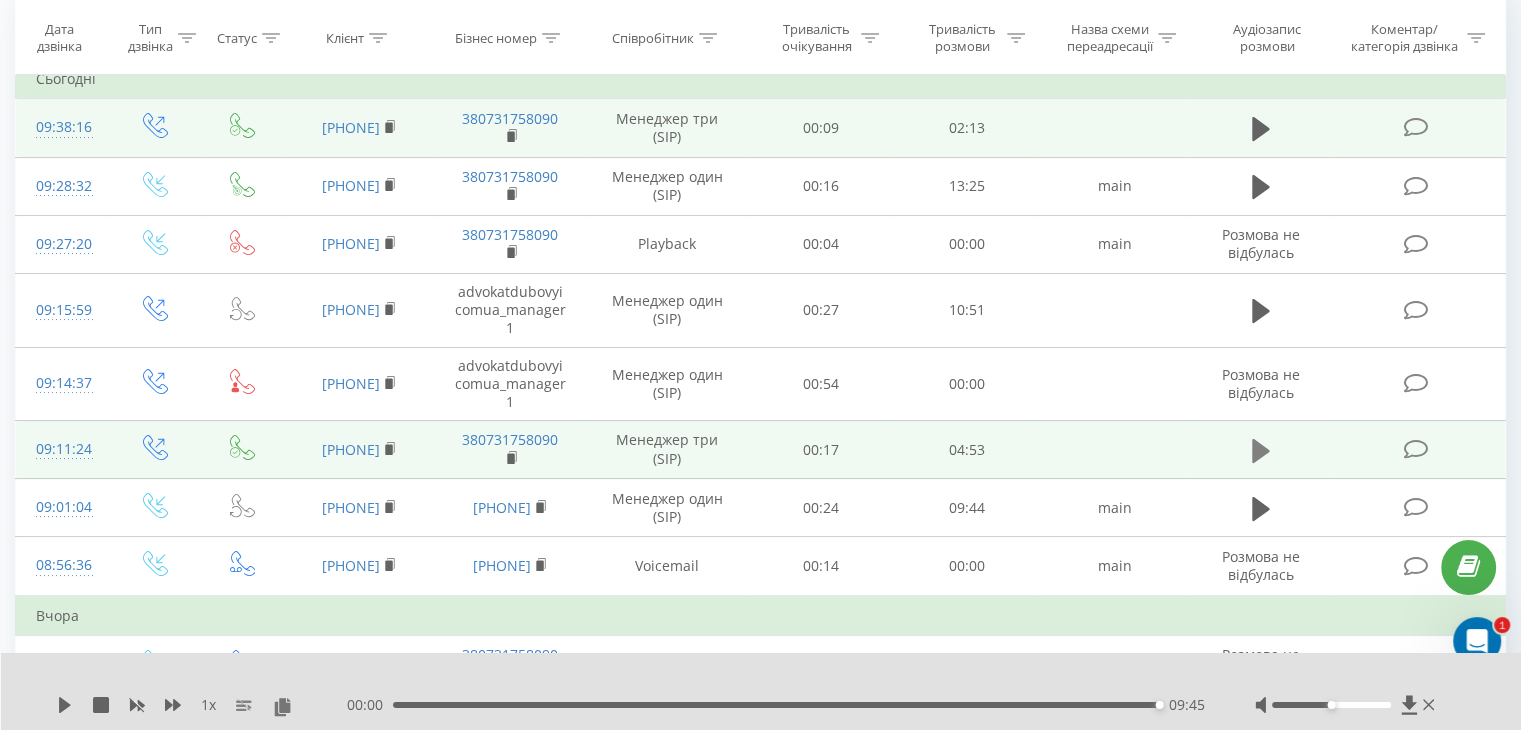 click 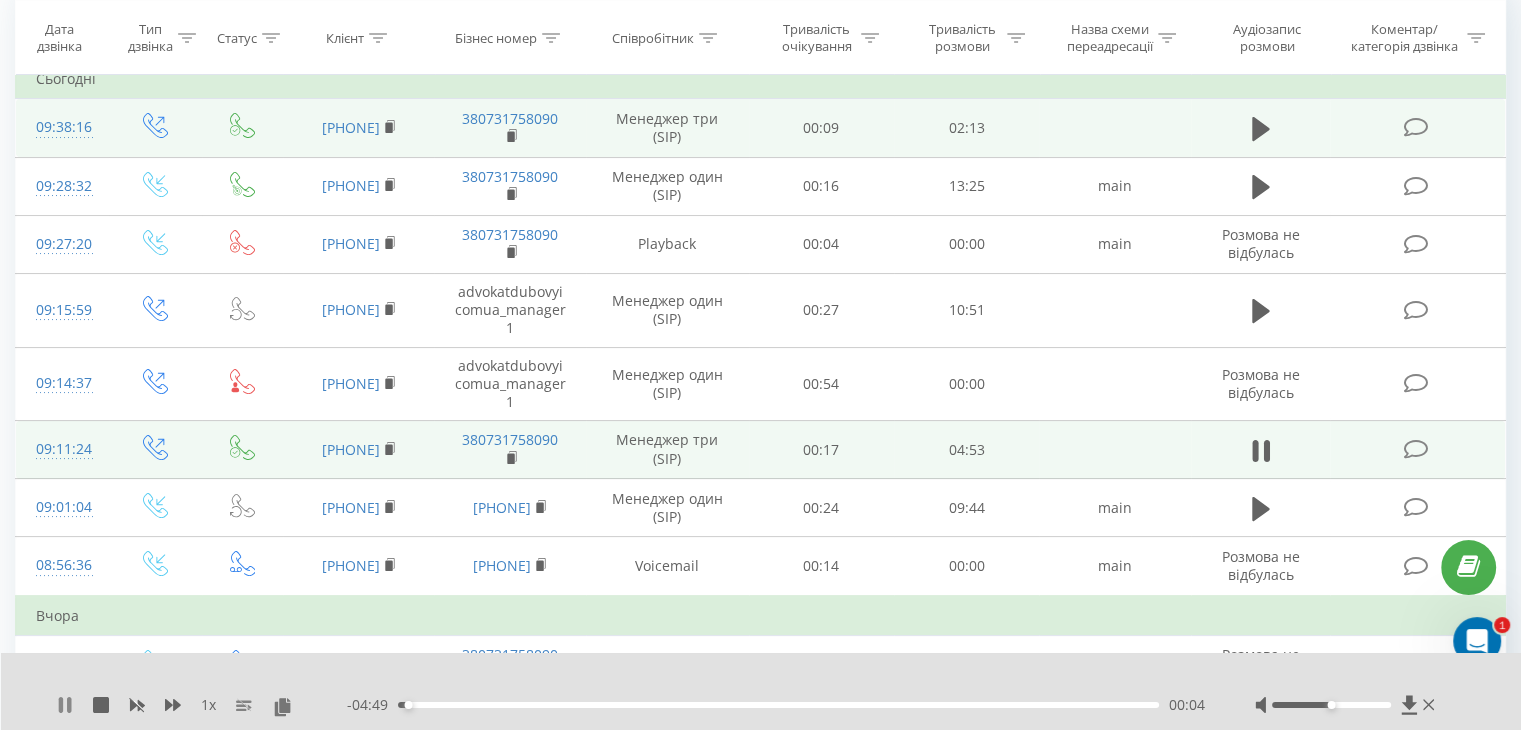 click 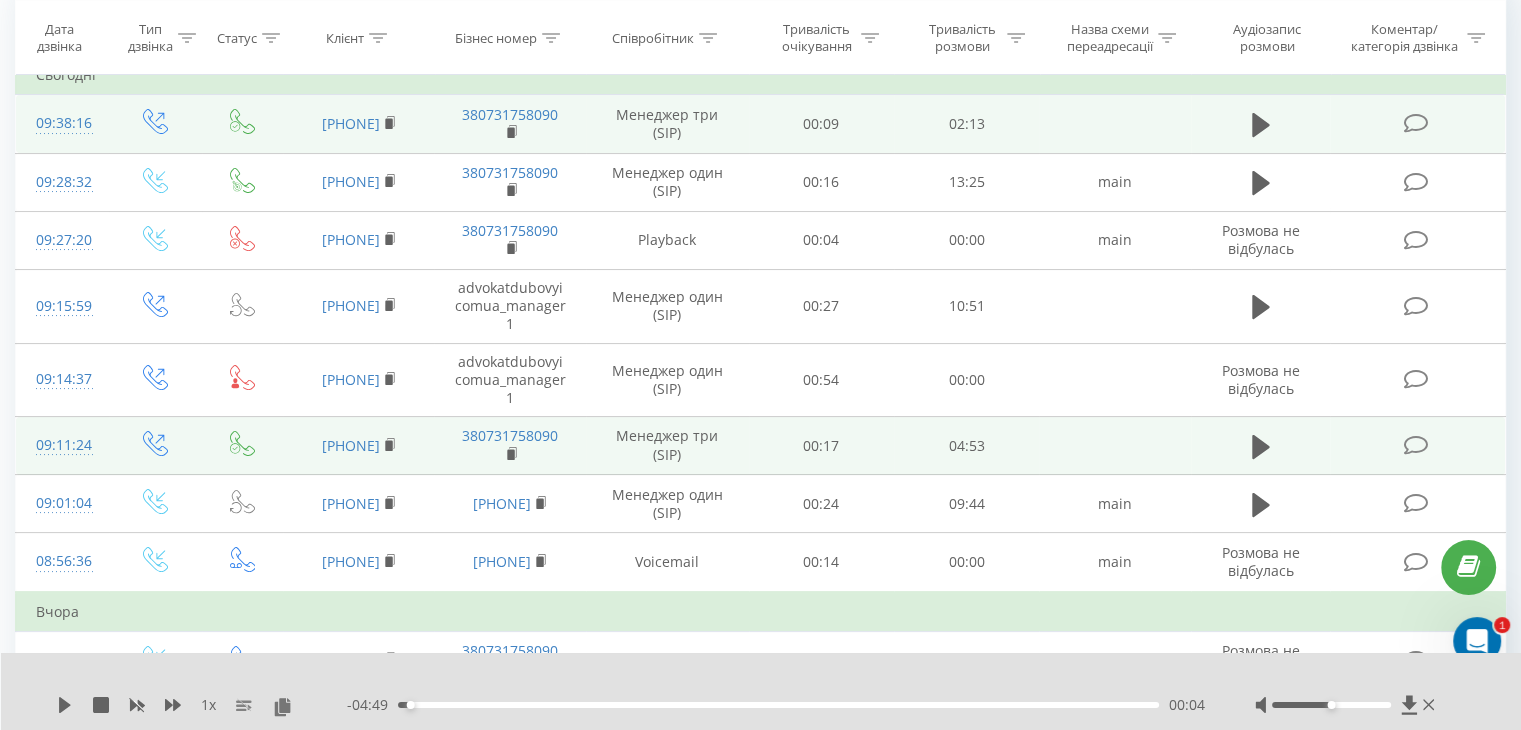 scroll, scrollTop: 200, scrollLeft: 0, axis: vertical 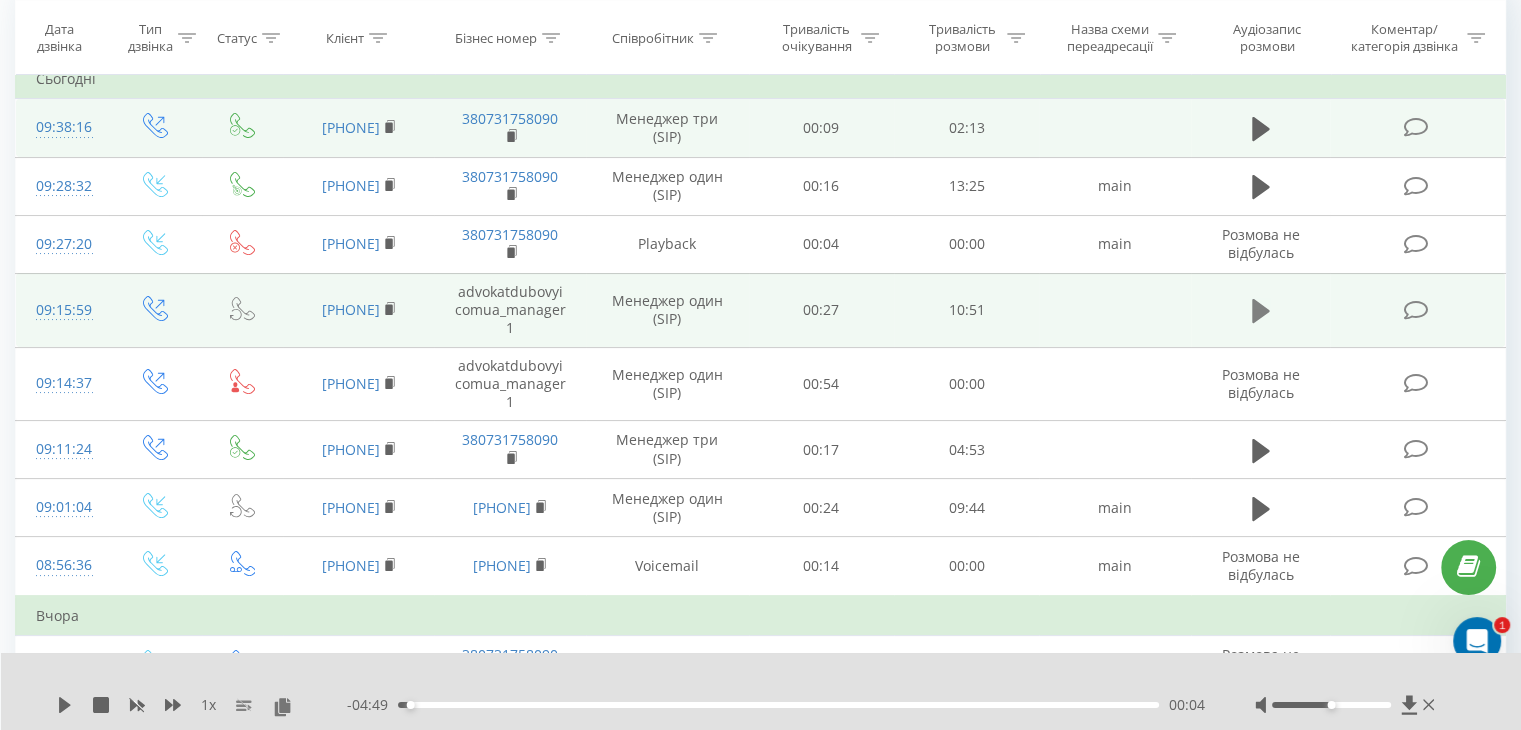 click 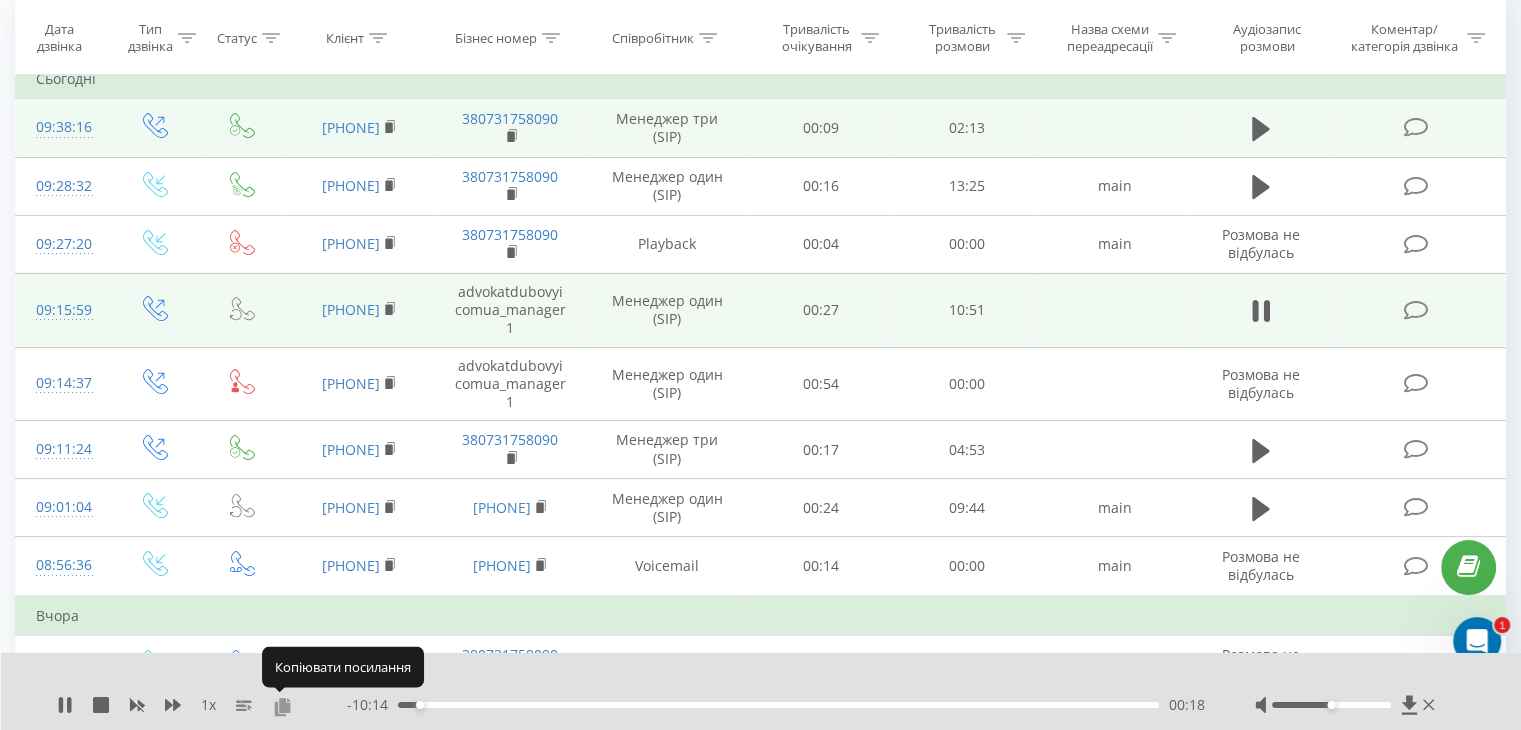click at bounding box center [282, 706] 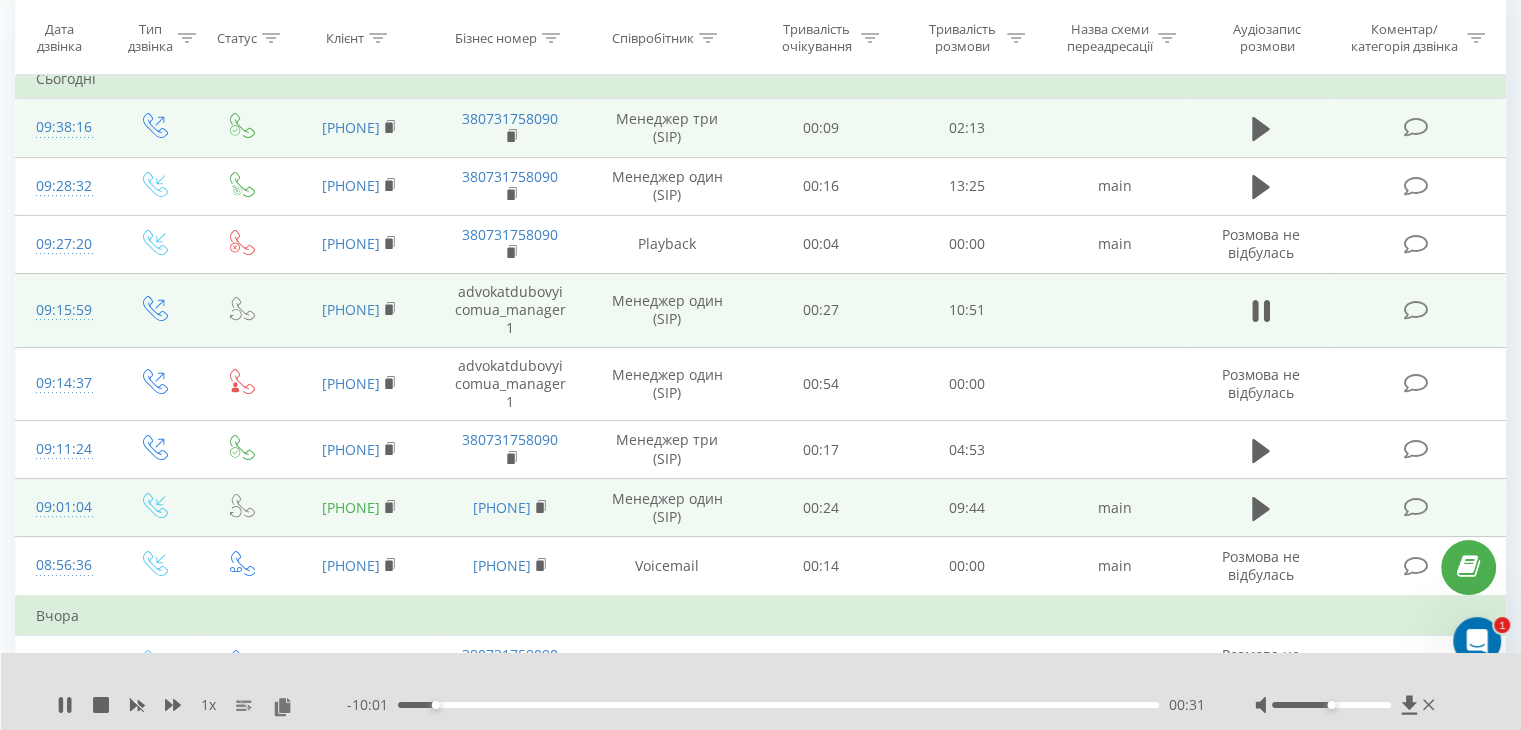 copy on "380505263875" 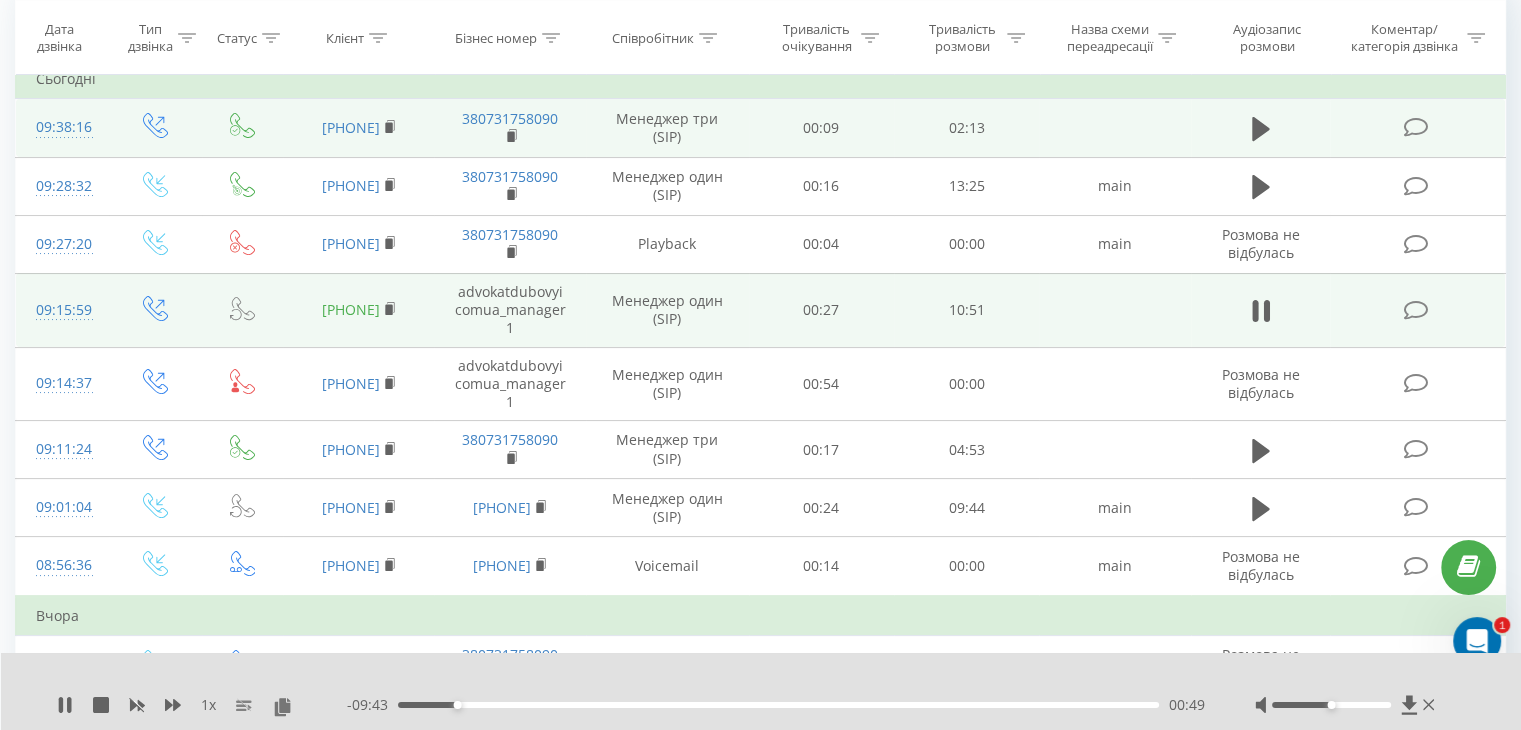 drag, startPoint x: 285, startPoint y: 289, endPoint x: 404, endPoint y: 288, distance: 119.0042 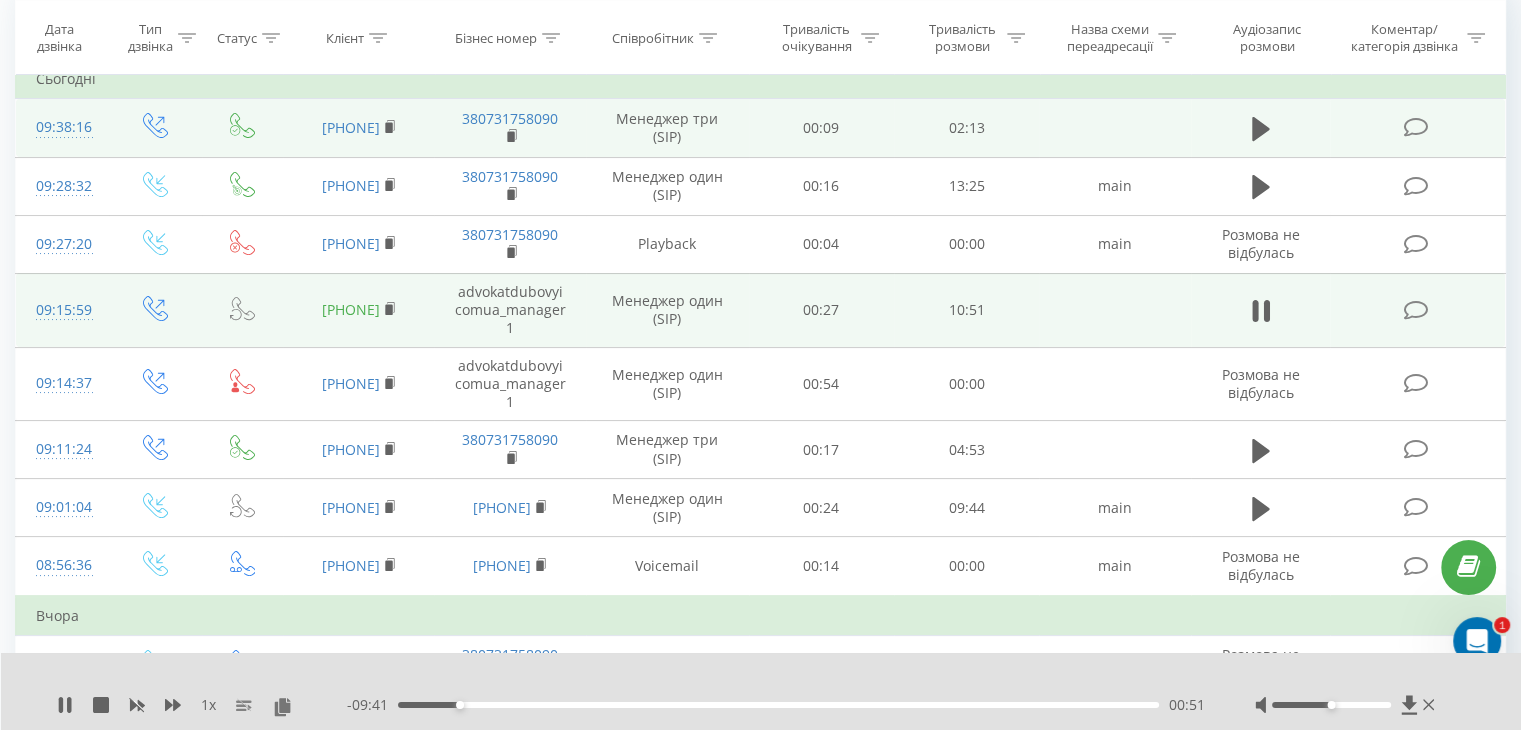 copy on "380960522010" 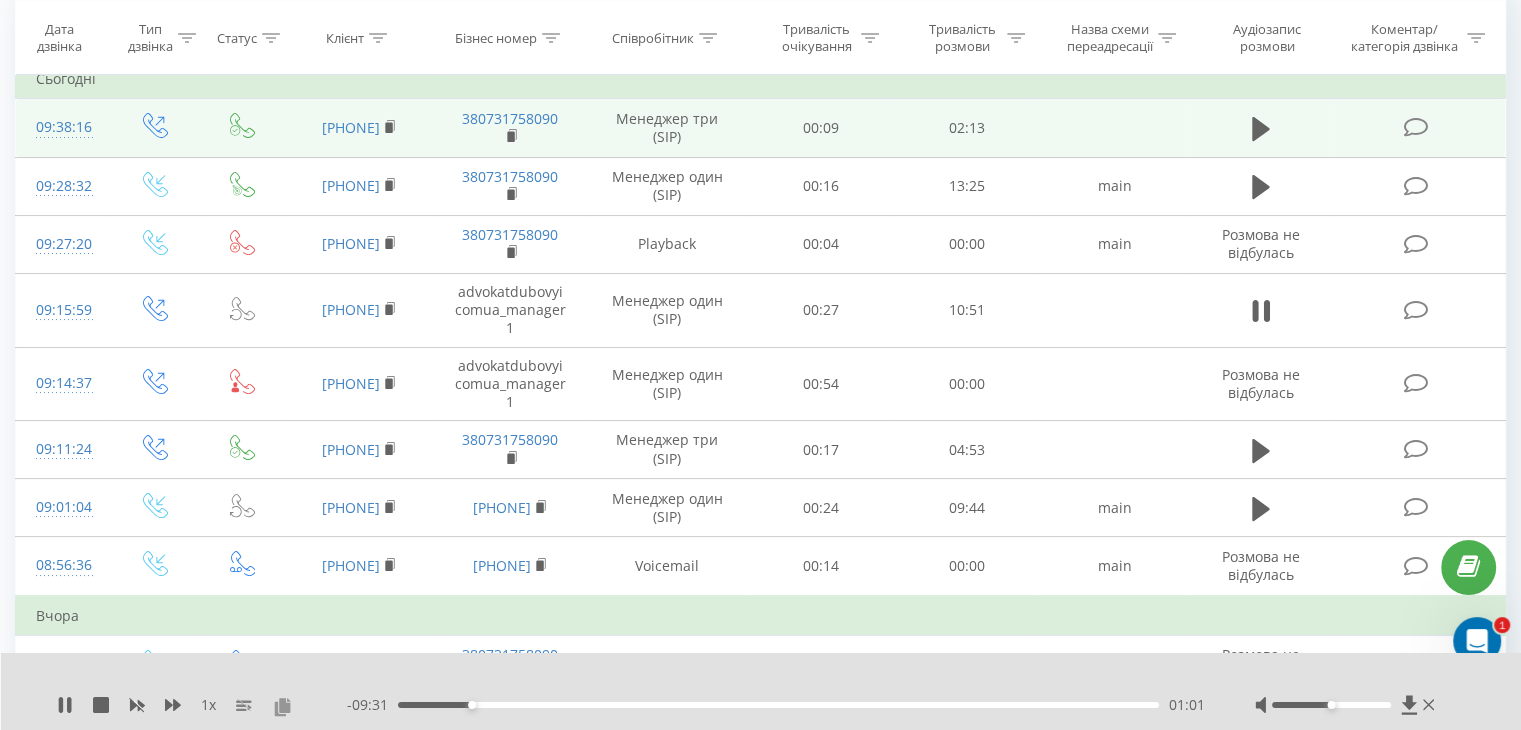 click at bounding box center (282, 706) 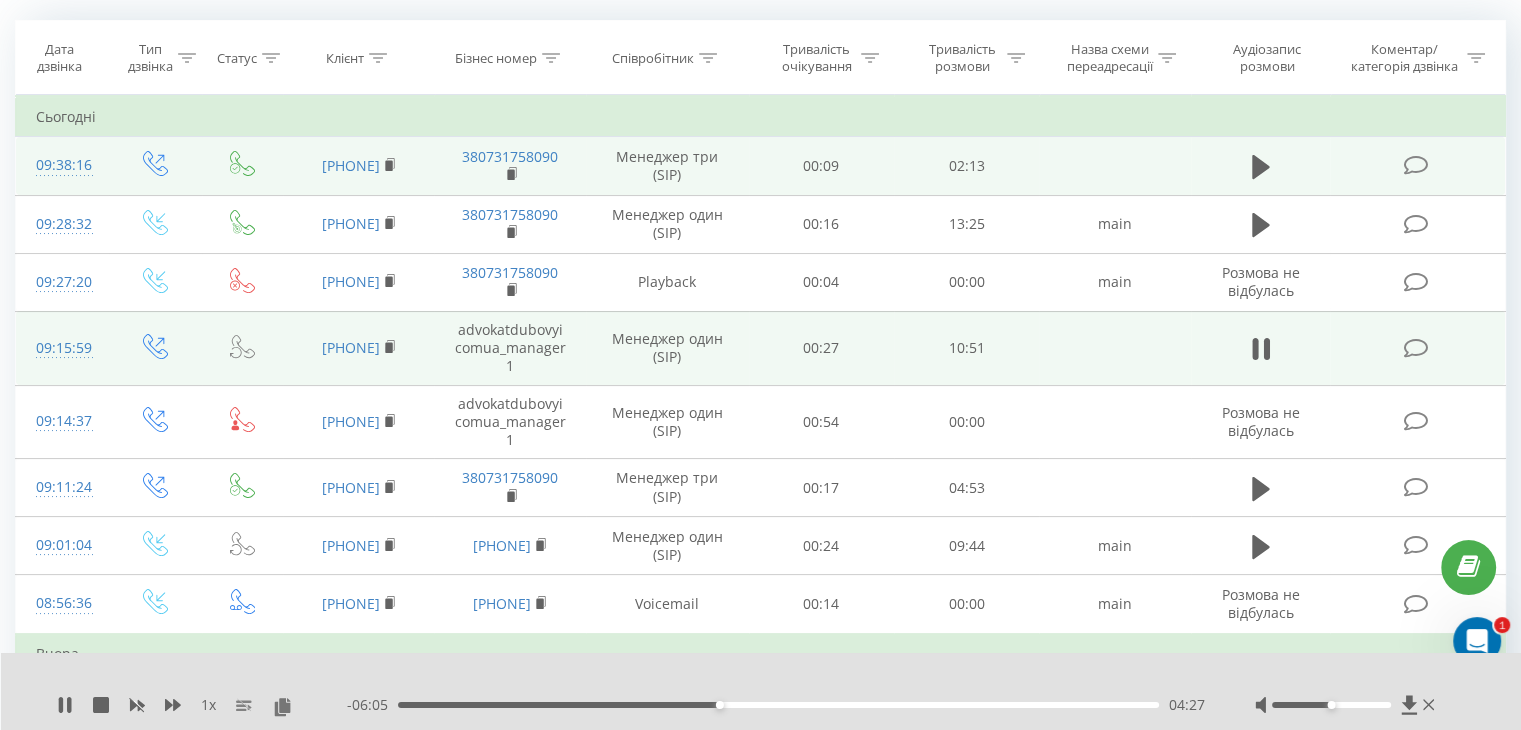 scroll, scrollTop: 100, scrollLeft: 0, axis: vertical 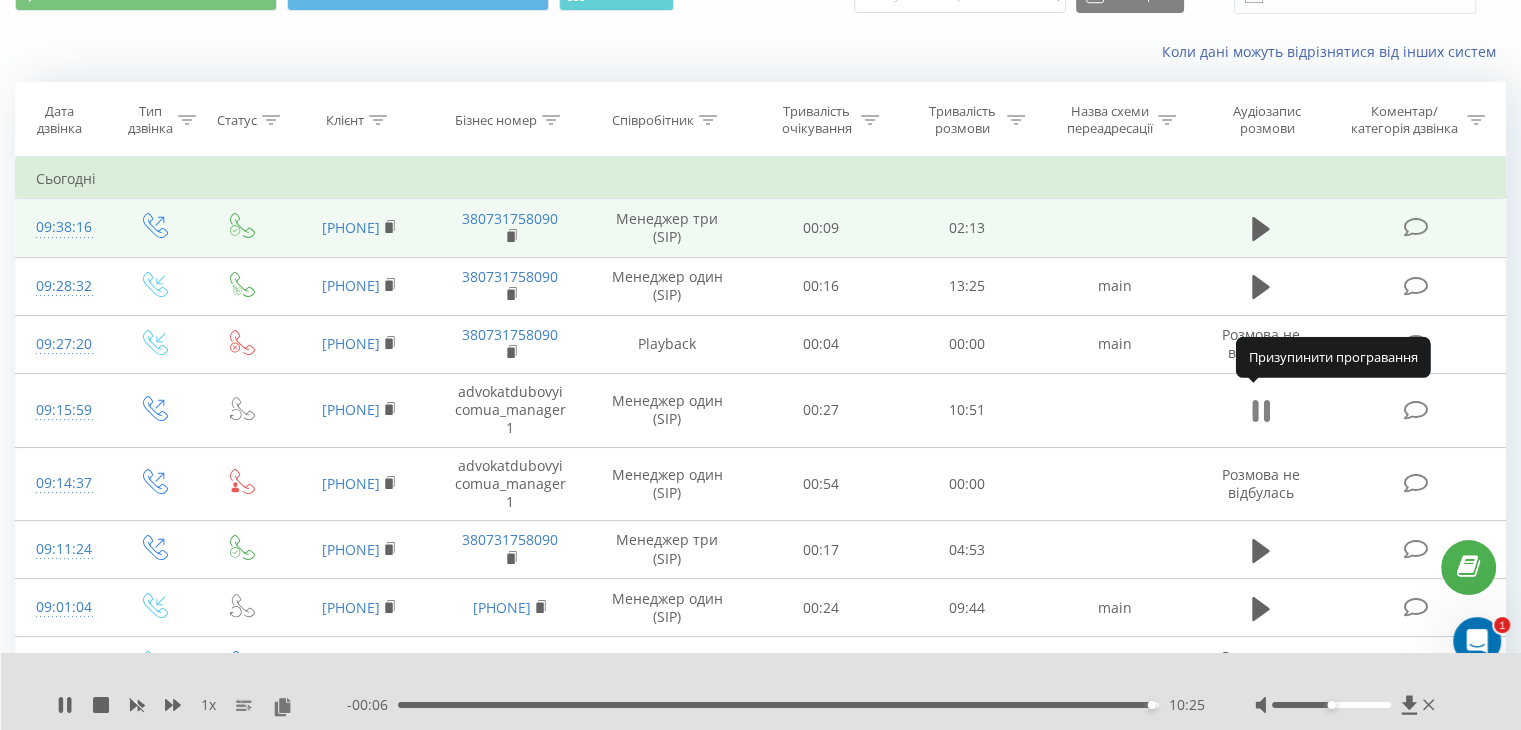 click 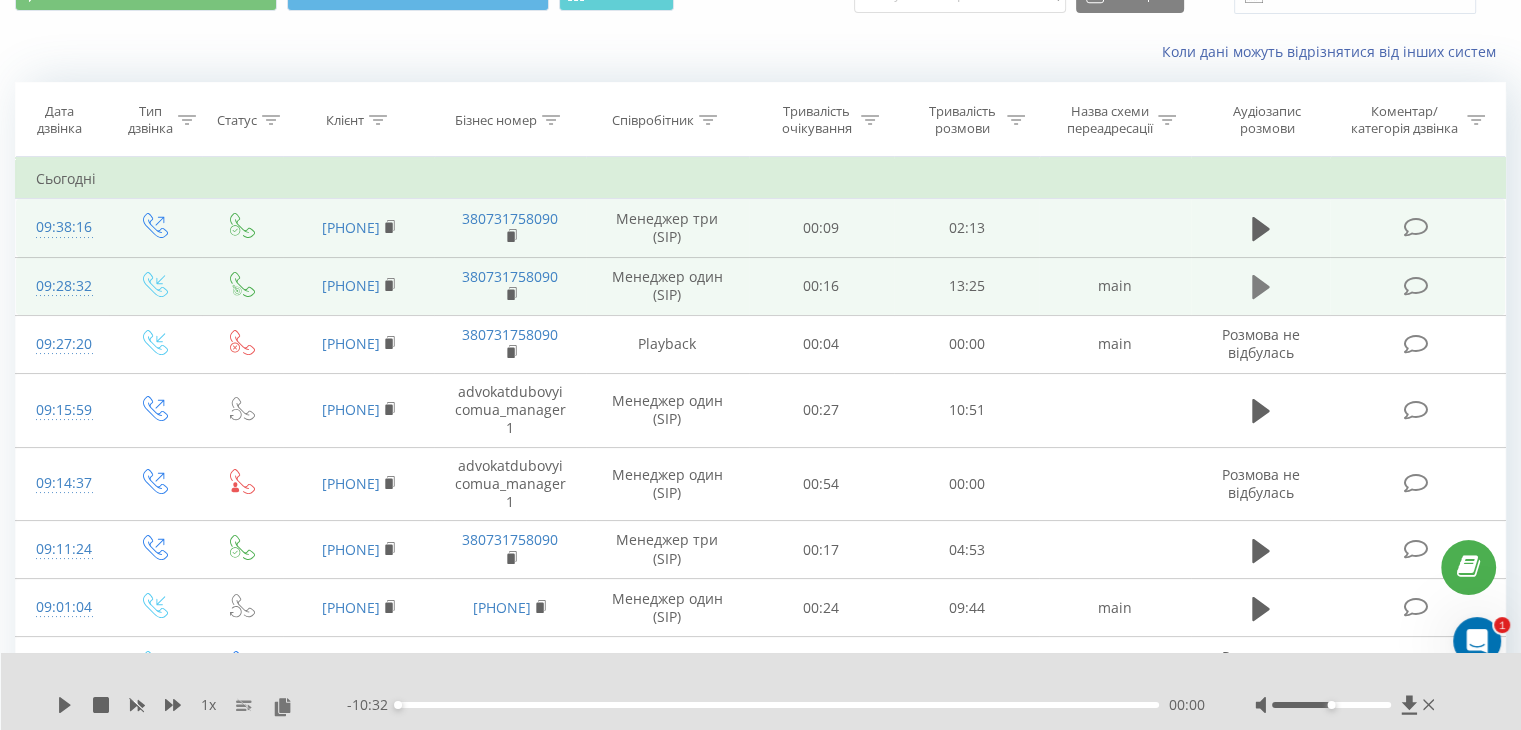 click 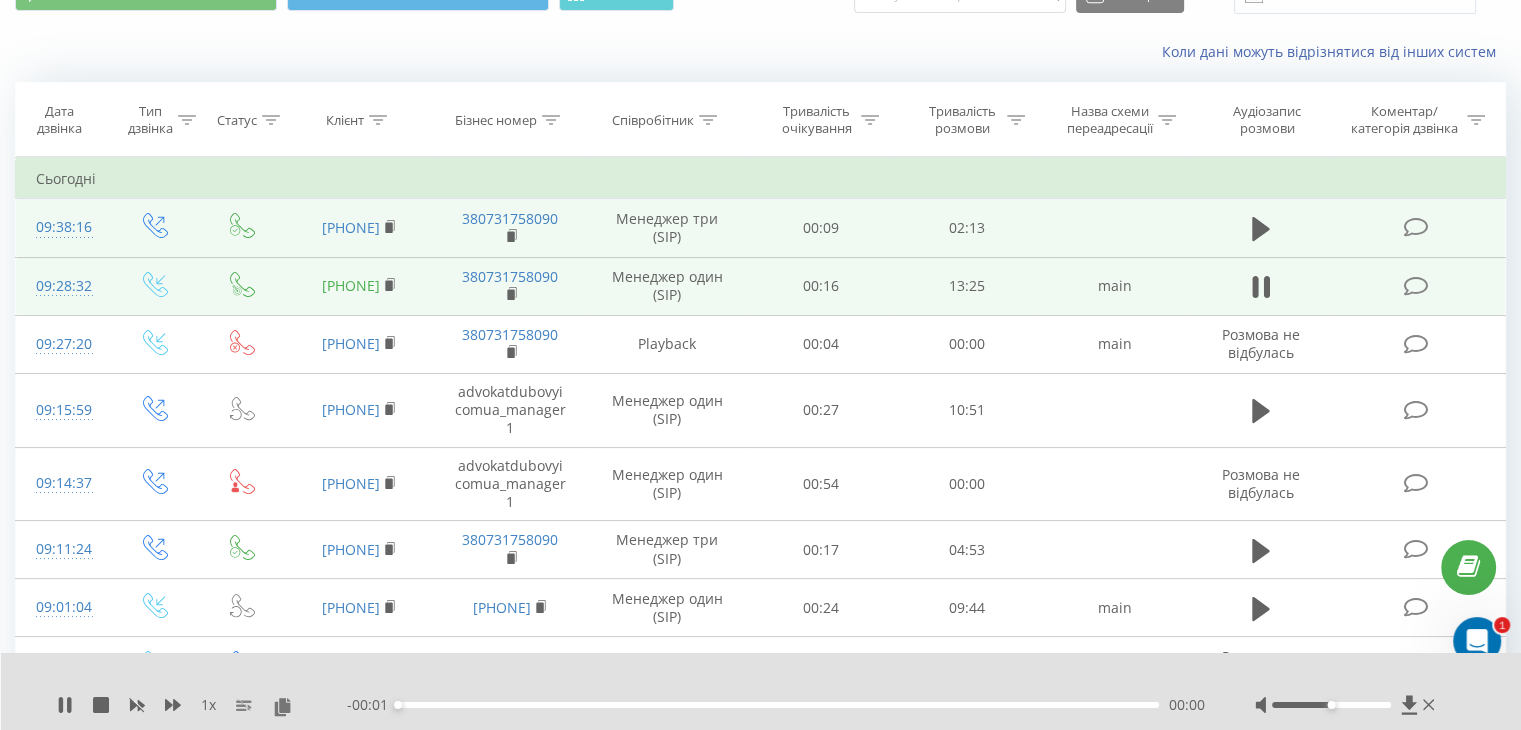 drag, startPoint x: 287, startPoint y: 268, endPoint x: 404, endPoint y: 269, distance: 117.00427 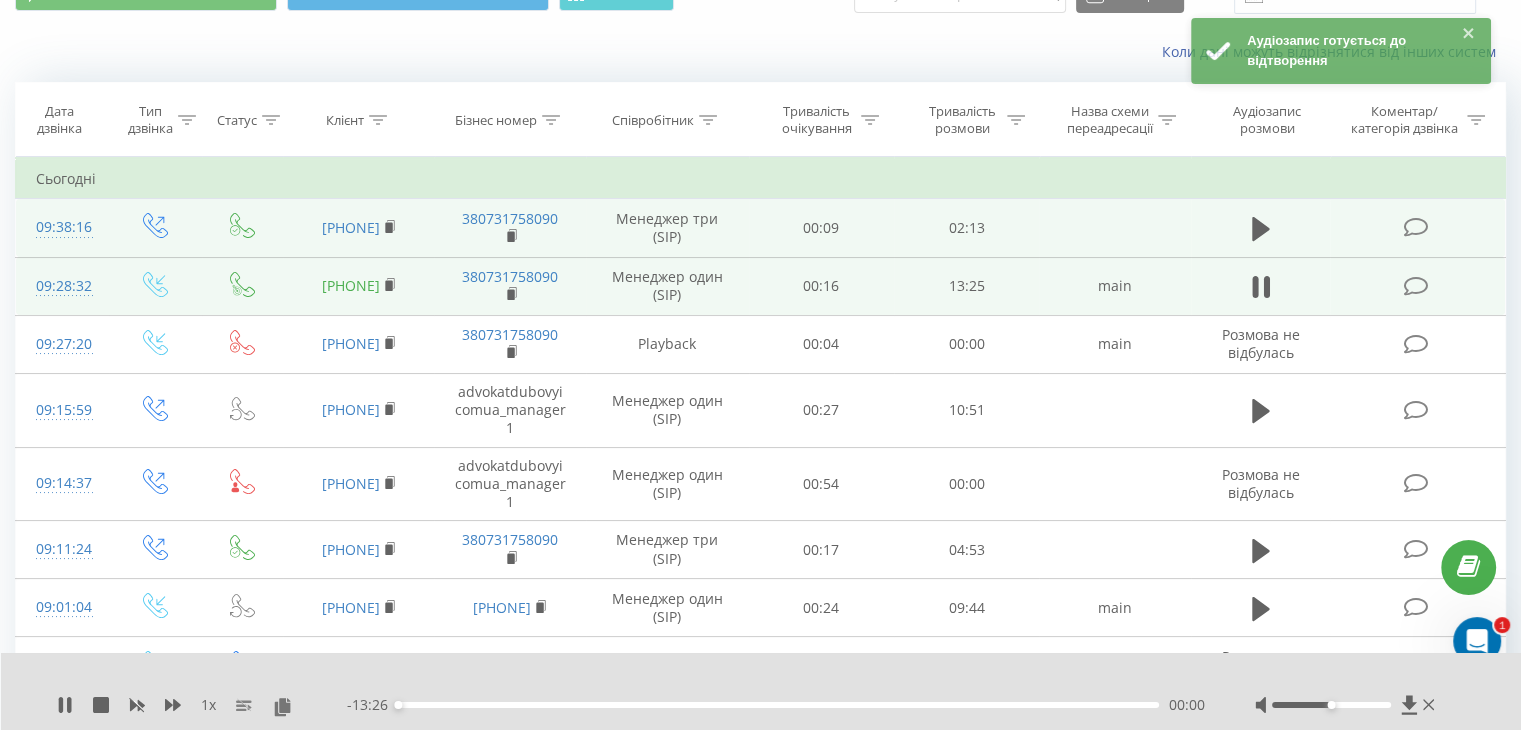 copy on "380960522010" 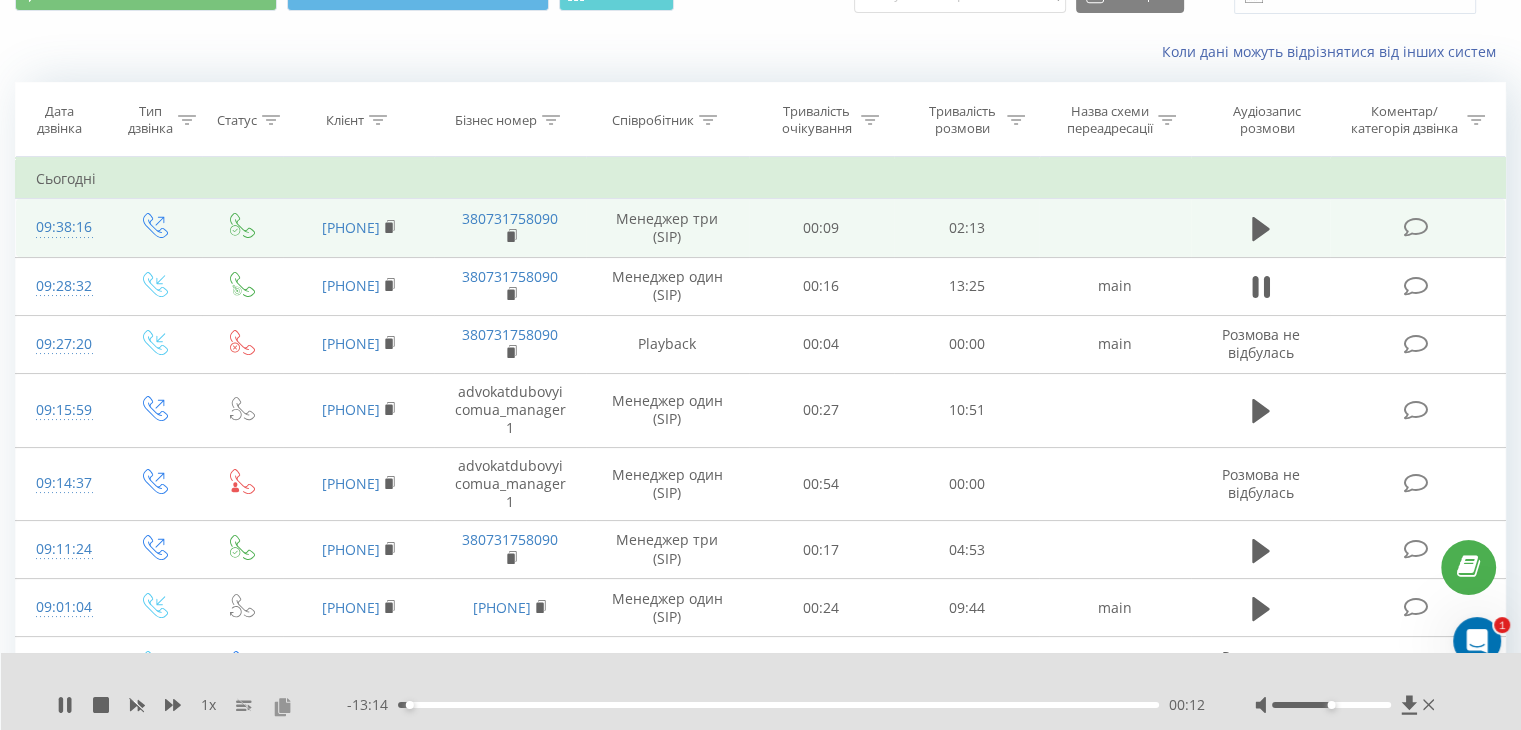click at bounding box center [282, 706] 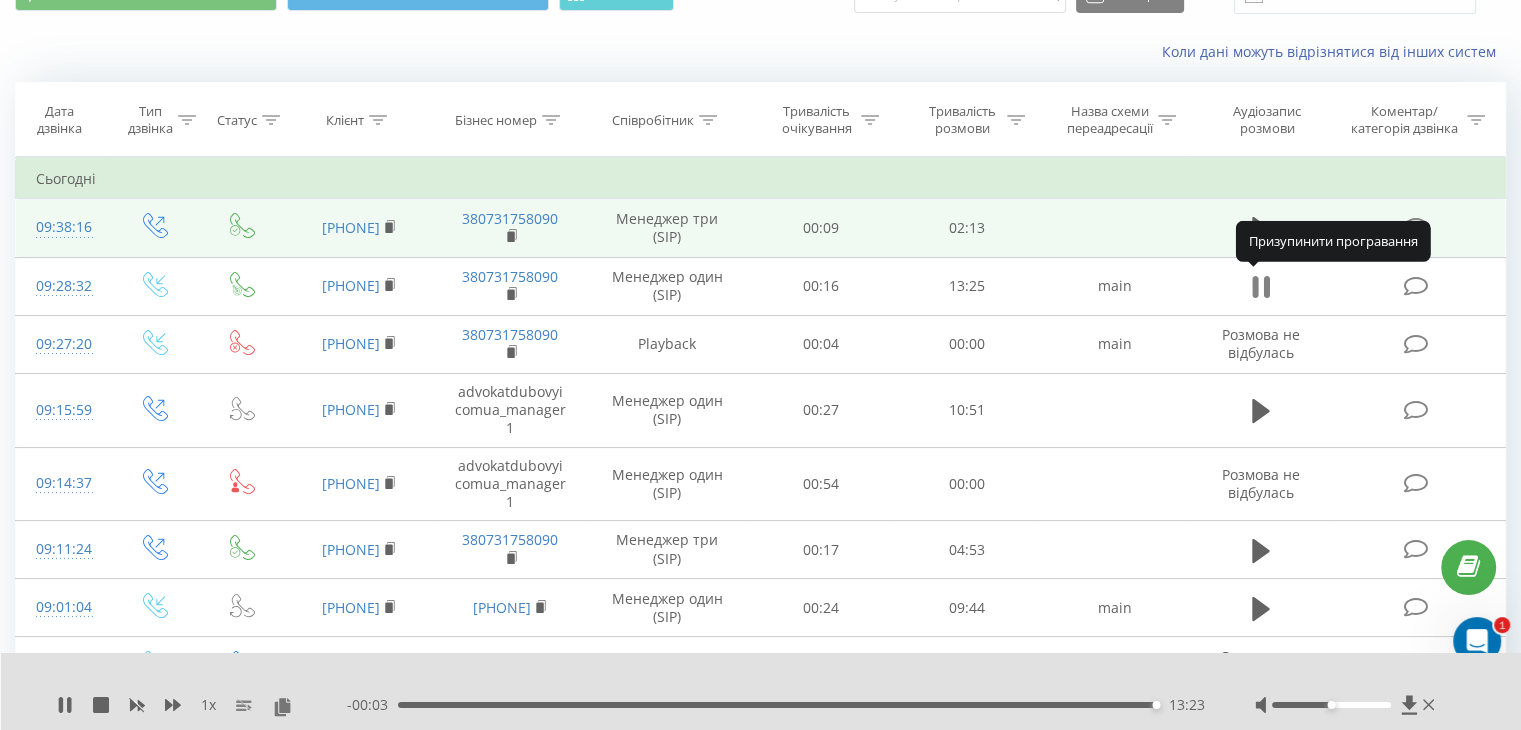 click 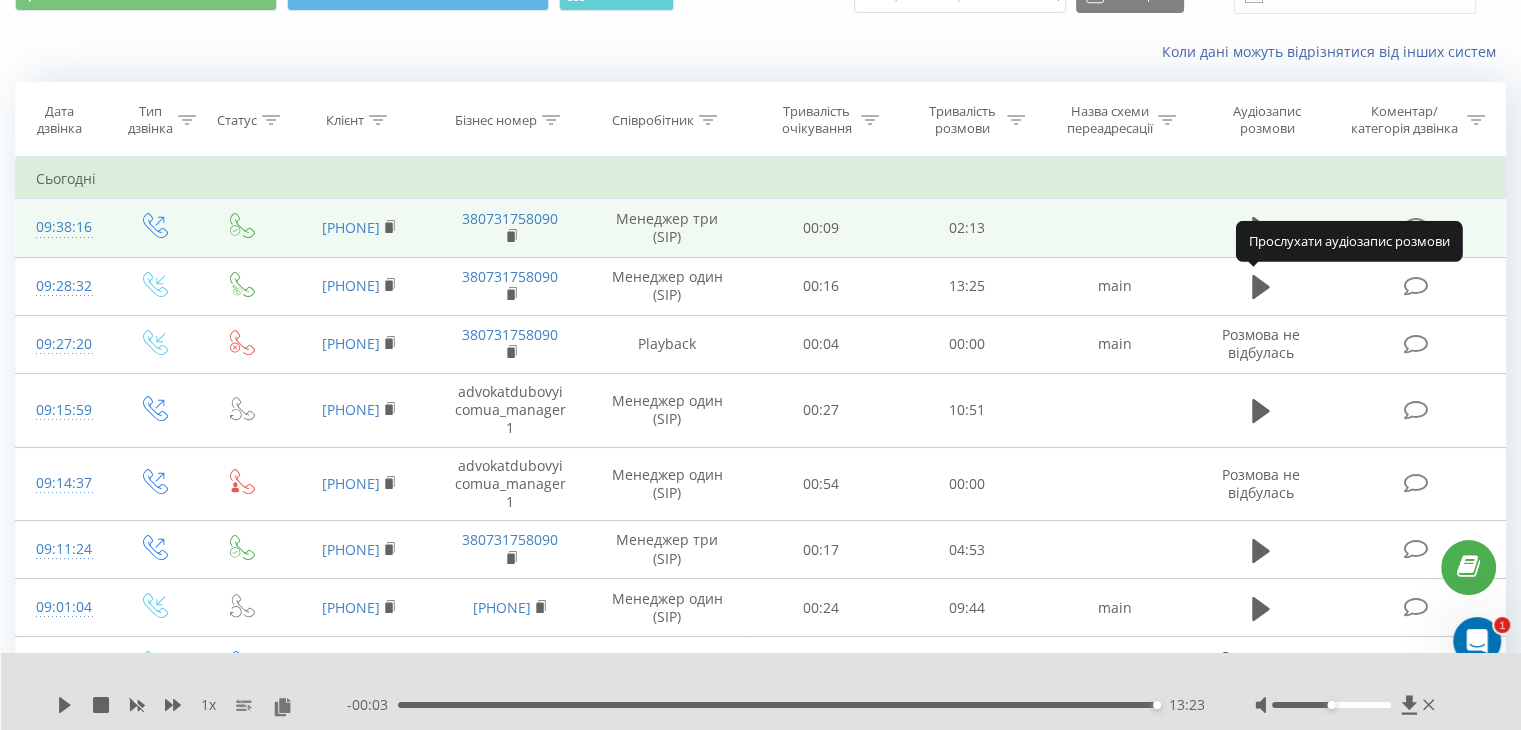 click 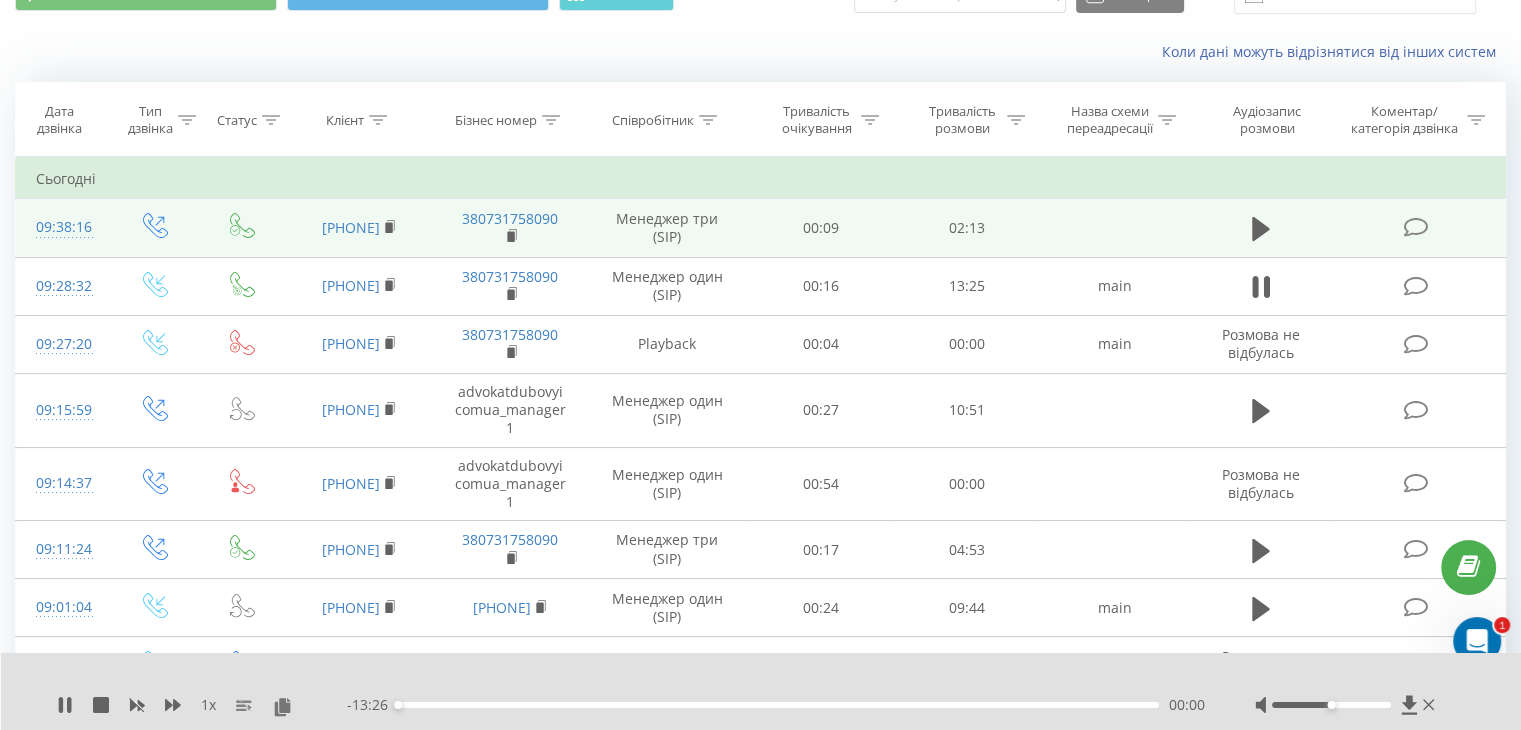 click 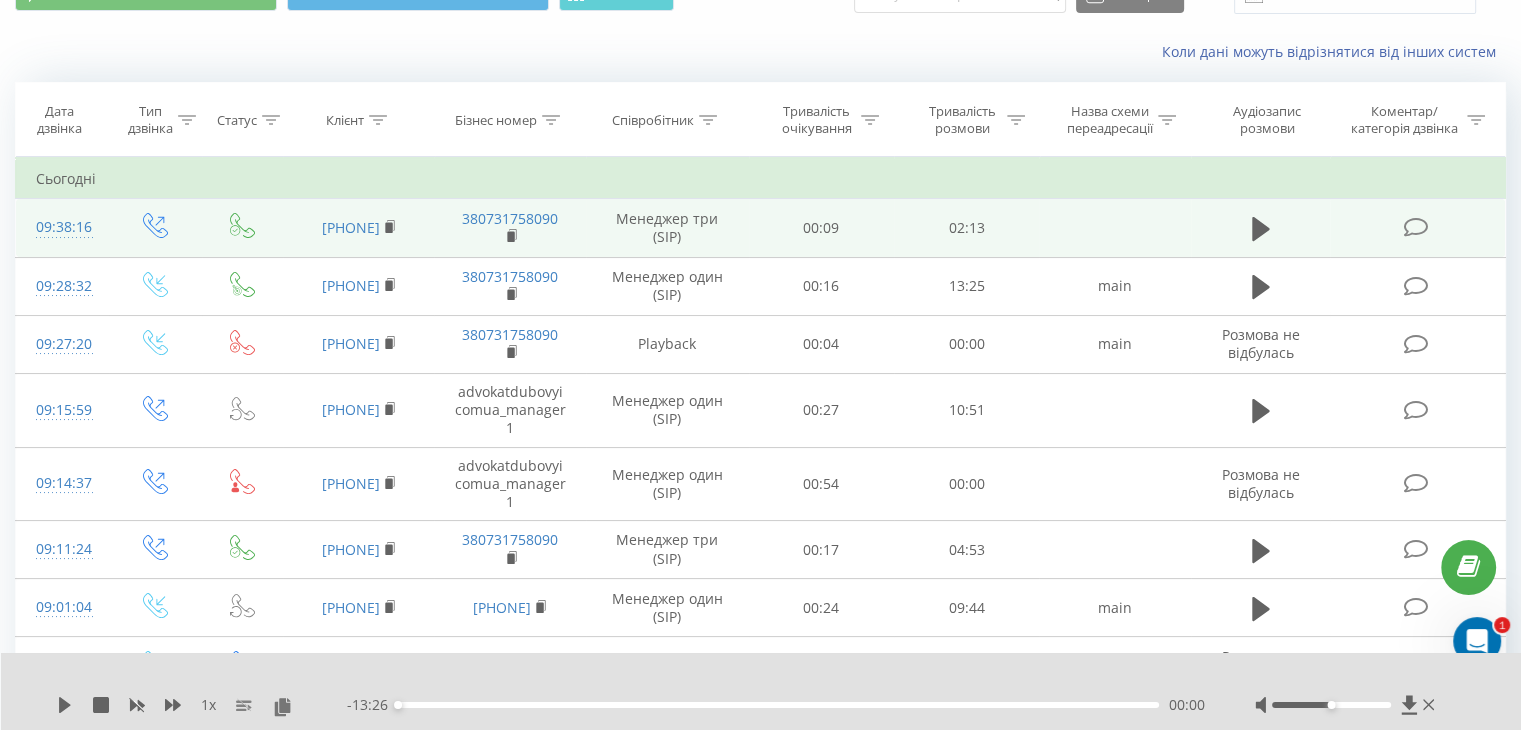 click 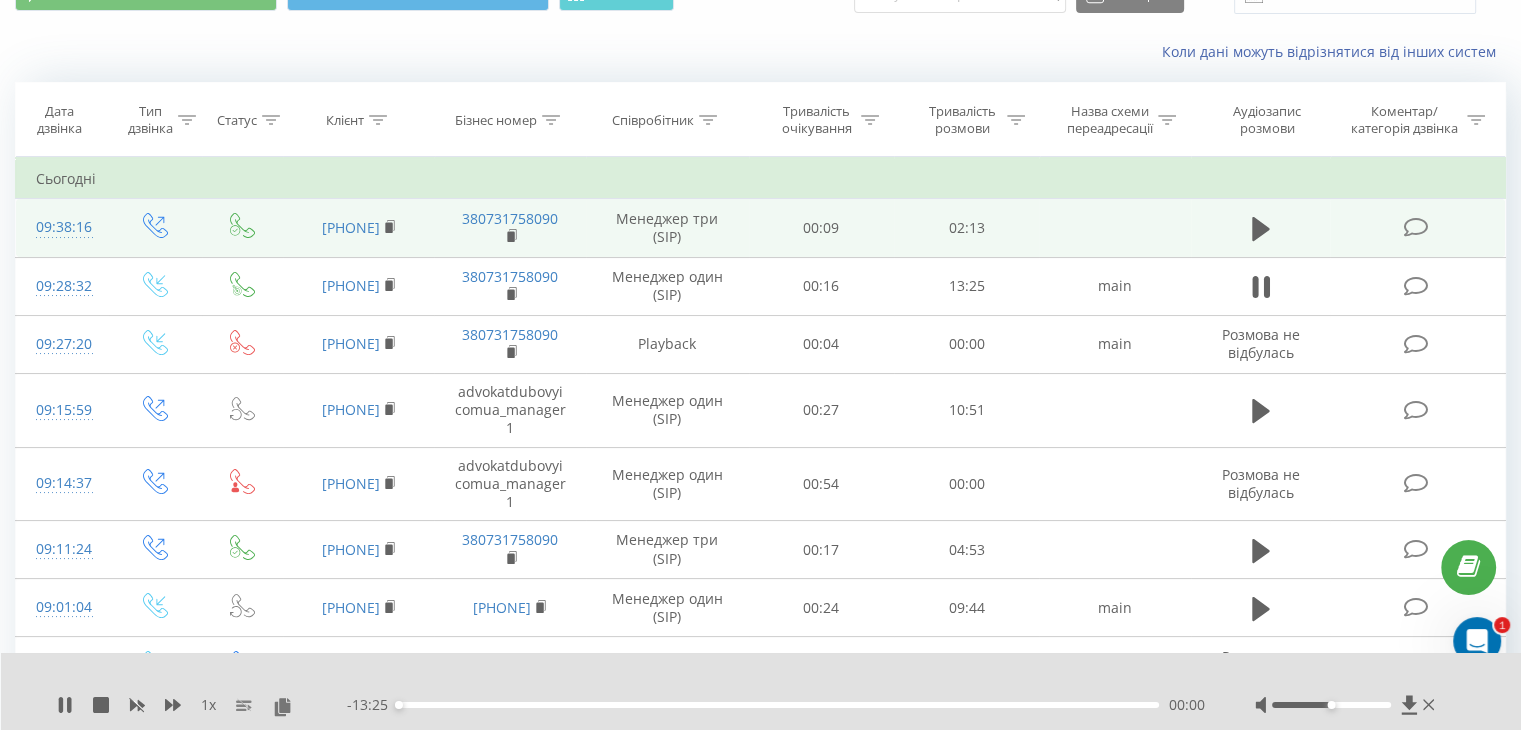 click on "00:00" at bounding box center [778, 705] 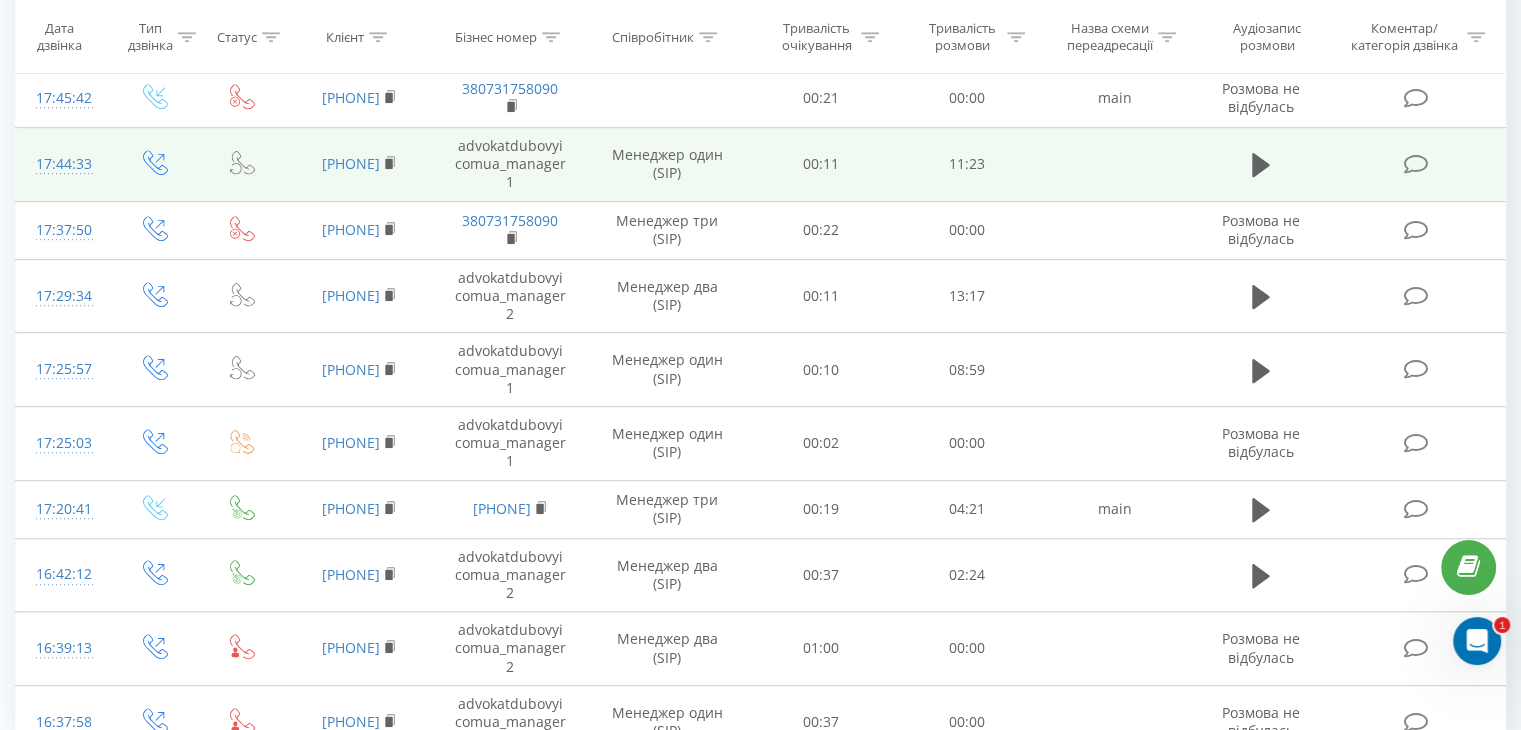 scroll, scrollTop: 1210, scrollLeft: 0, axis: vertical 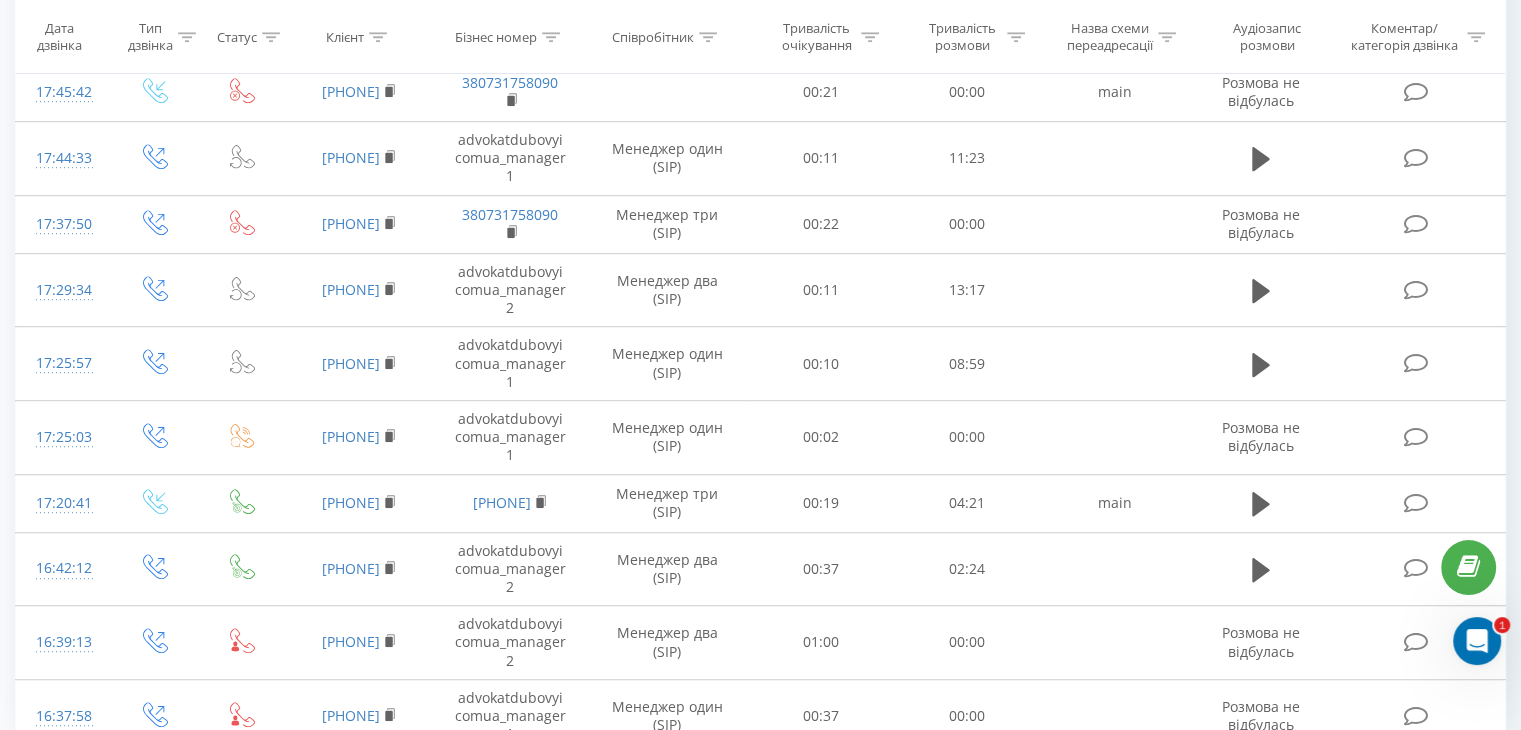 click on "1" at bounding box center (1179, 875) 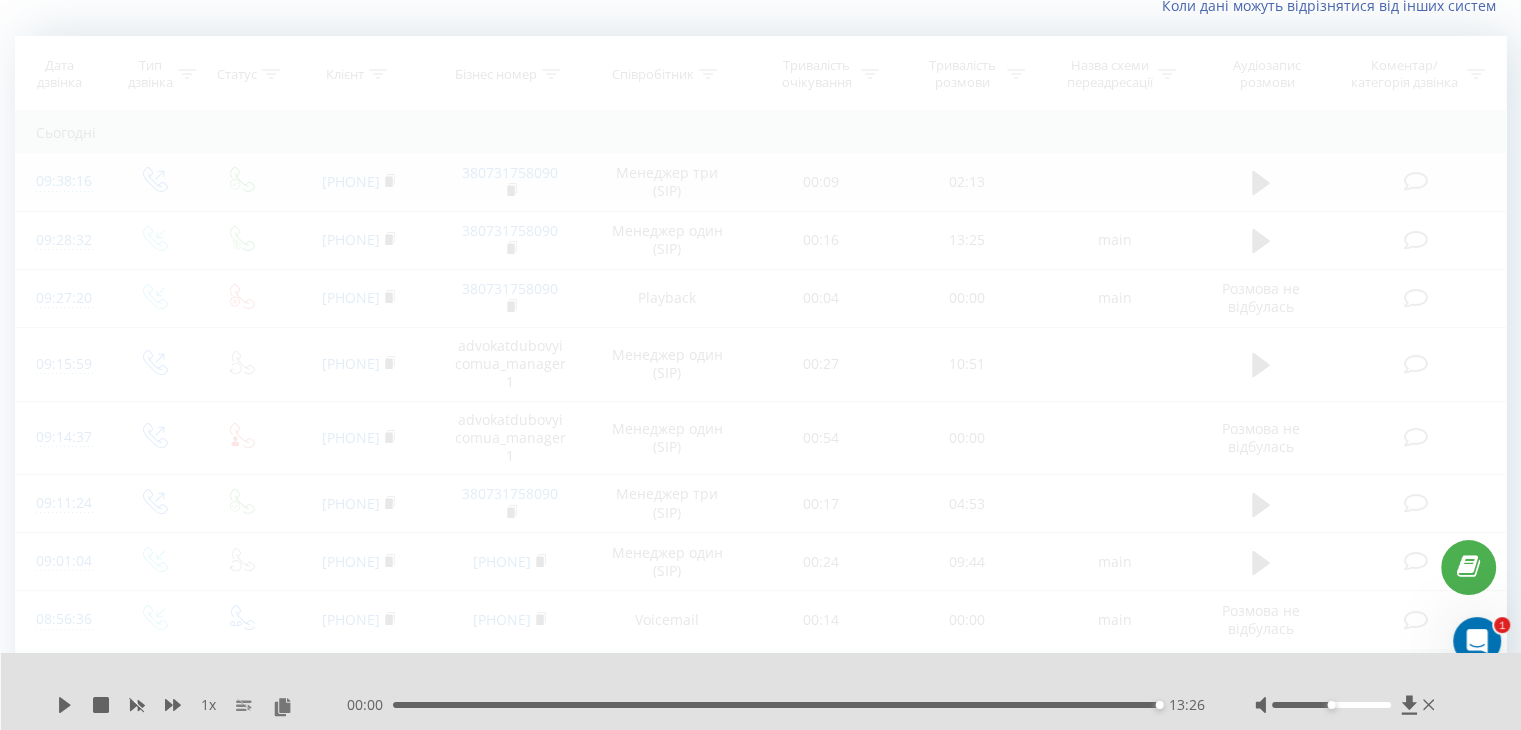 scroll, scrollTop: 132, scrollLeft: 0, axis: vertical 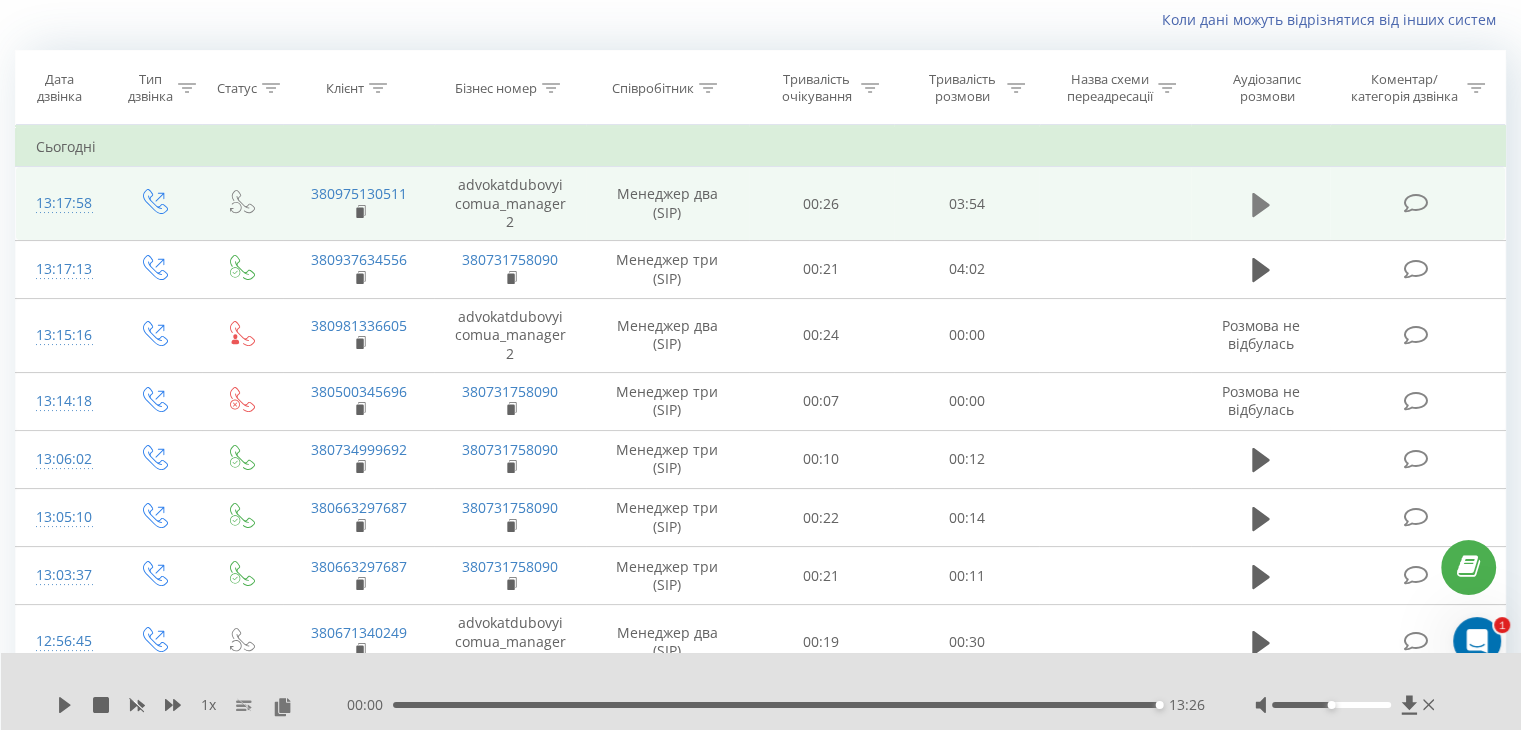 click at bounding box center [1261, 205] 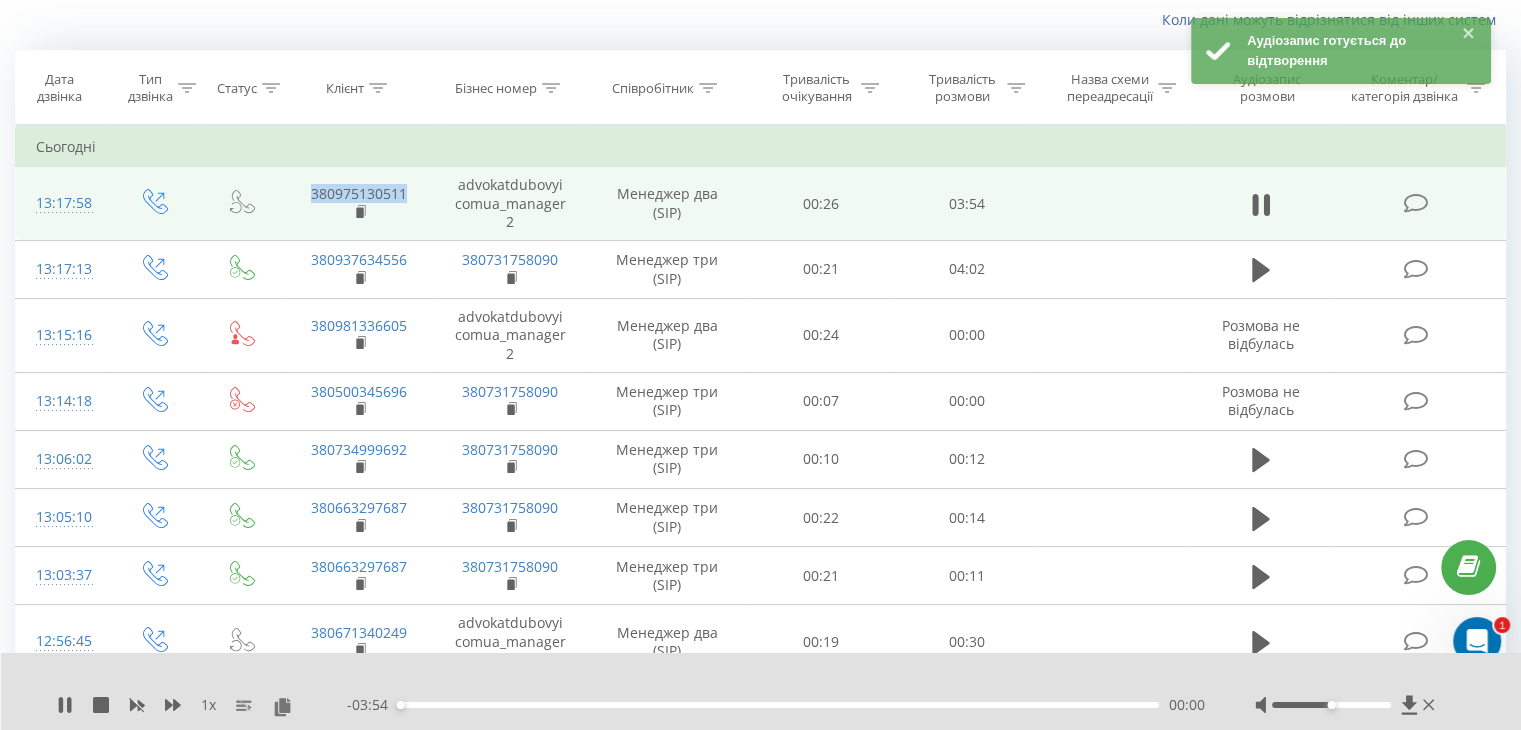 drag, startPoint x: 291, startPoint y: 183, endPoint x: 428, endPoint y: 181, distance: 137.0146 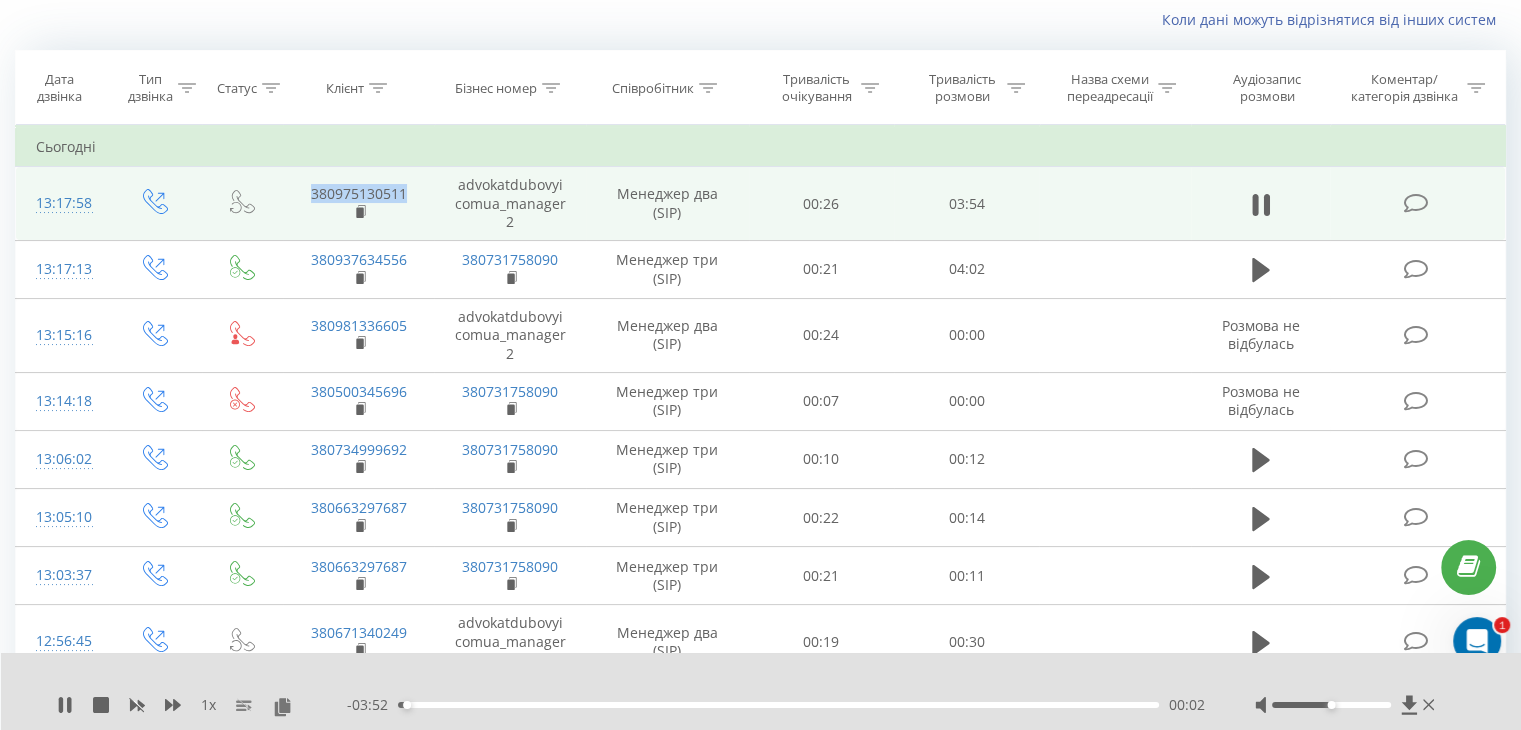 copy on "380975130511" 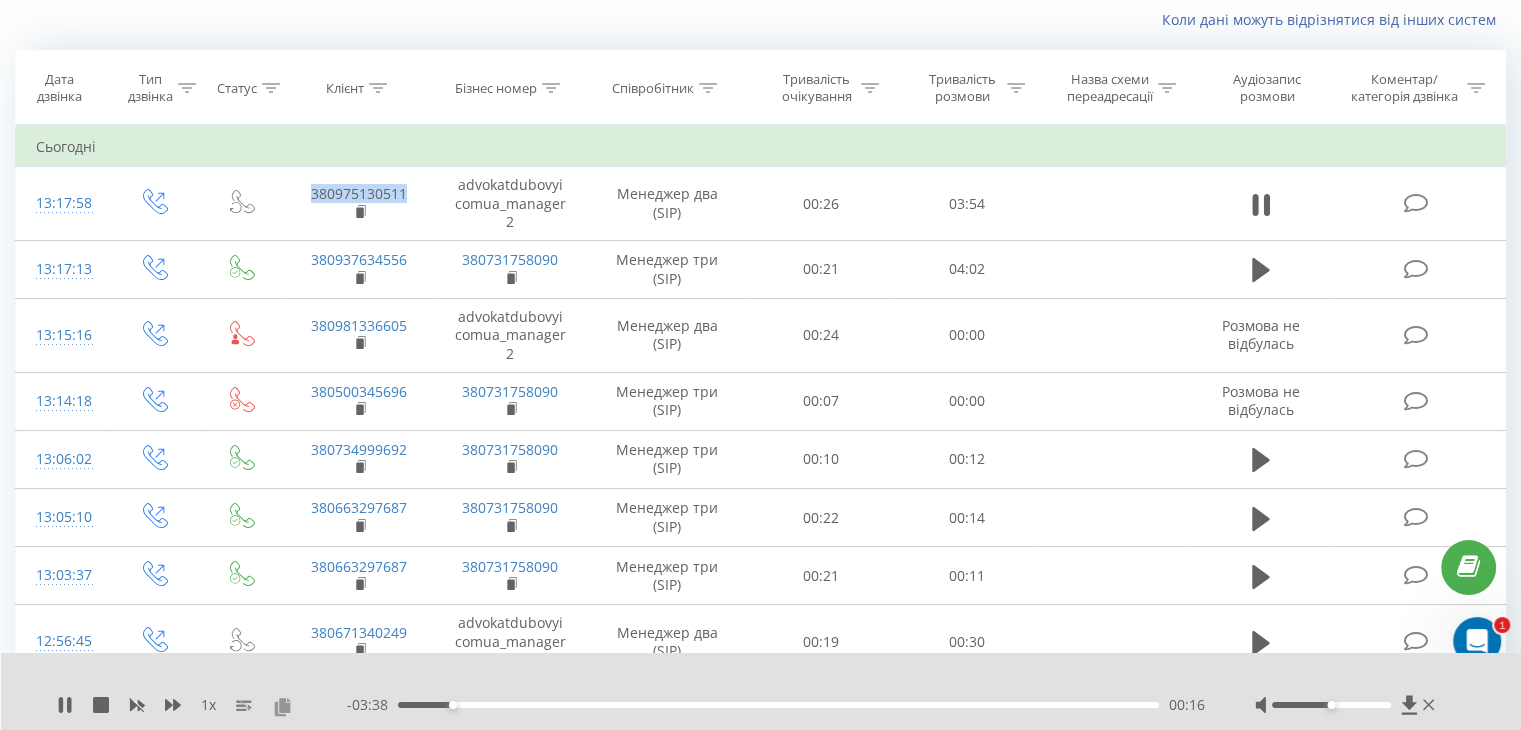 click at bounding box center [282, 706] 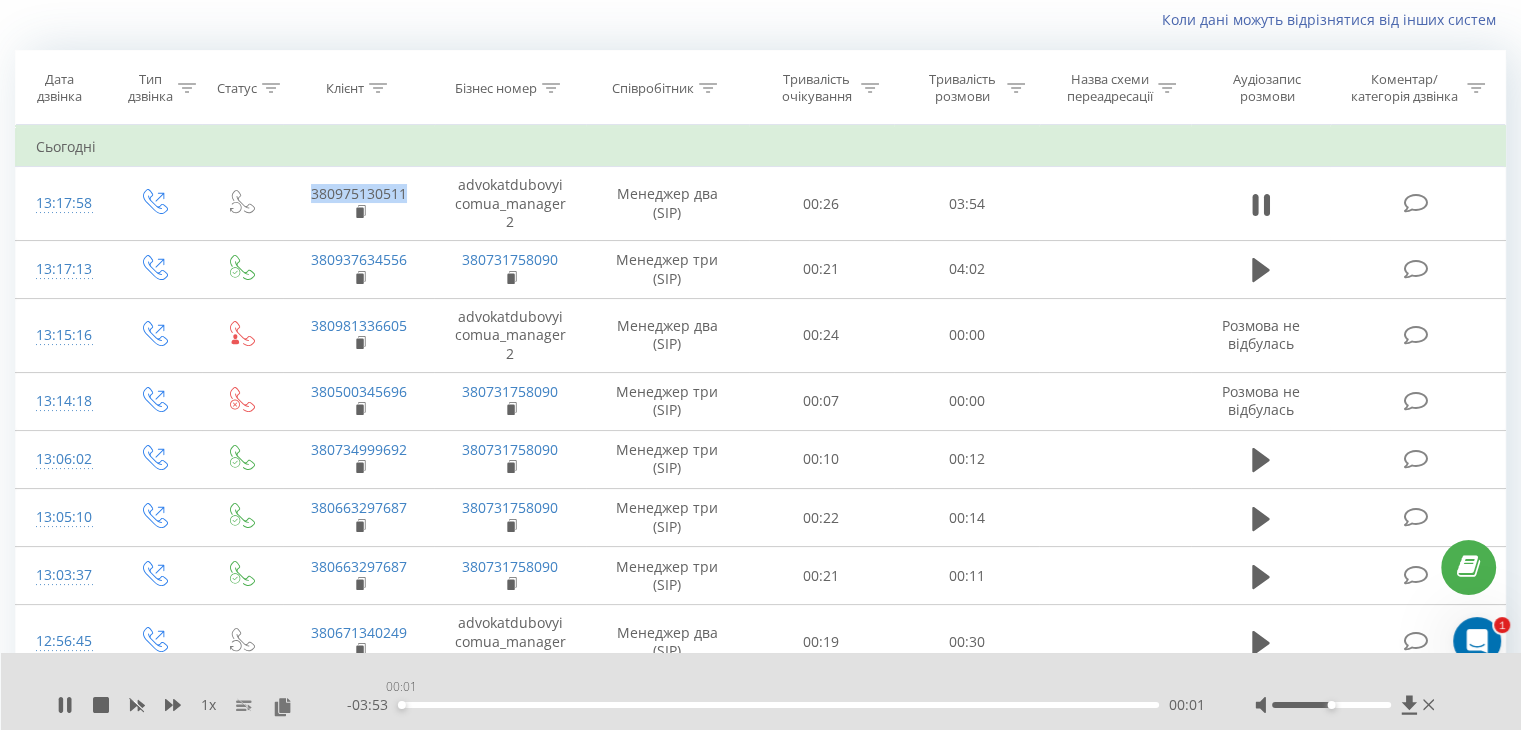 click on "00:01" at bounding box center (778, 705) 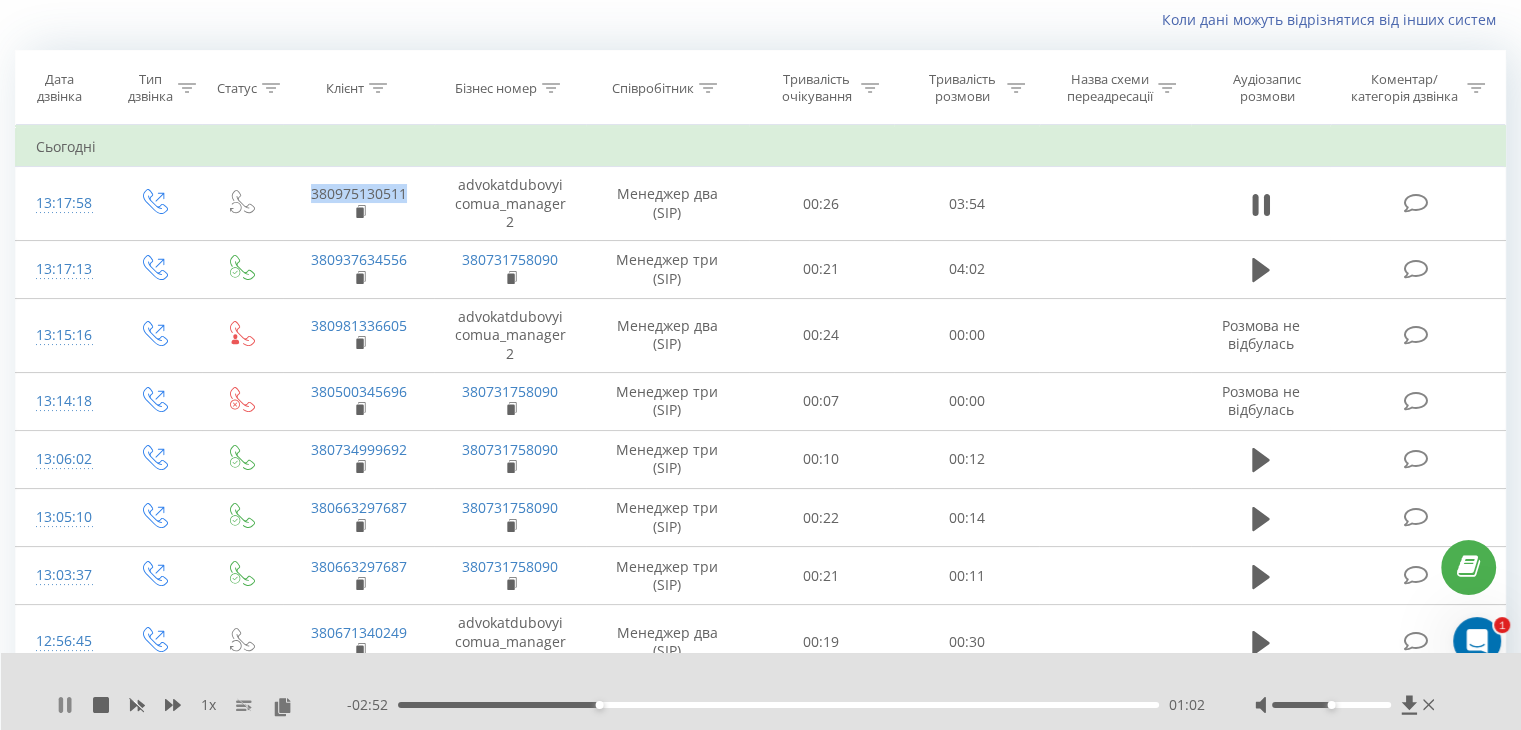 click 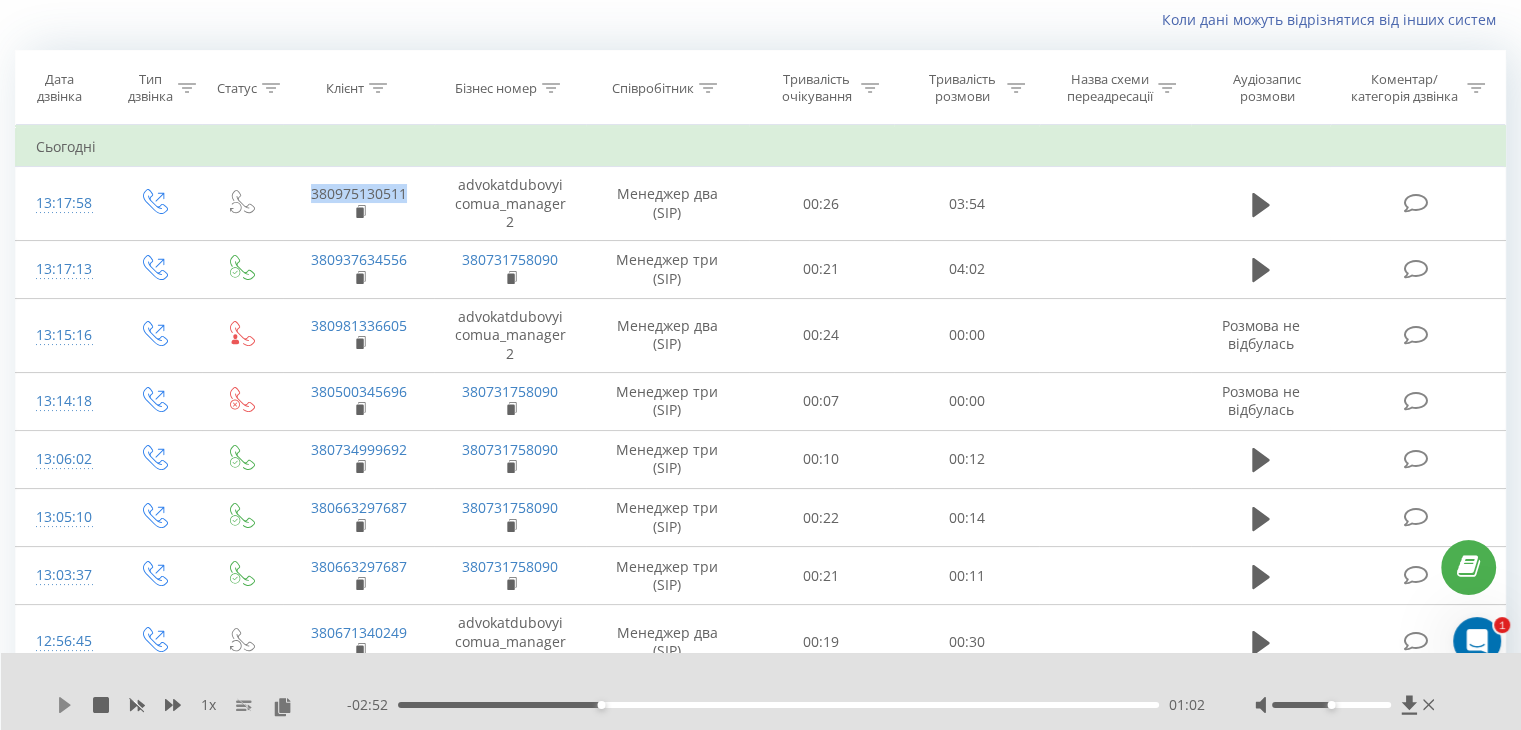 click 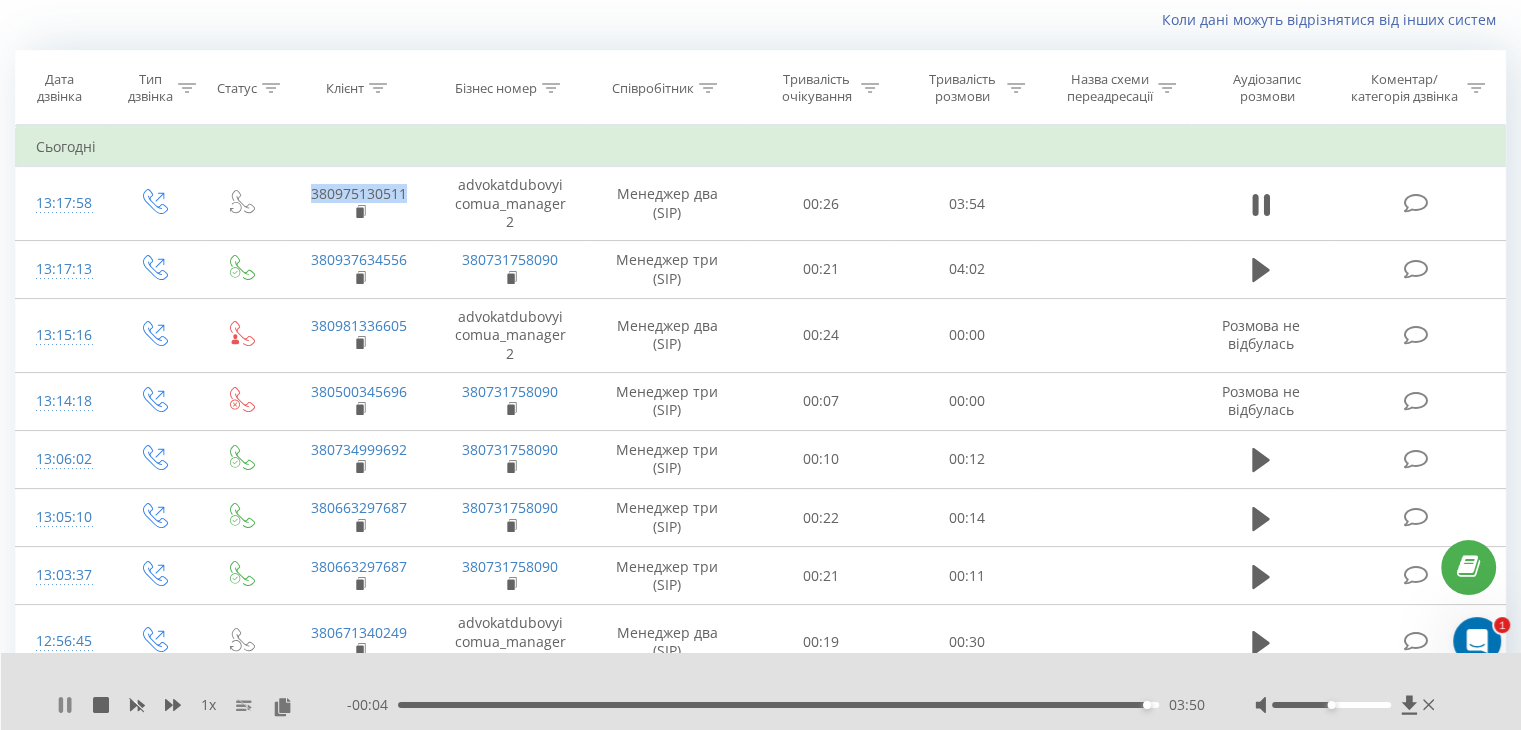 click 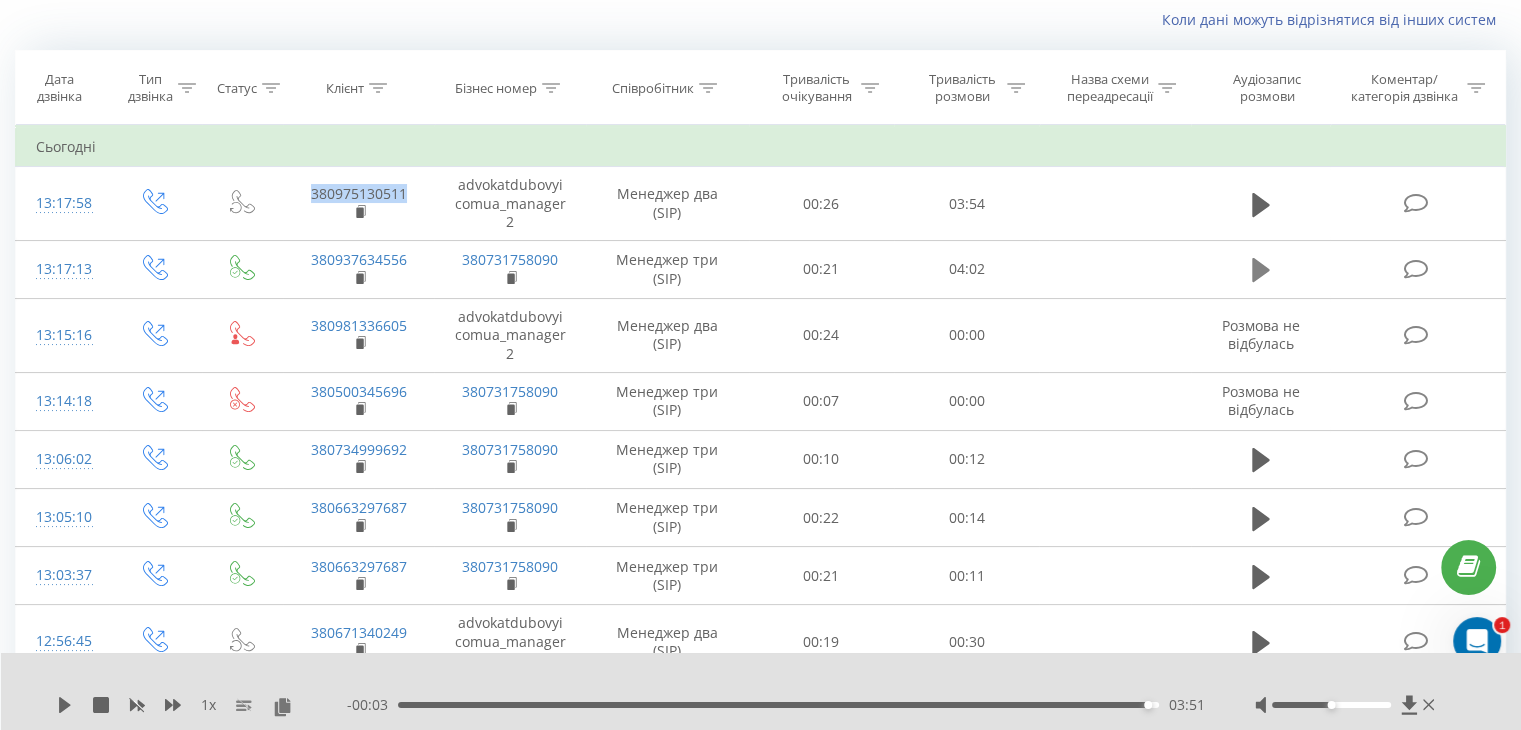 click at bounding box center (1261, 270) 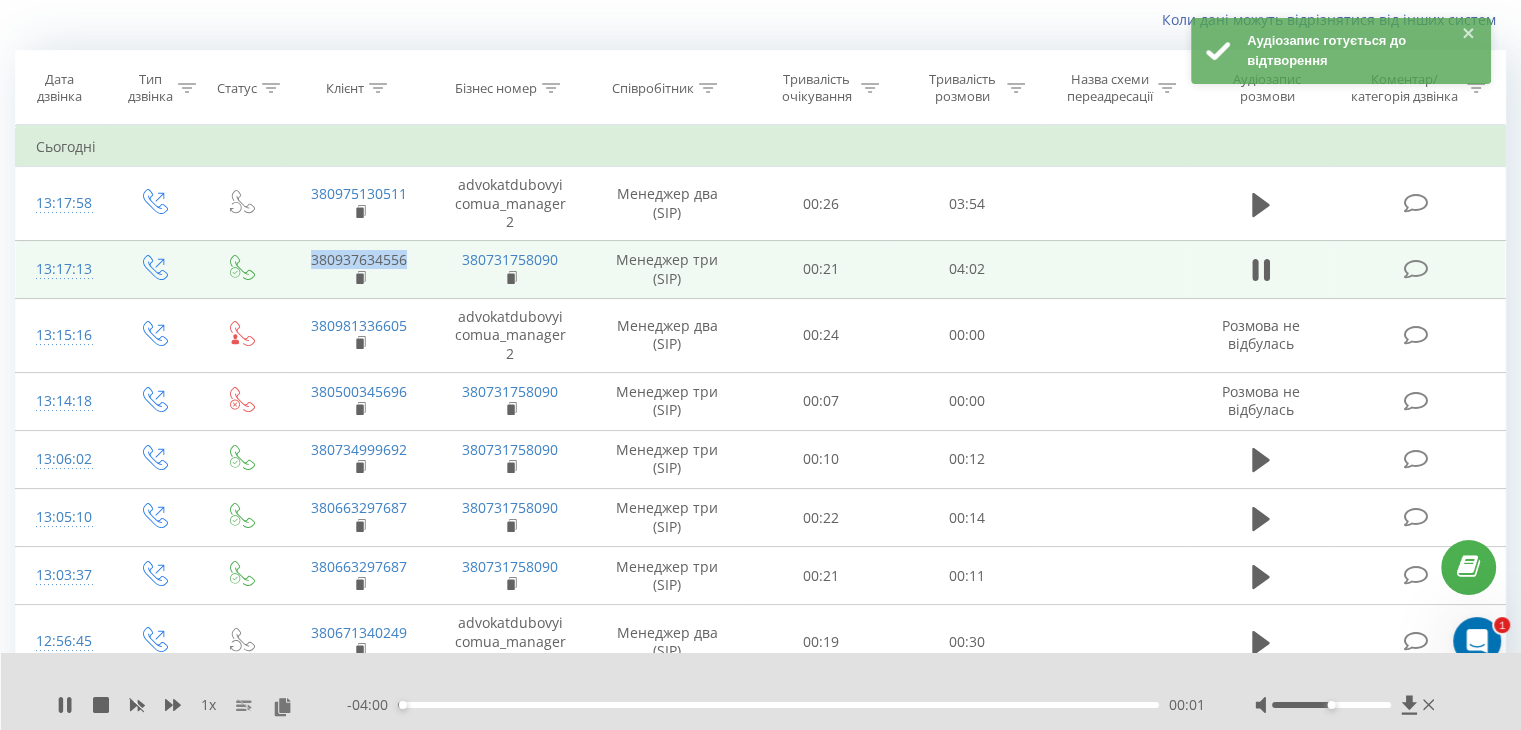 drag, startPoint x: 288, startPoint y: 237, endPoint x: 420, endPoint y: 237, distance: 132 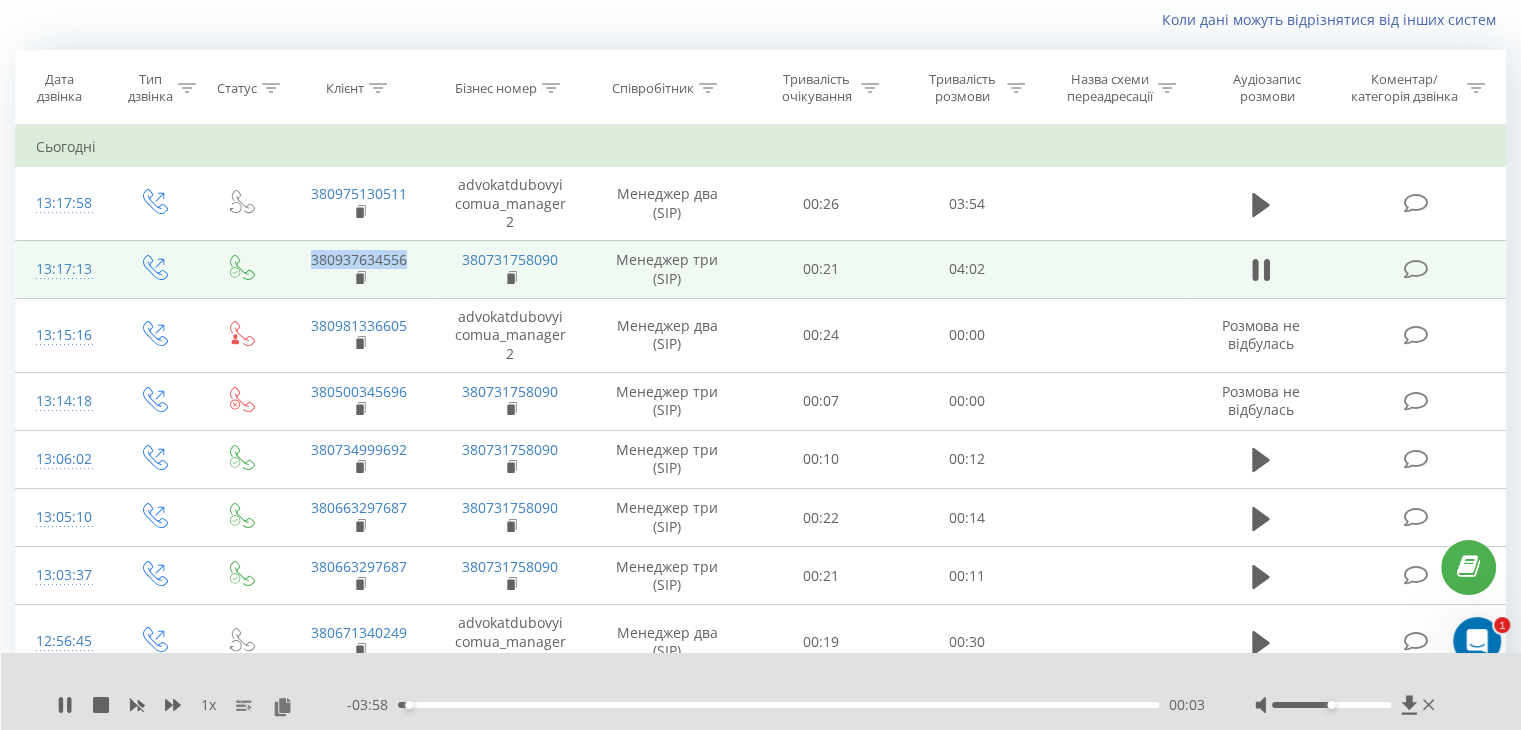 copy on "380937634556" 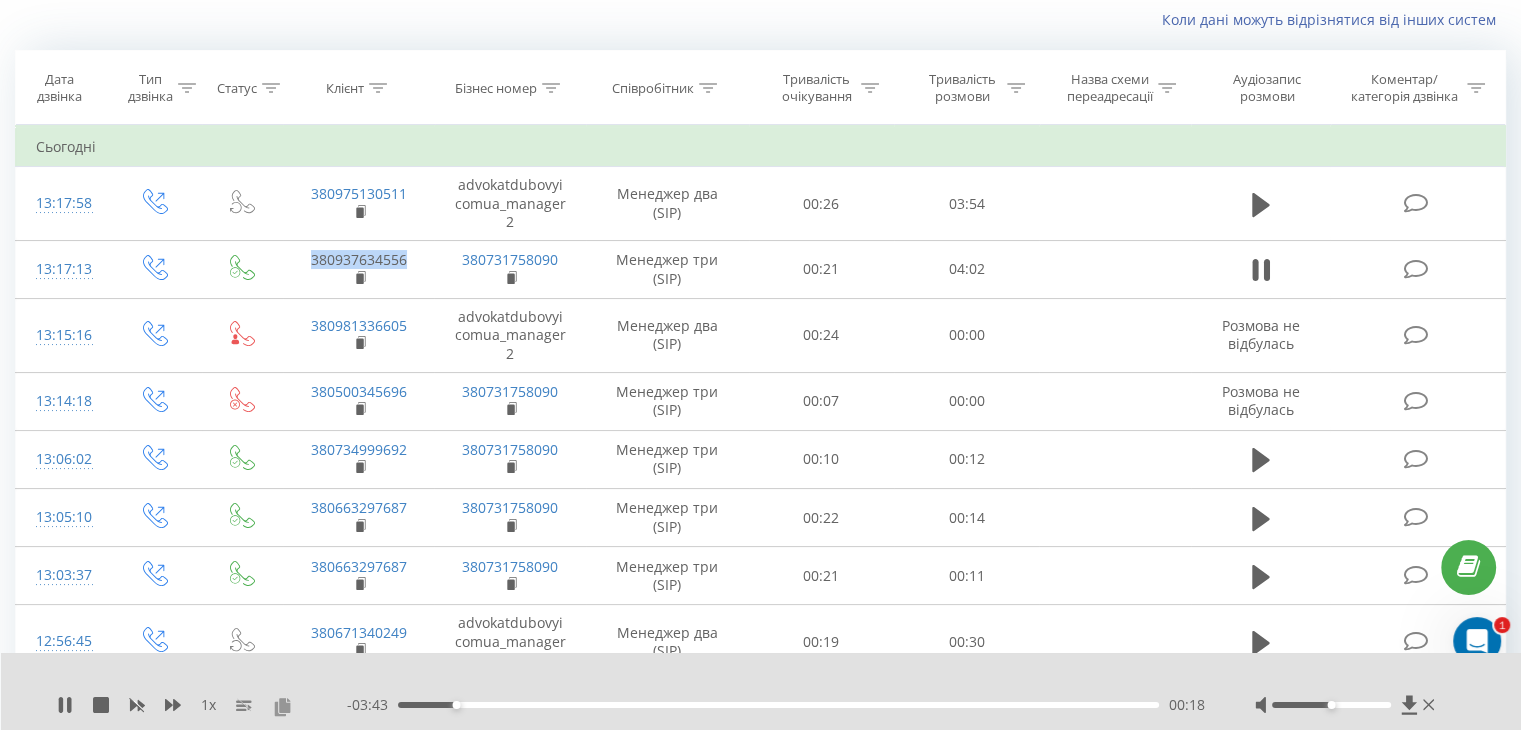 click at bounding box center (282, 706) 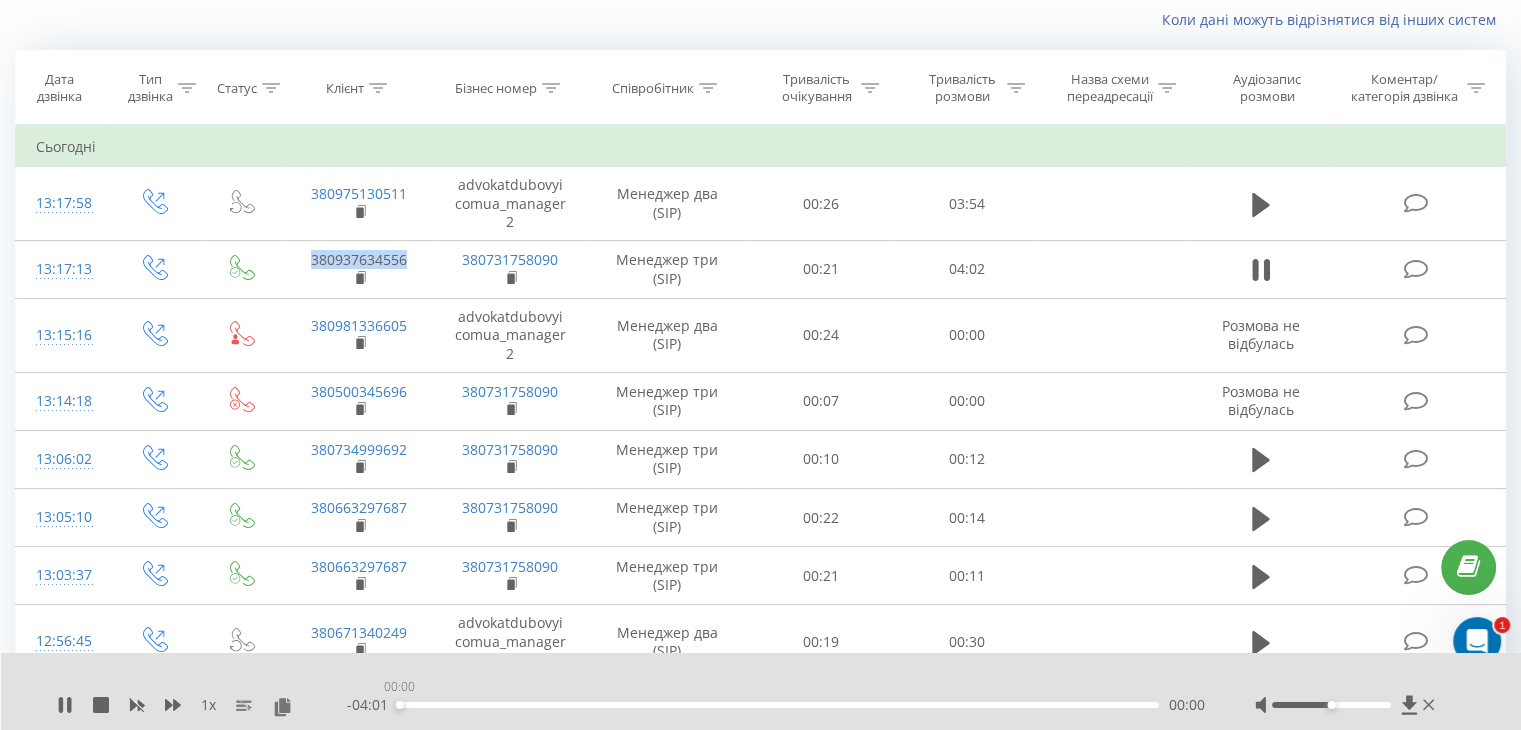 click on "00:00" at bounding box center (778, 705) 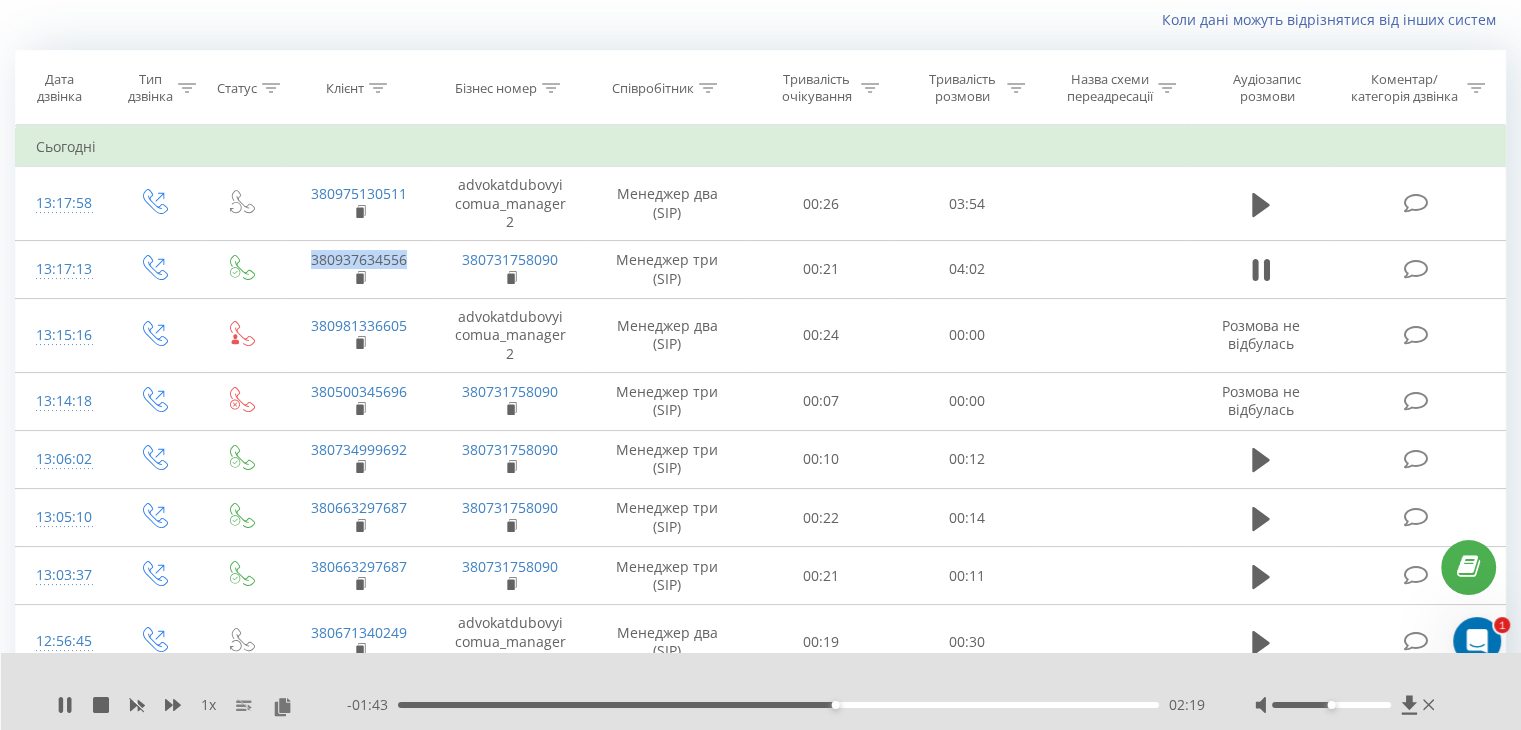 click on "02:19" at bounding box center [778, 705] 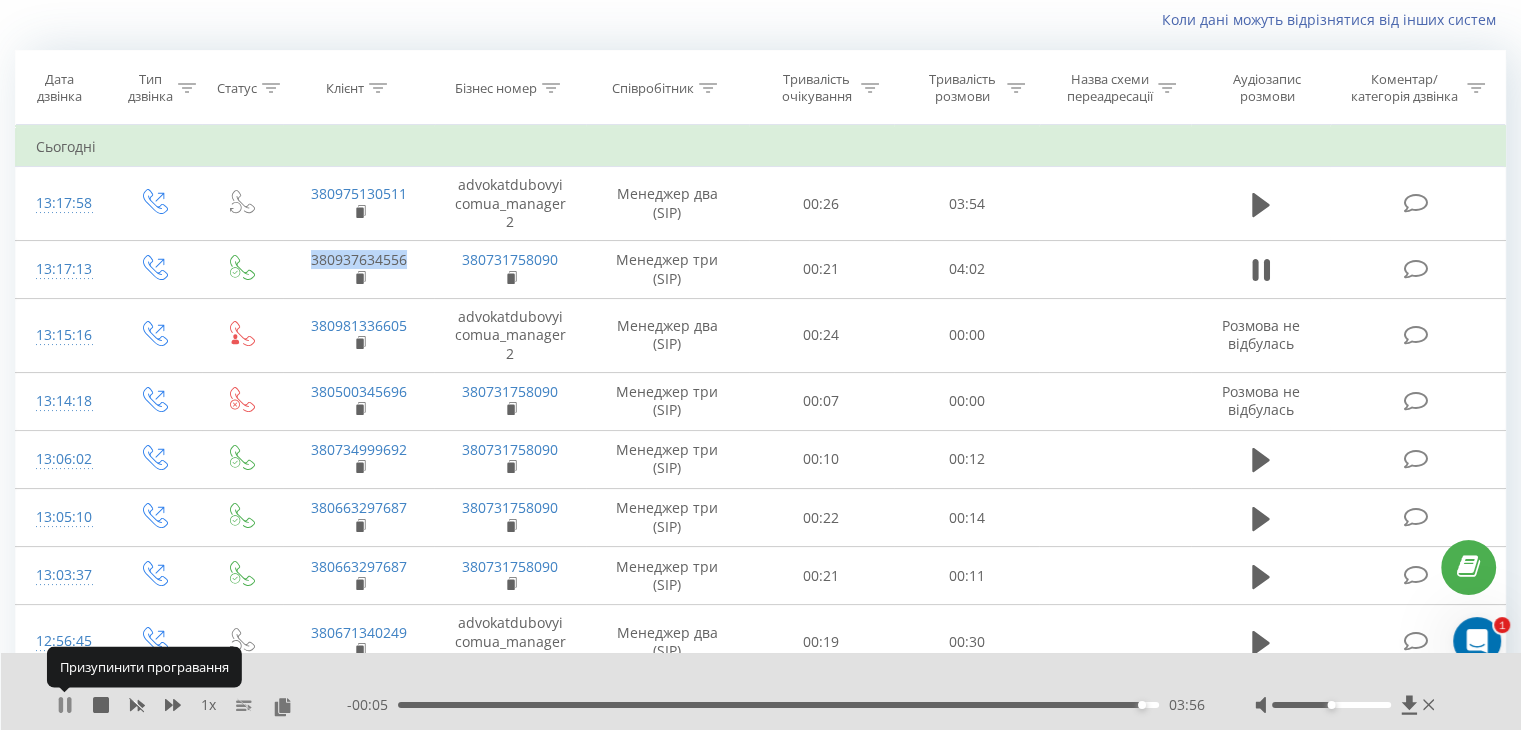 click 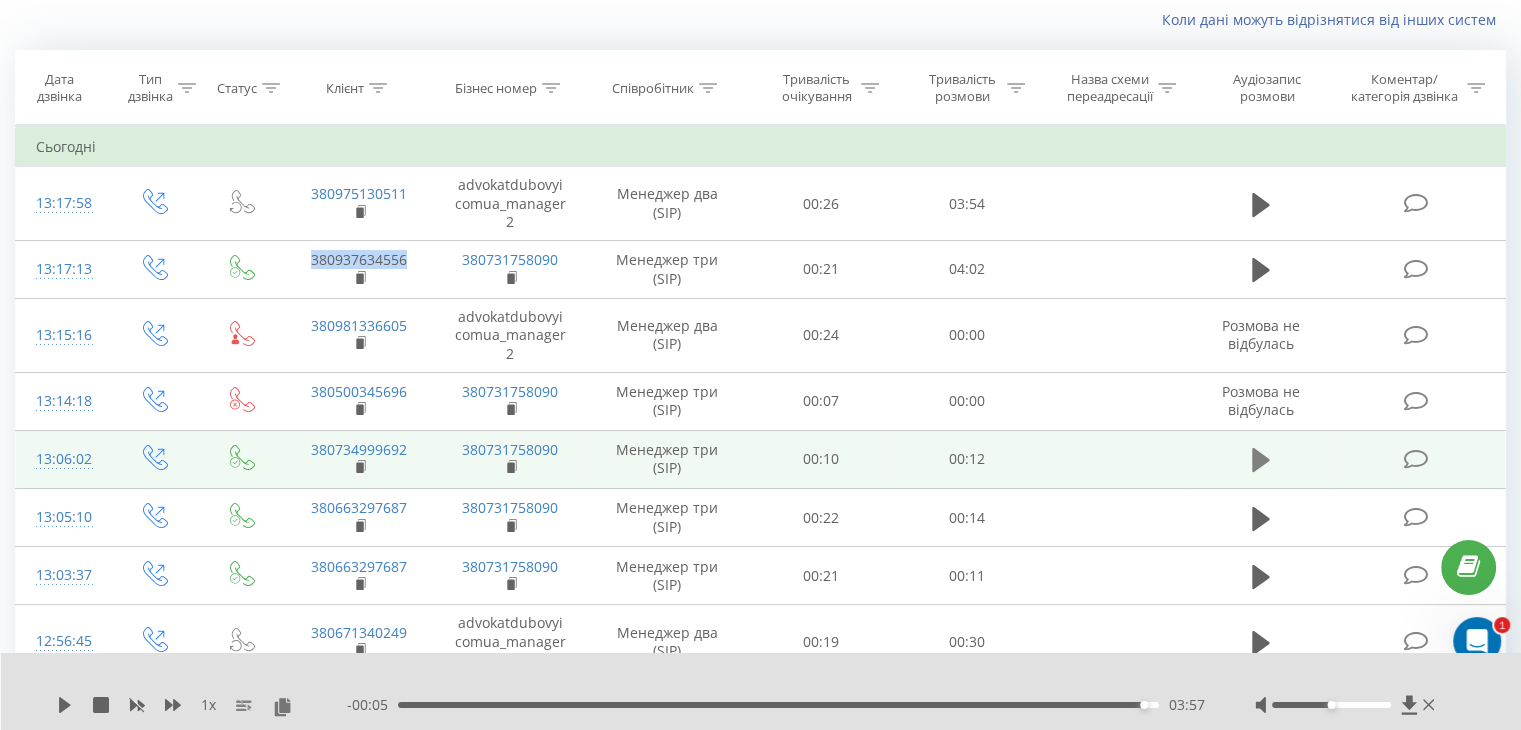 click 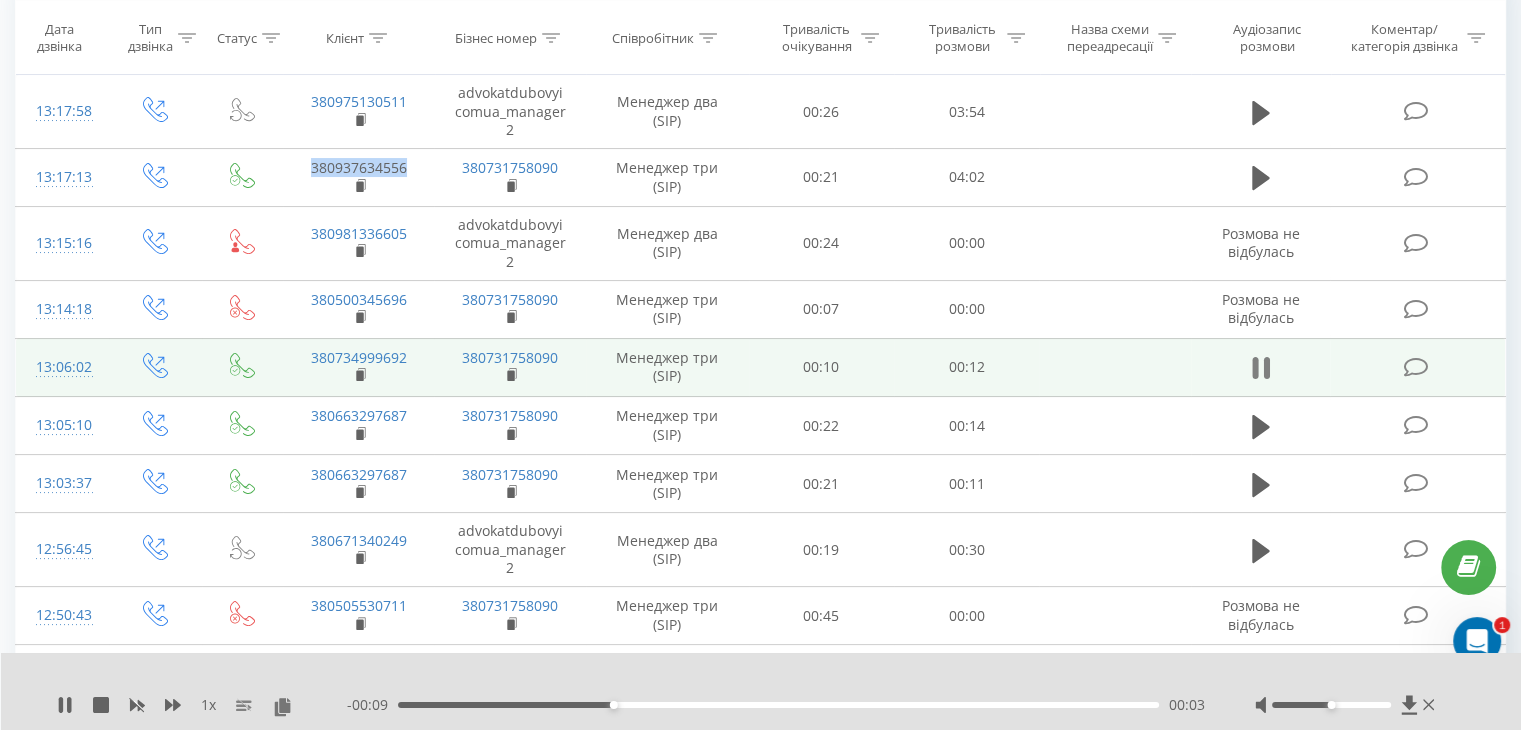 scroll, scrollTop: 232, scrollLeft: 0, axis: vertical 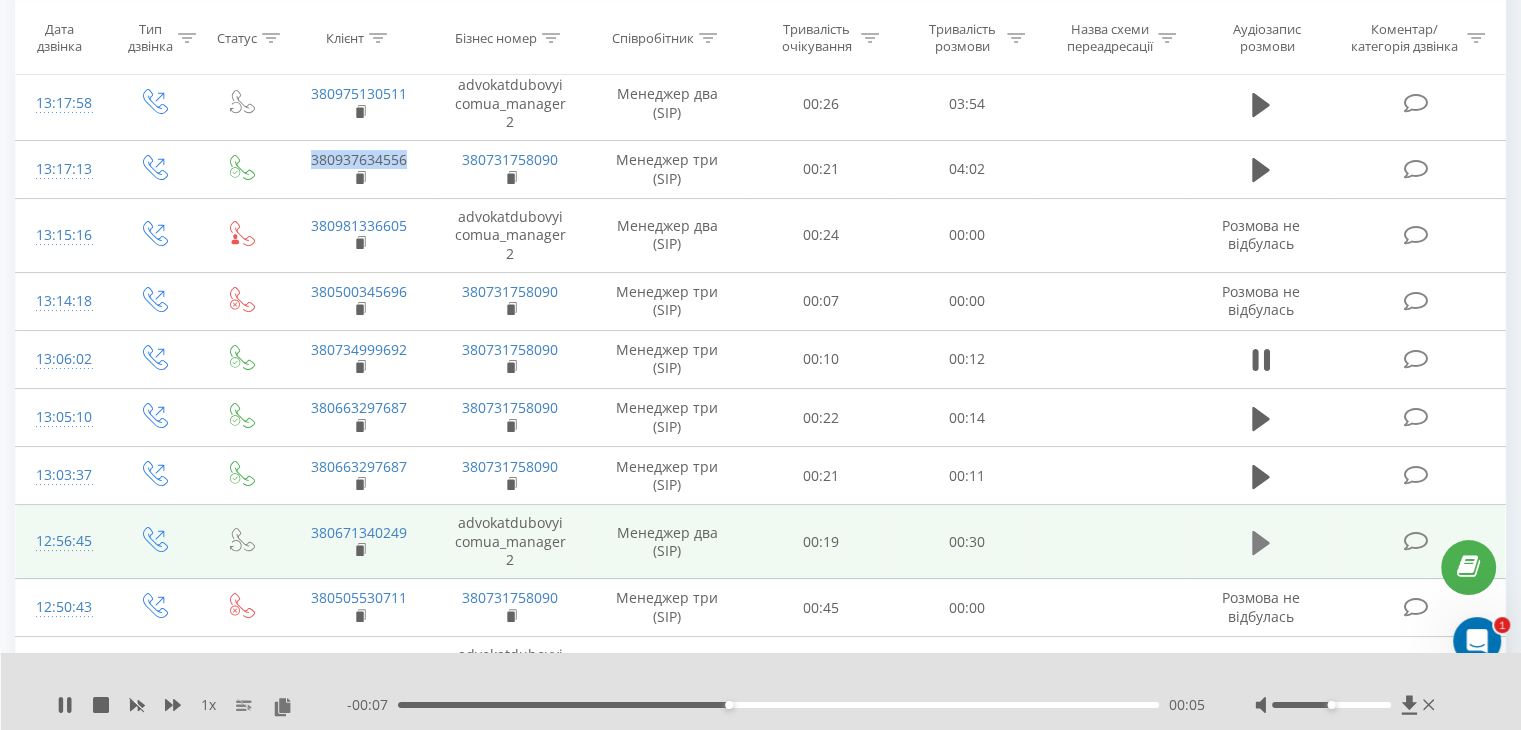 click 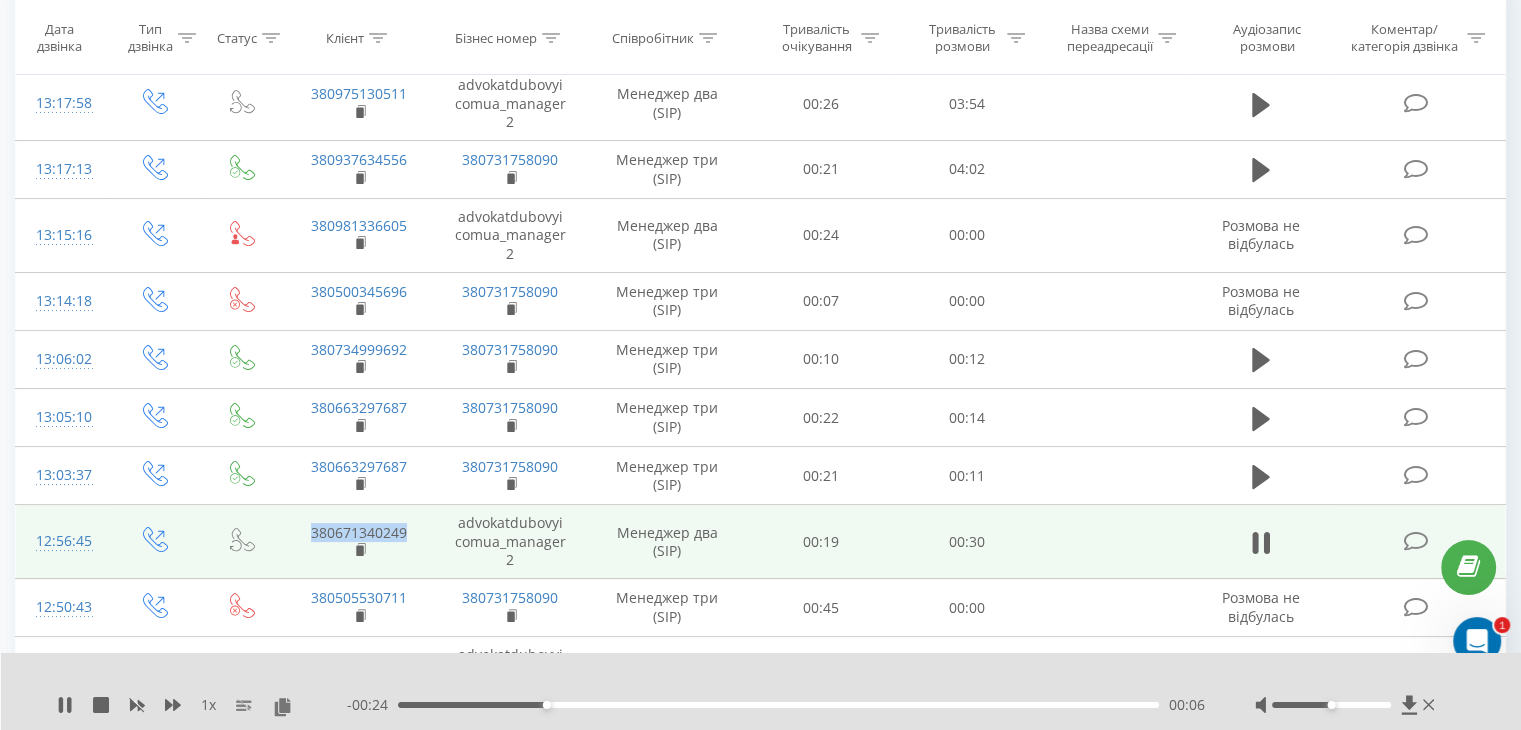 drag, startPoint x: 276, startPoint y: 491, endPoint x: 412, endPoint y: 494, distance: 136.03308 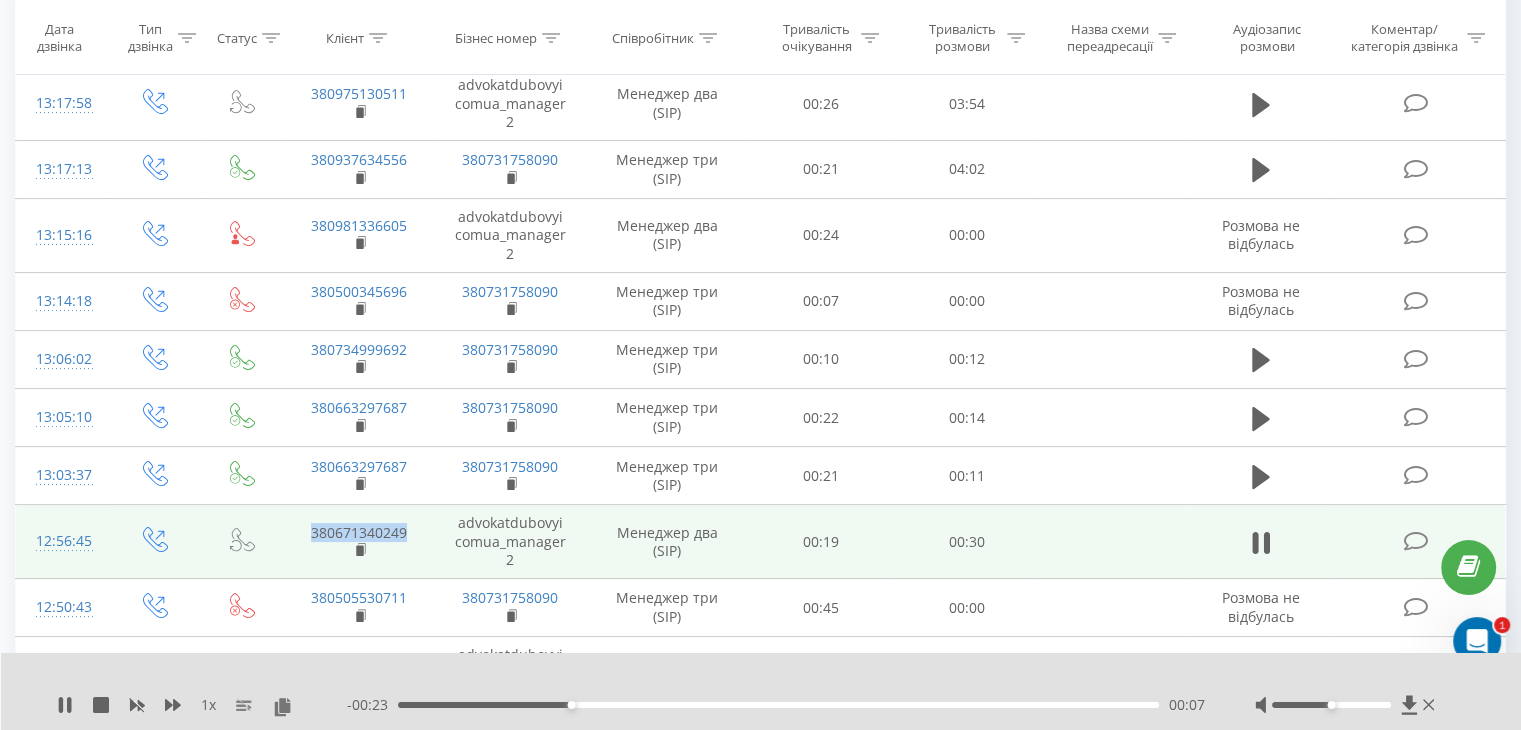 copy on "380671340249" 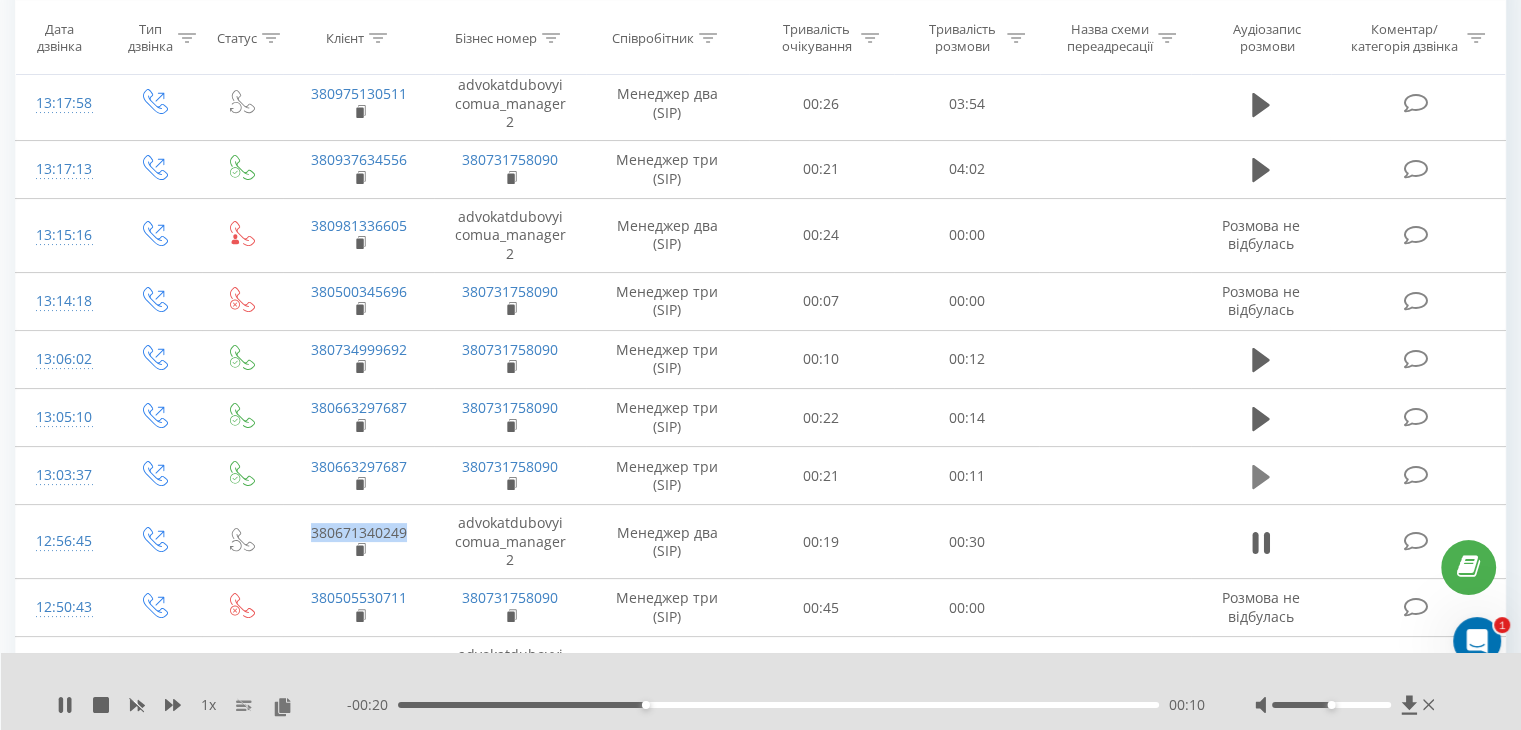click 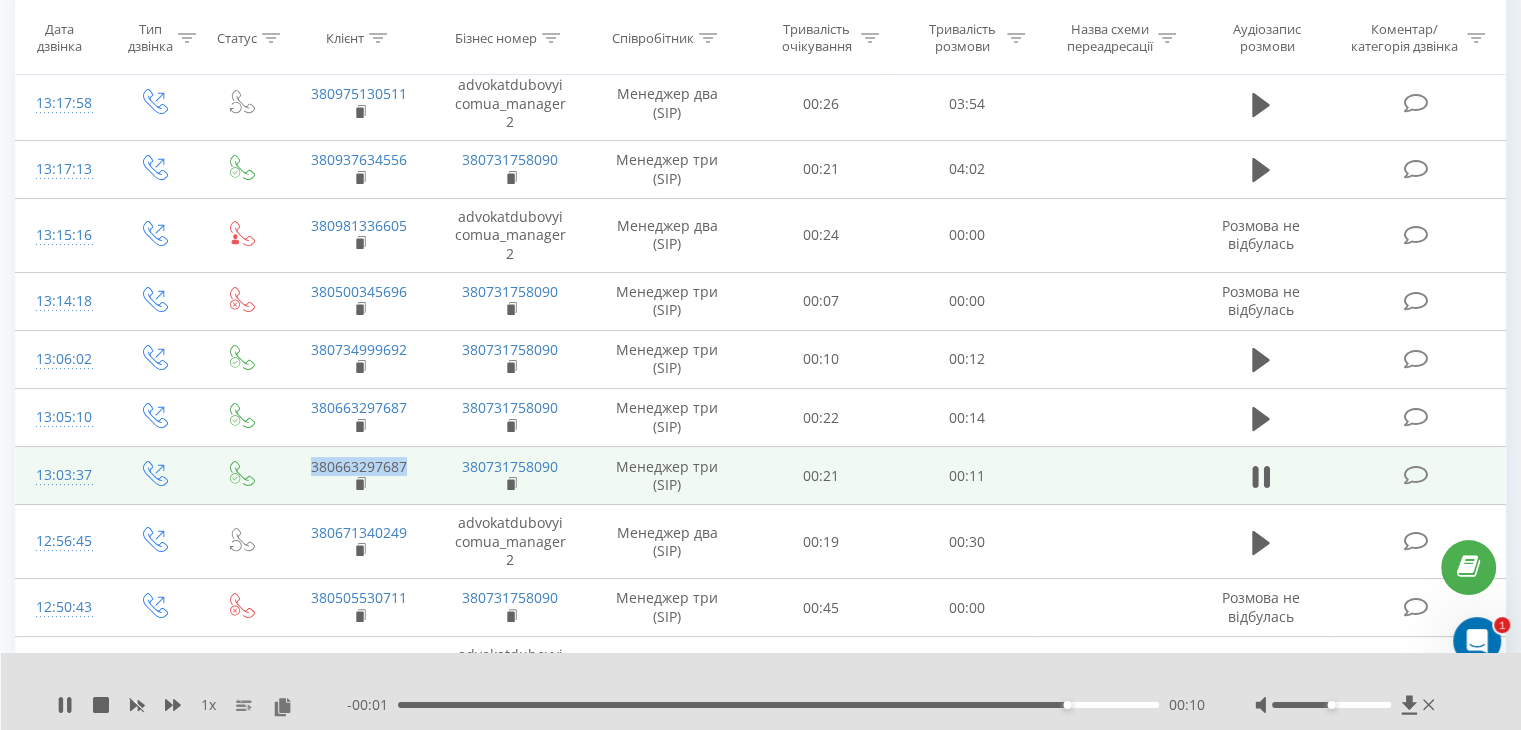 drag, startPoint x: 294, startPoint y: 434, endPoint x: 413, endPoint y: 441, distance: 119.2057 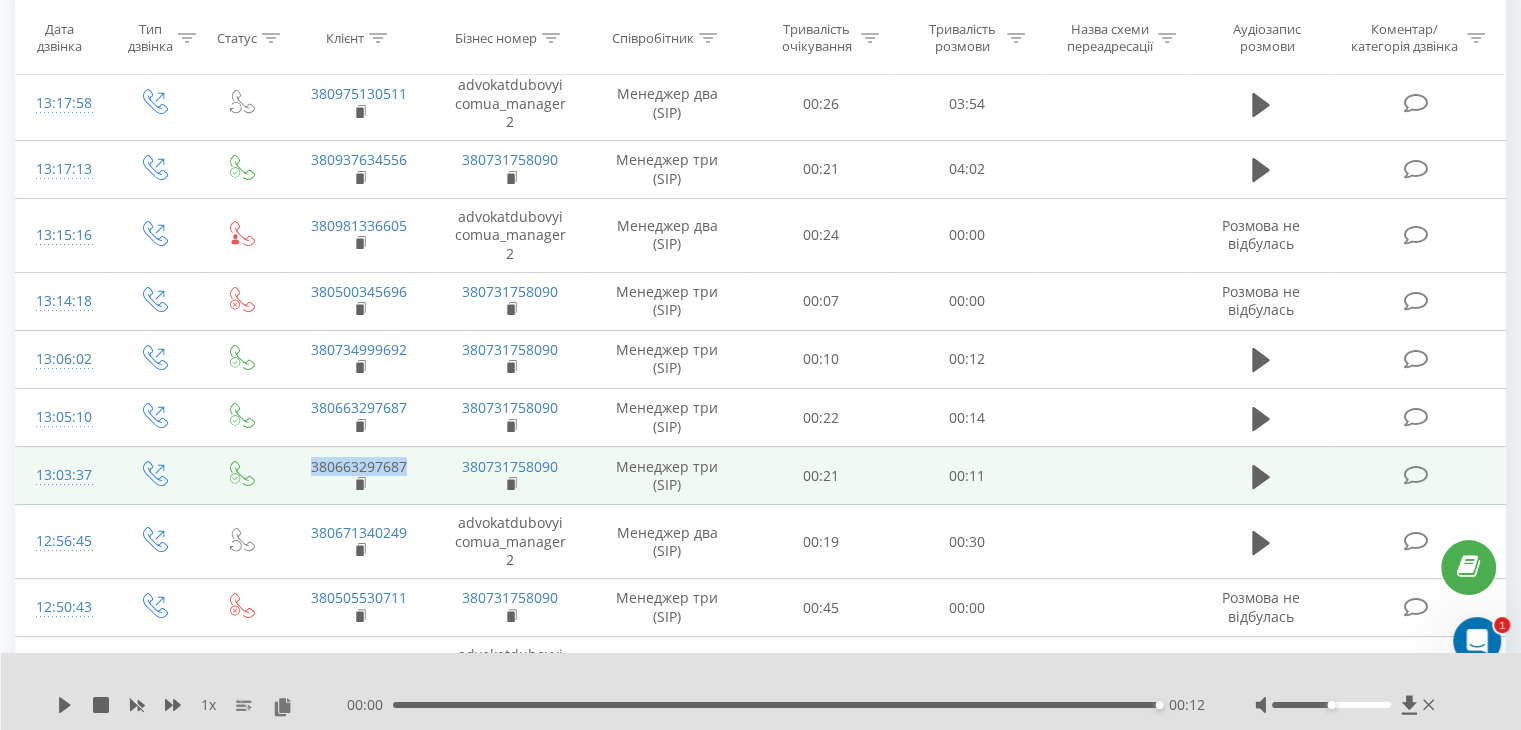 copy on "380663297687" 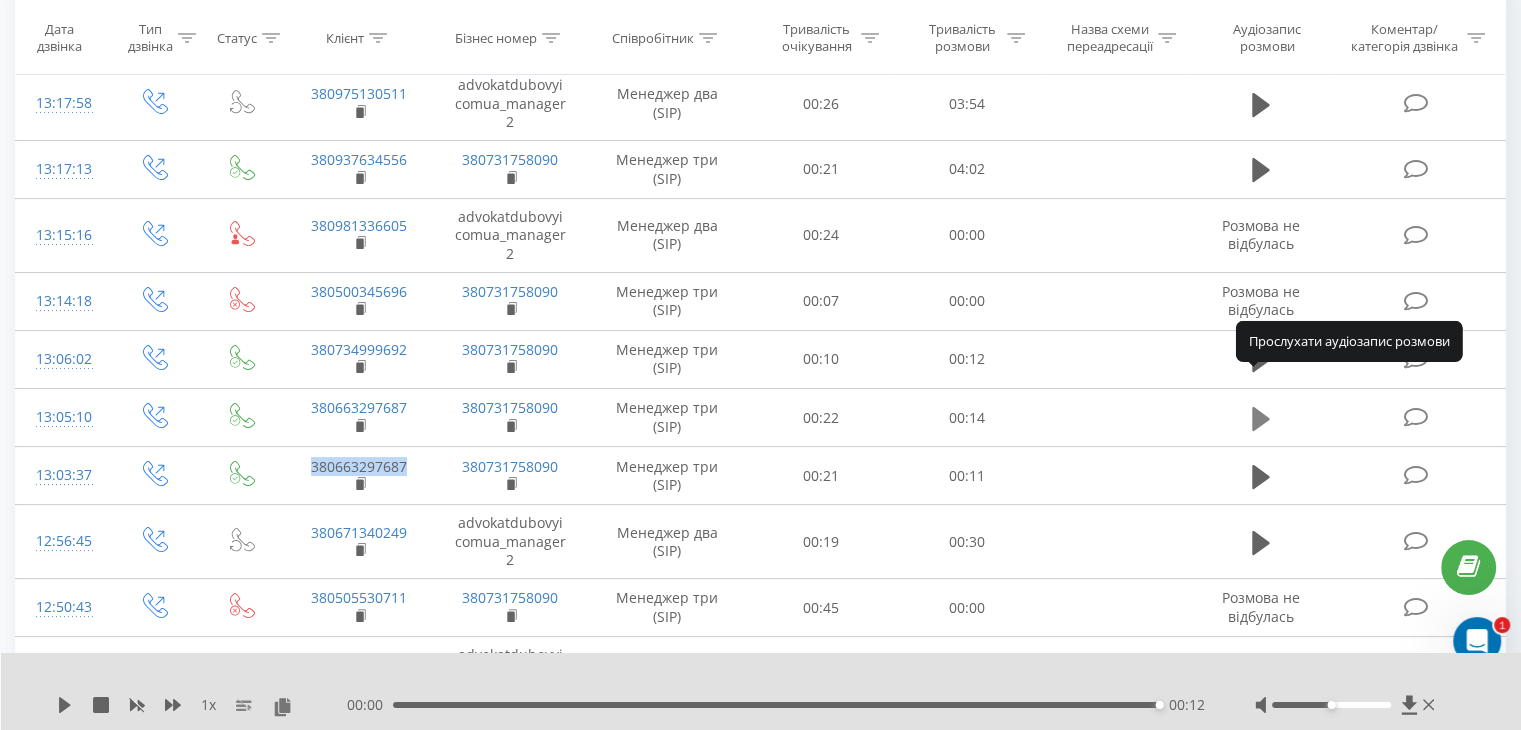 click 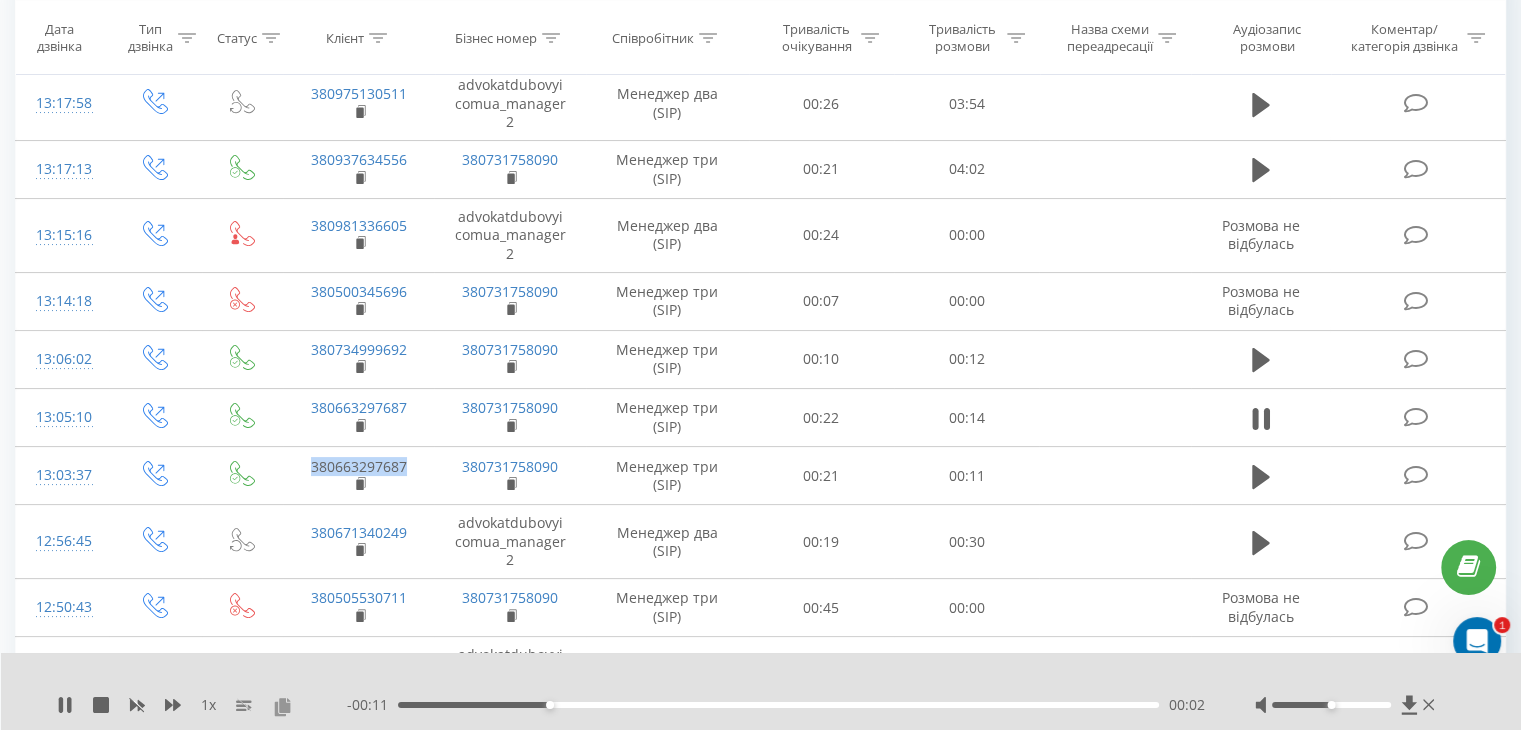 click at bounding box center (282, 706) 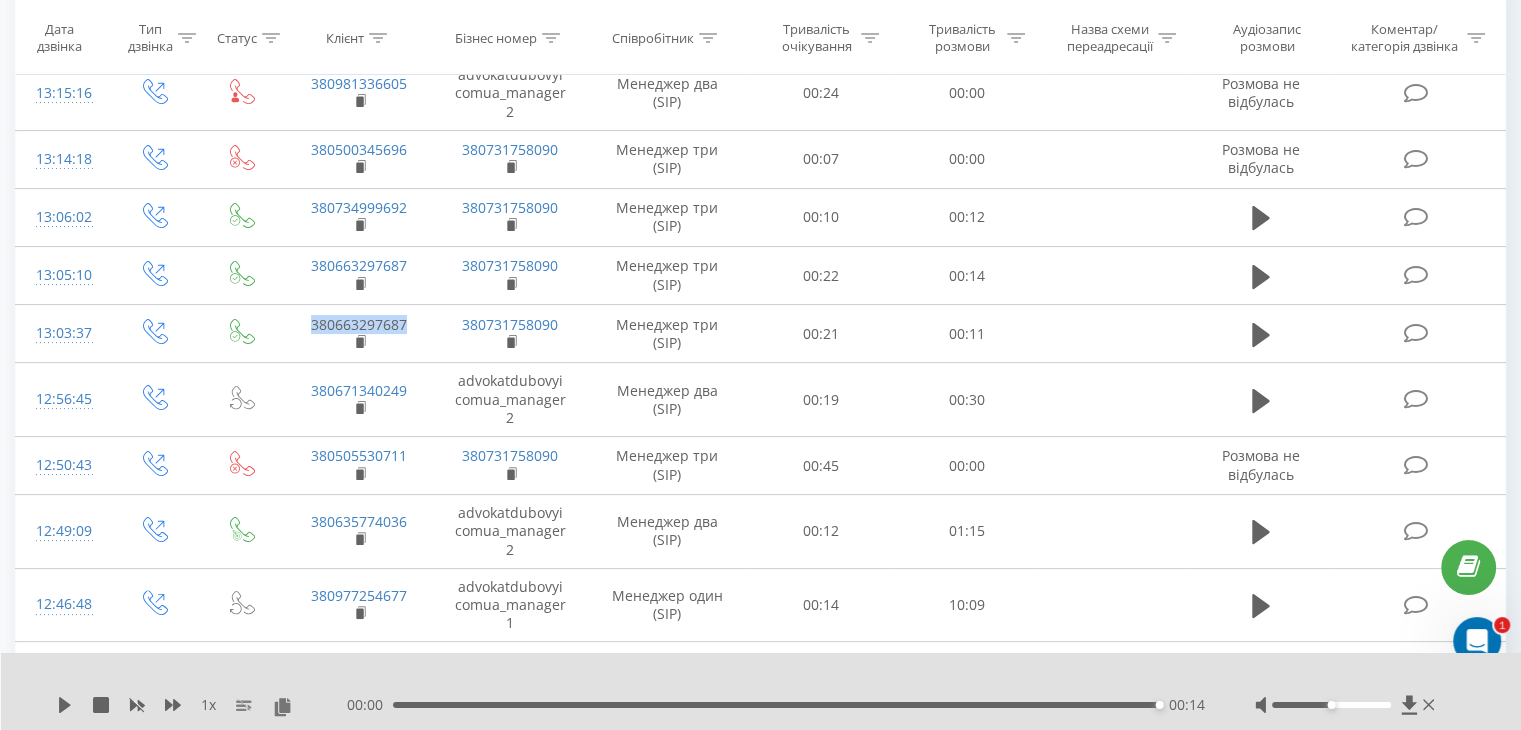 scroll, scrollTop: 432, scrollLeft: 0, axis: vertical 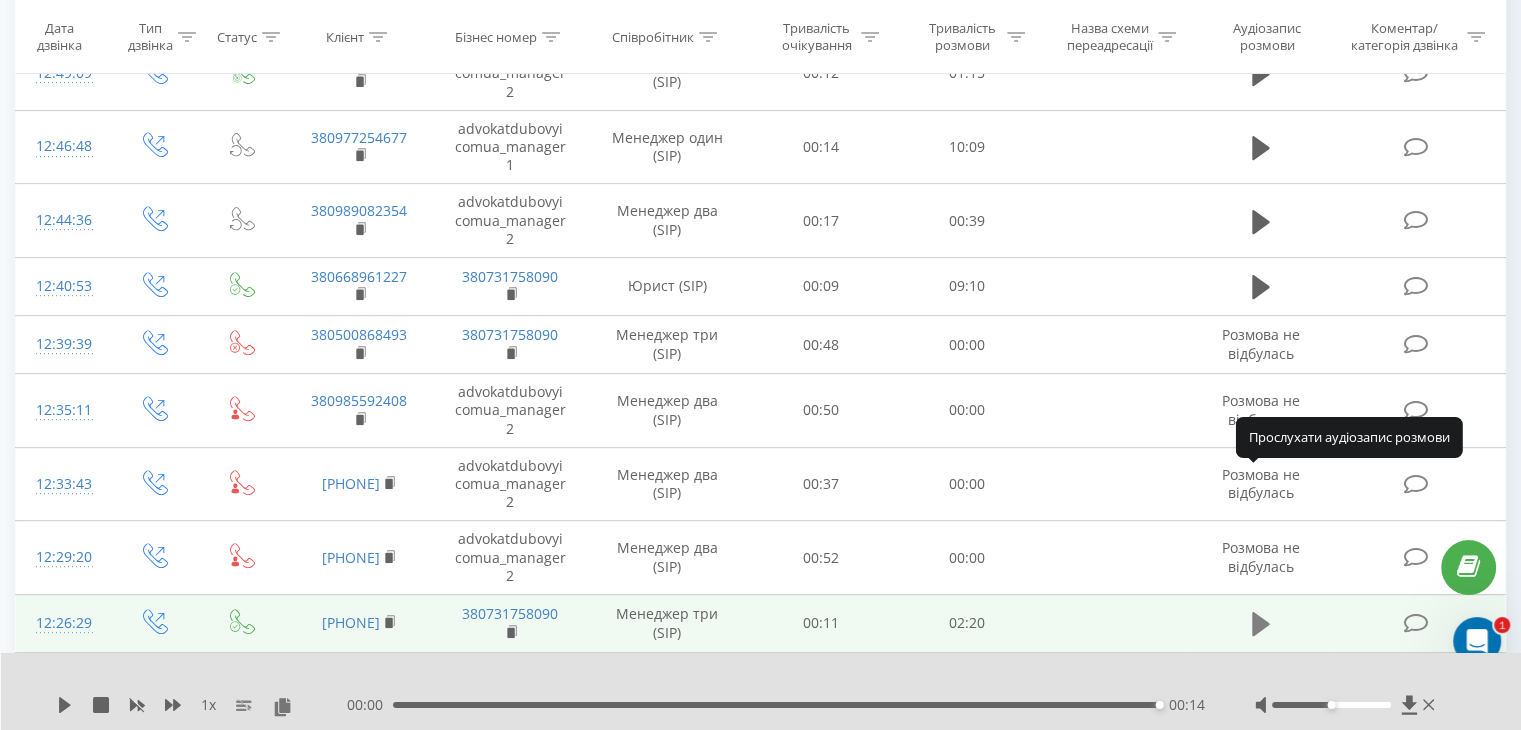 click 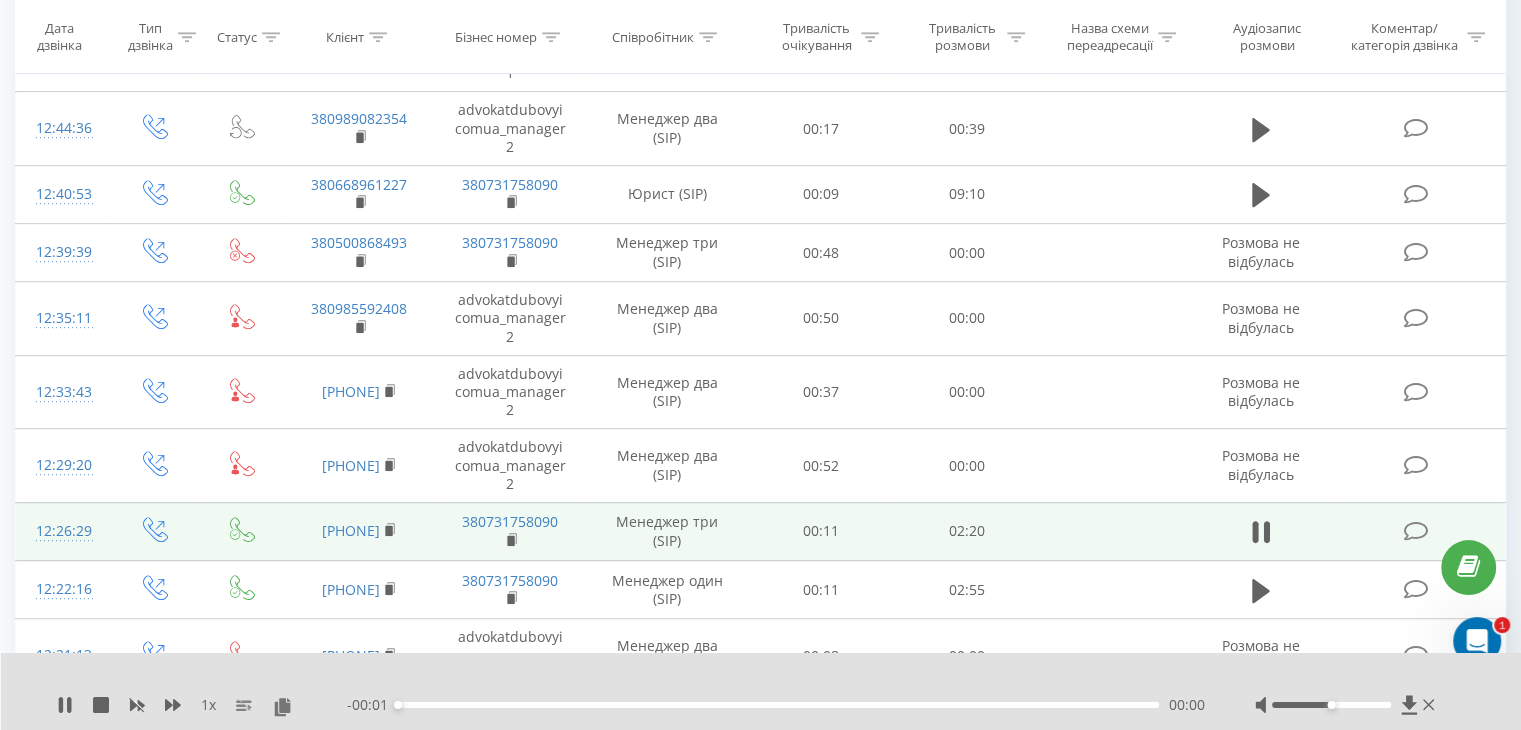 scroll, scrollTop: 932, scrollLeft: 0, axis: vertical 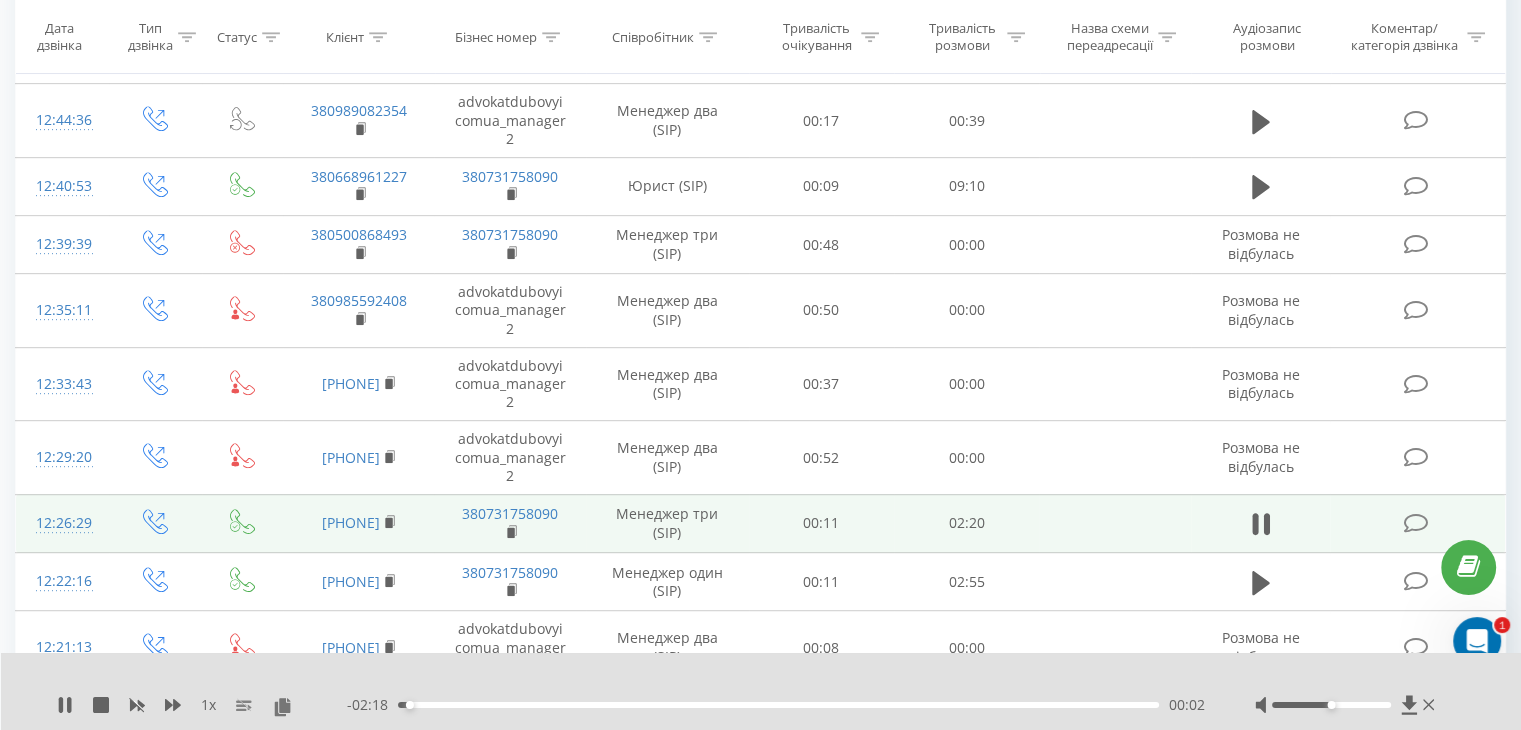 drag, startPoint x: 293, startPoint y: 365, endPoint x: 420, endPoint y: 373, distance: 127.25172 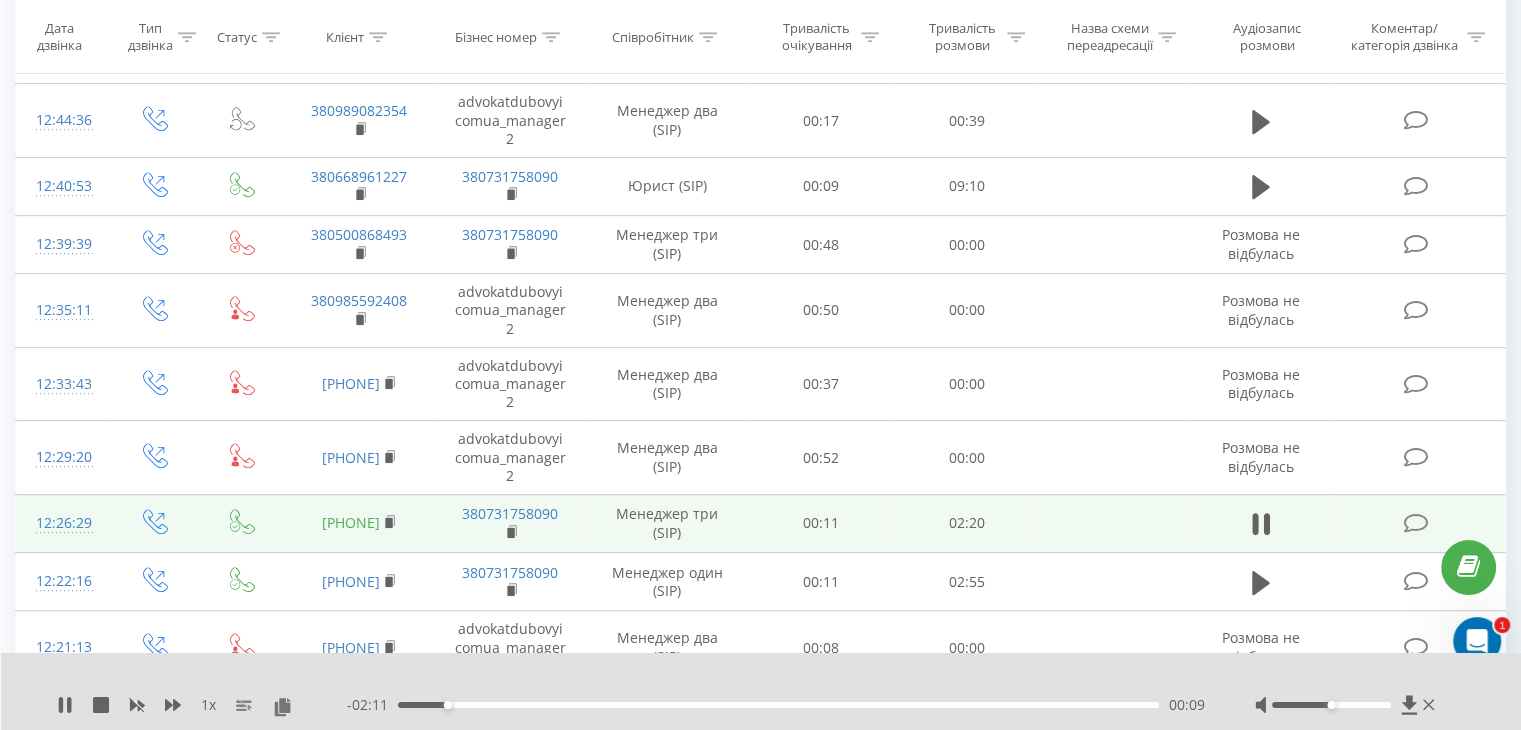 copy on "380671404748" 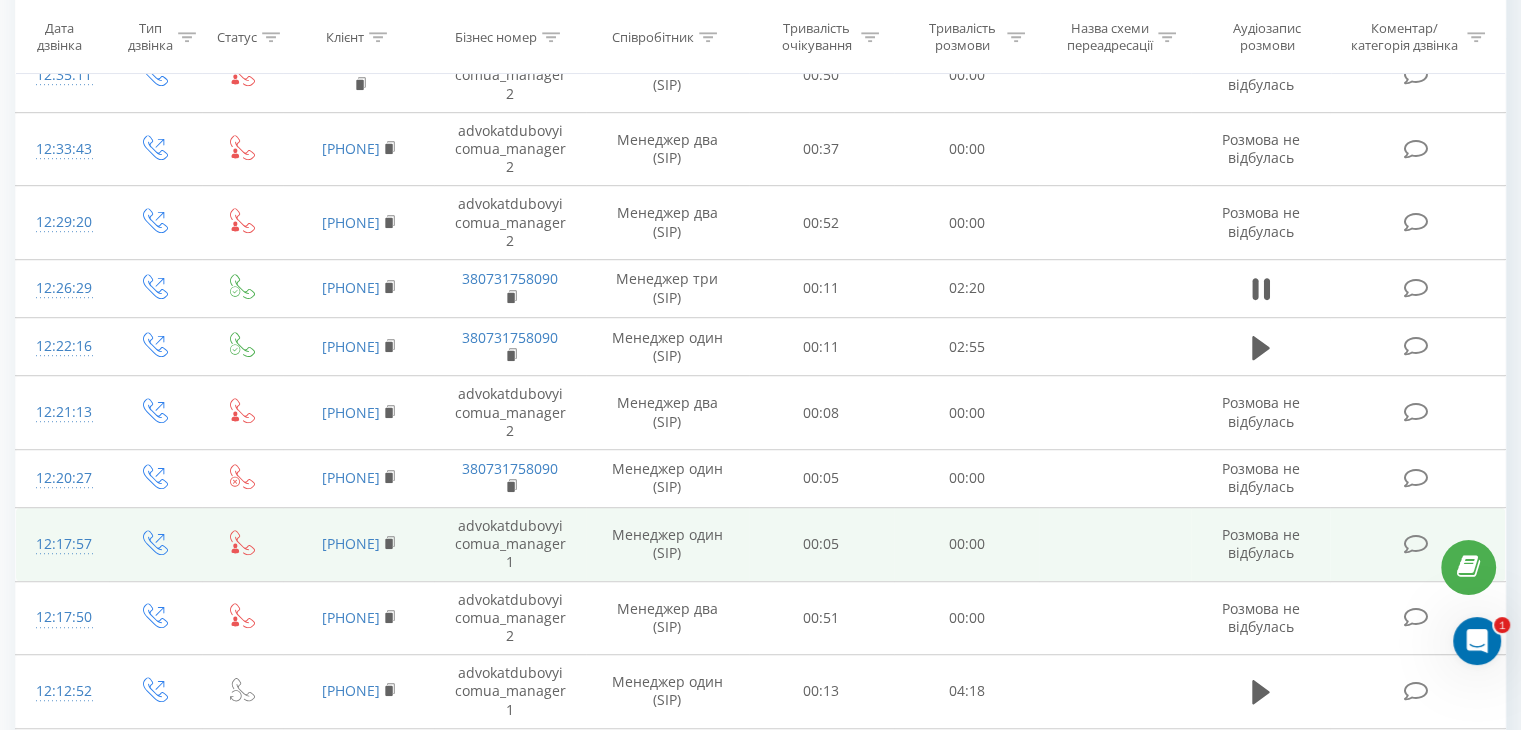 scroll, scrollTop: 1170, scrollLeft: 0, axis: vertical 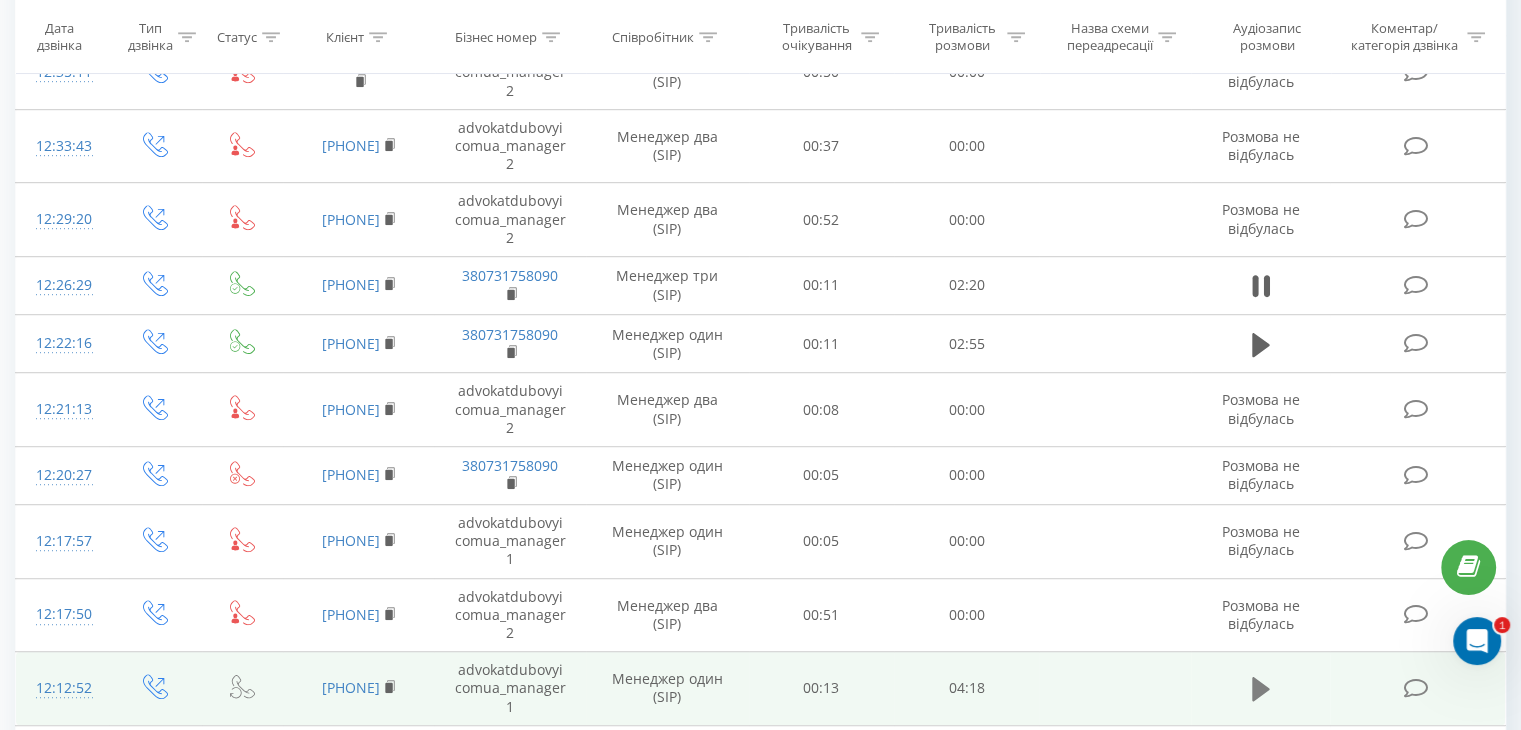 click at bounding box center (1261, 689) 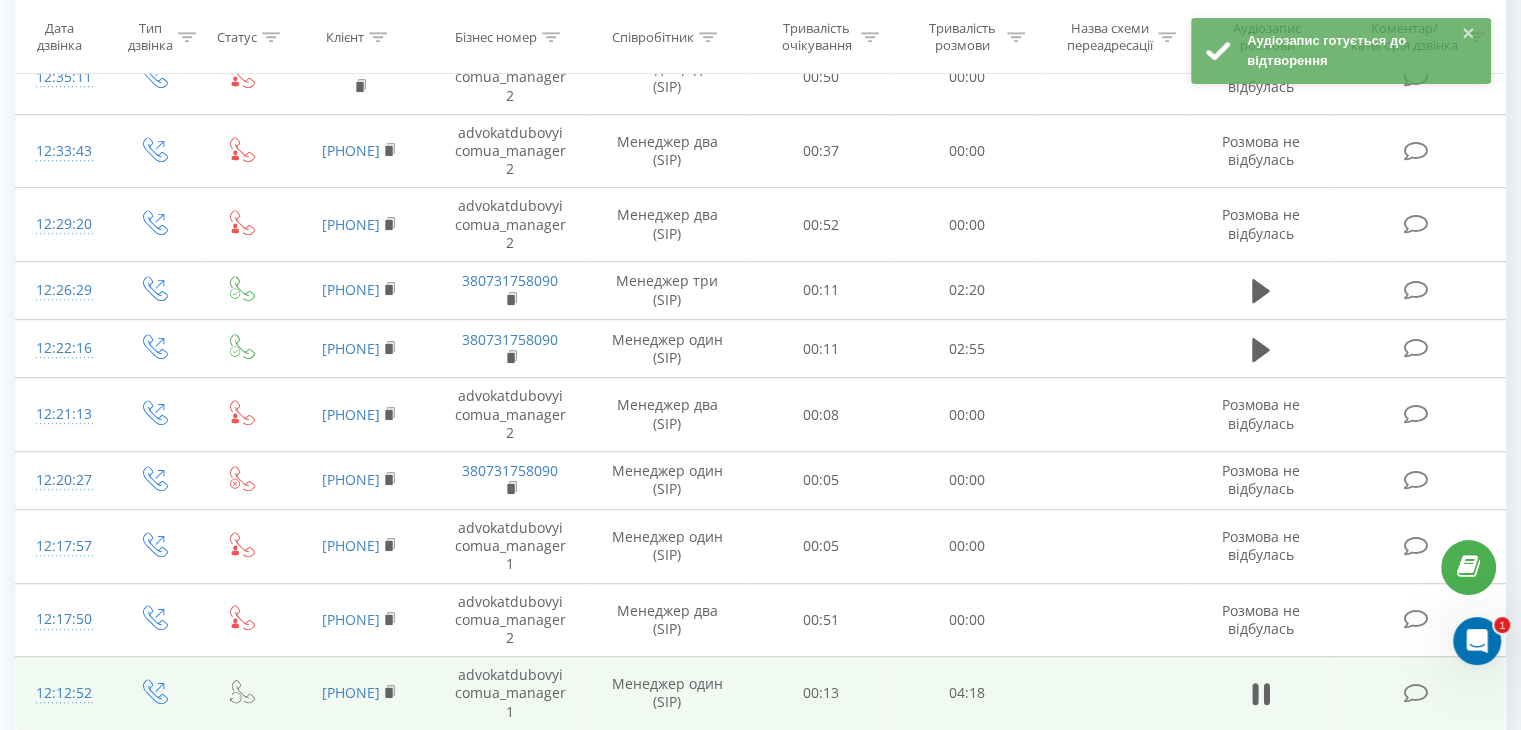 scroll, scrollTop: 1170, scrollLeft: 0, axis: vertical 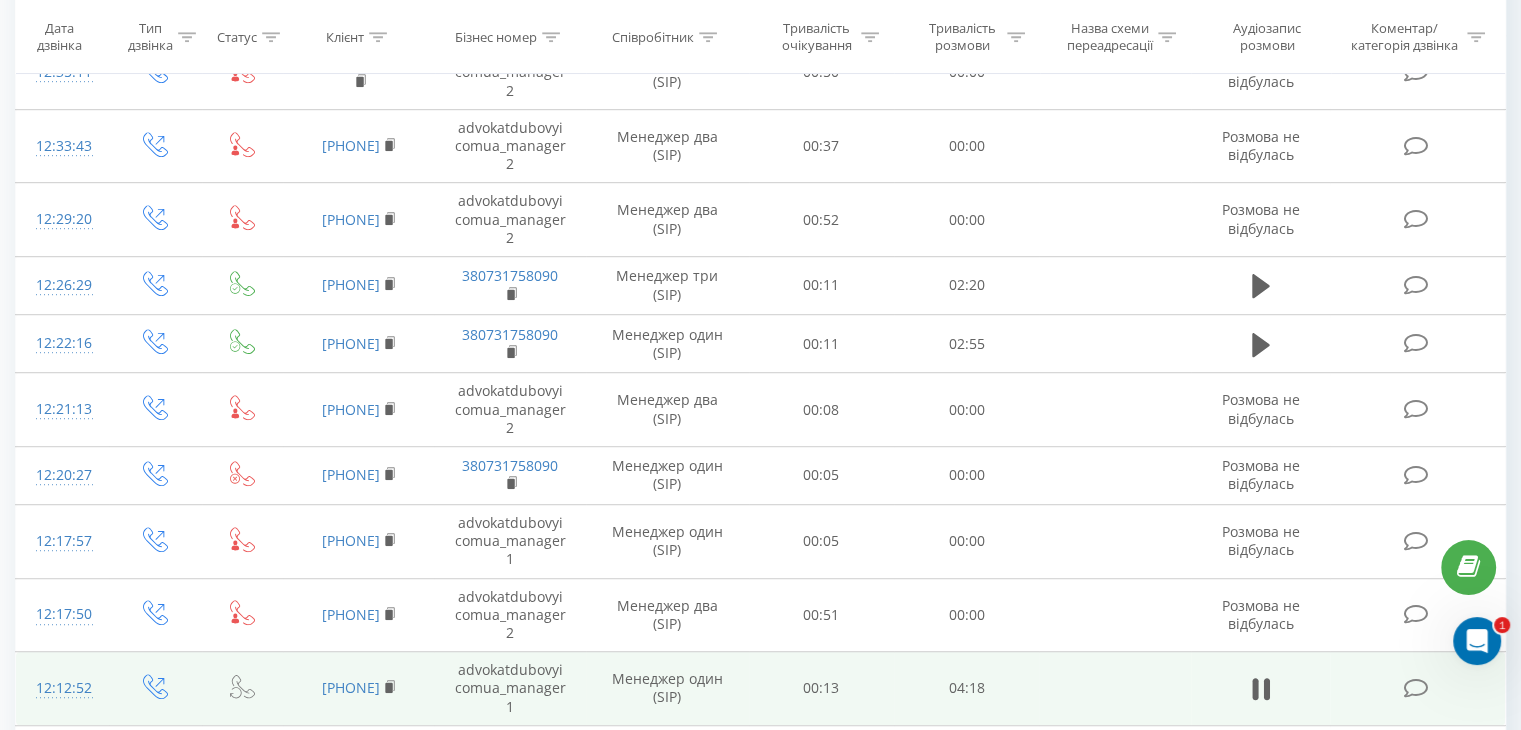 click 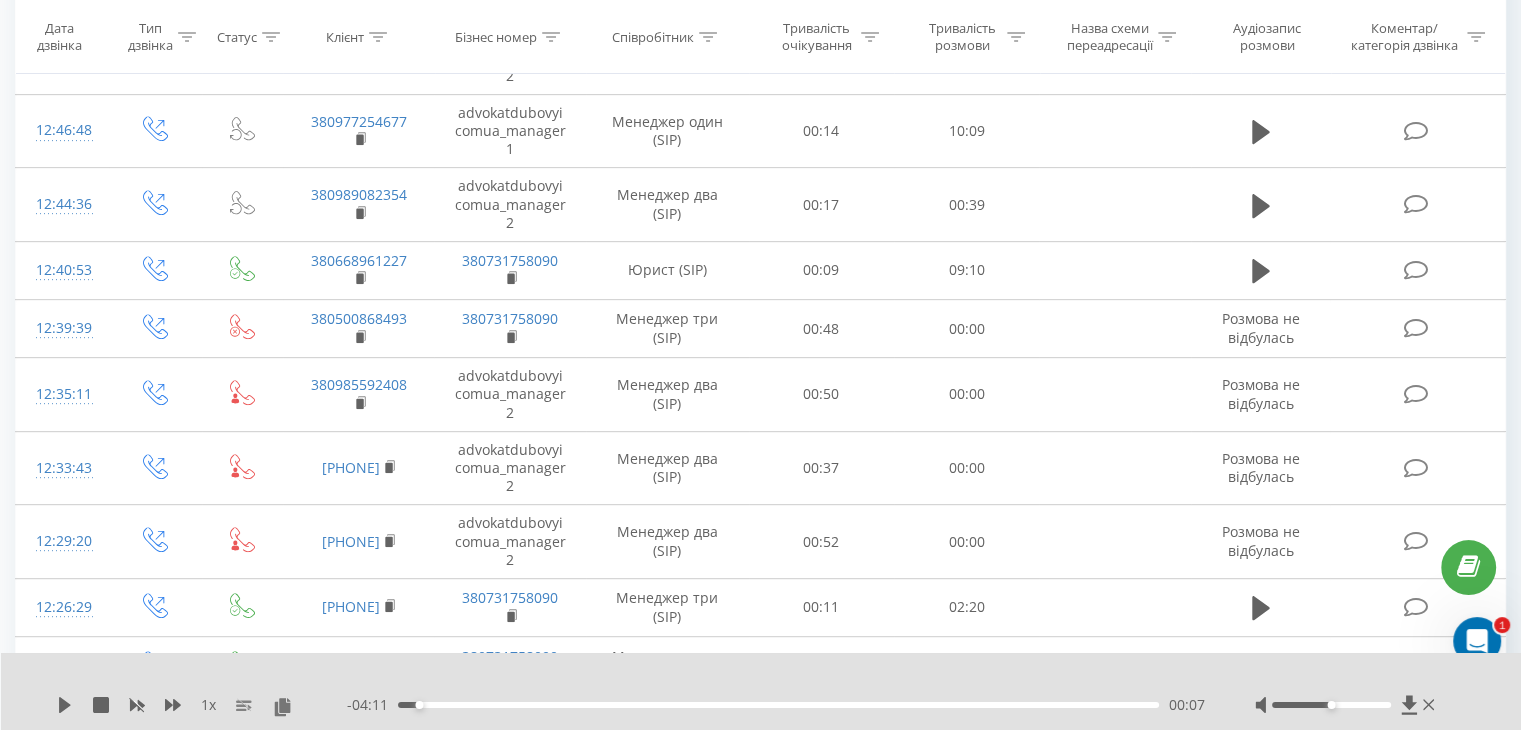scroll, scrollTop: 770, scrollLeft: 0, axis: vertical 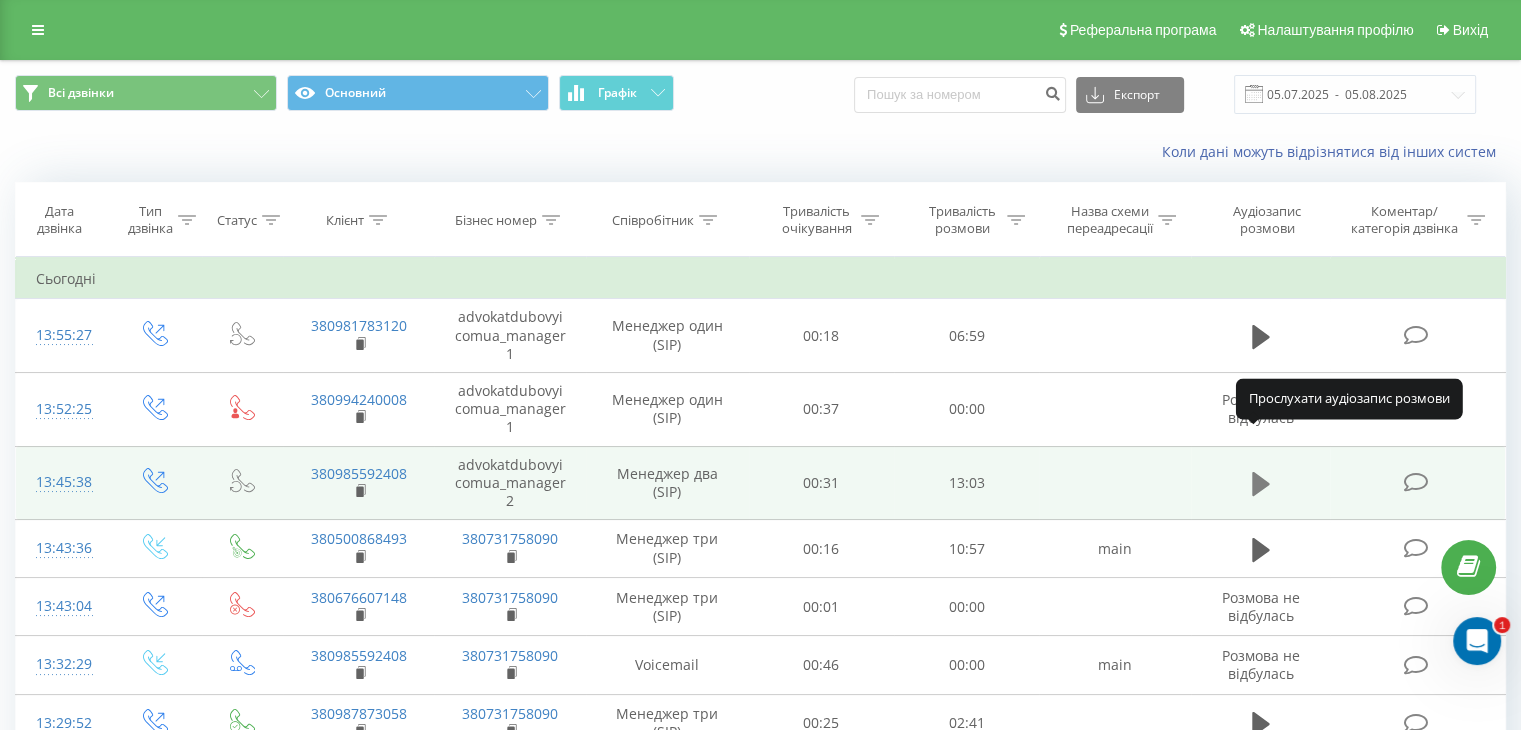 click 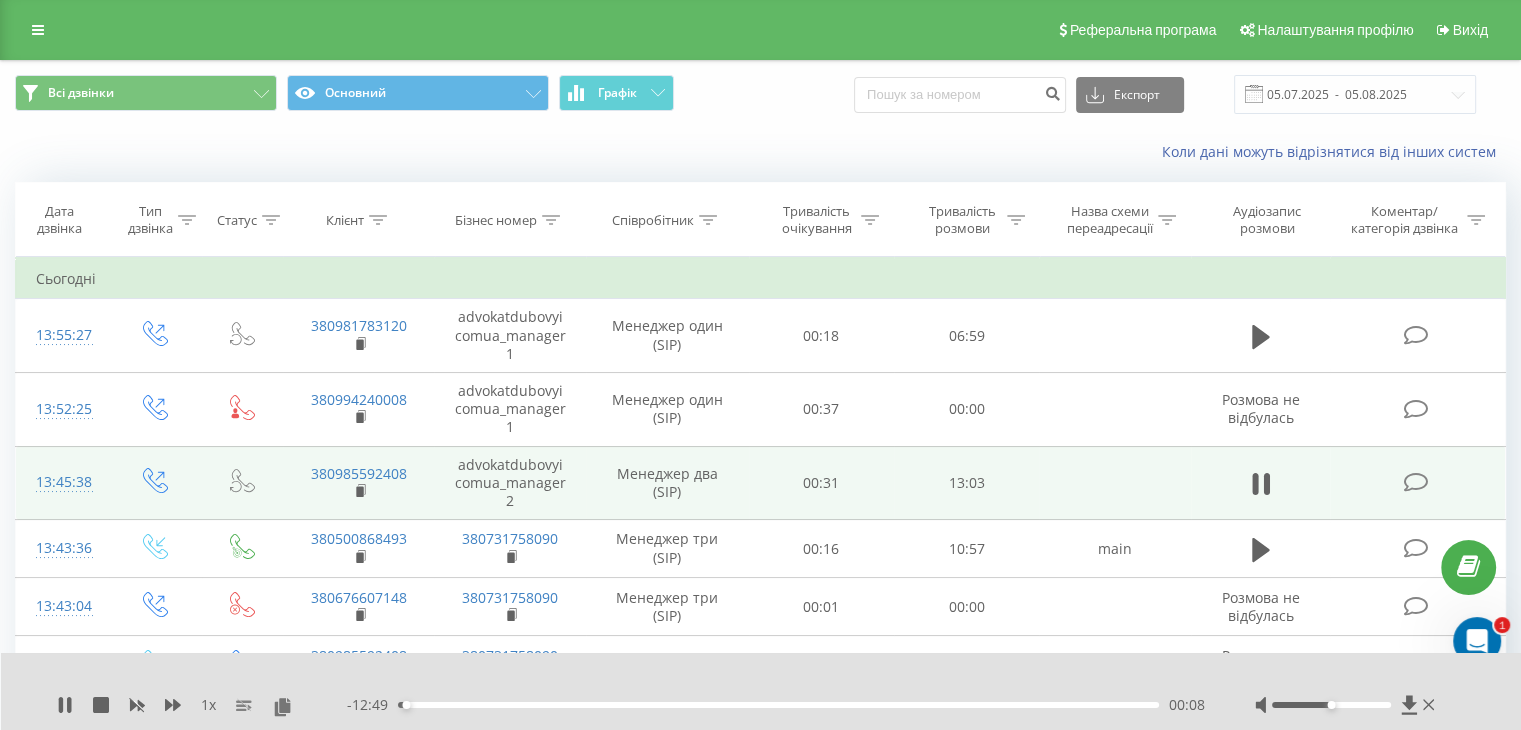 click on "Всі дзвінки Основний Графік Експорт .csv .xls .xlsx 05.07.2025  -  05.08.2025" at bounding box center [760, 94] 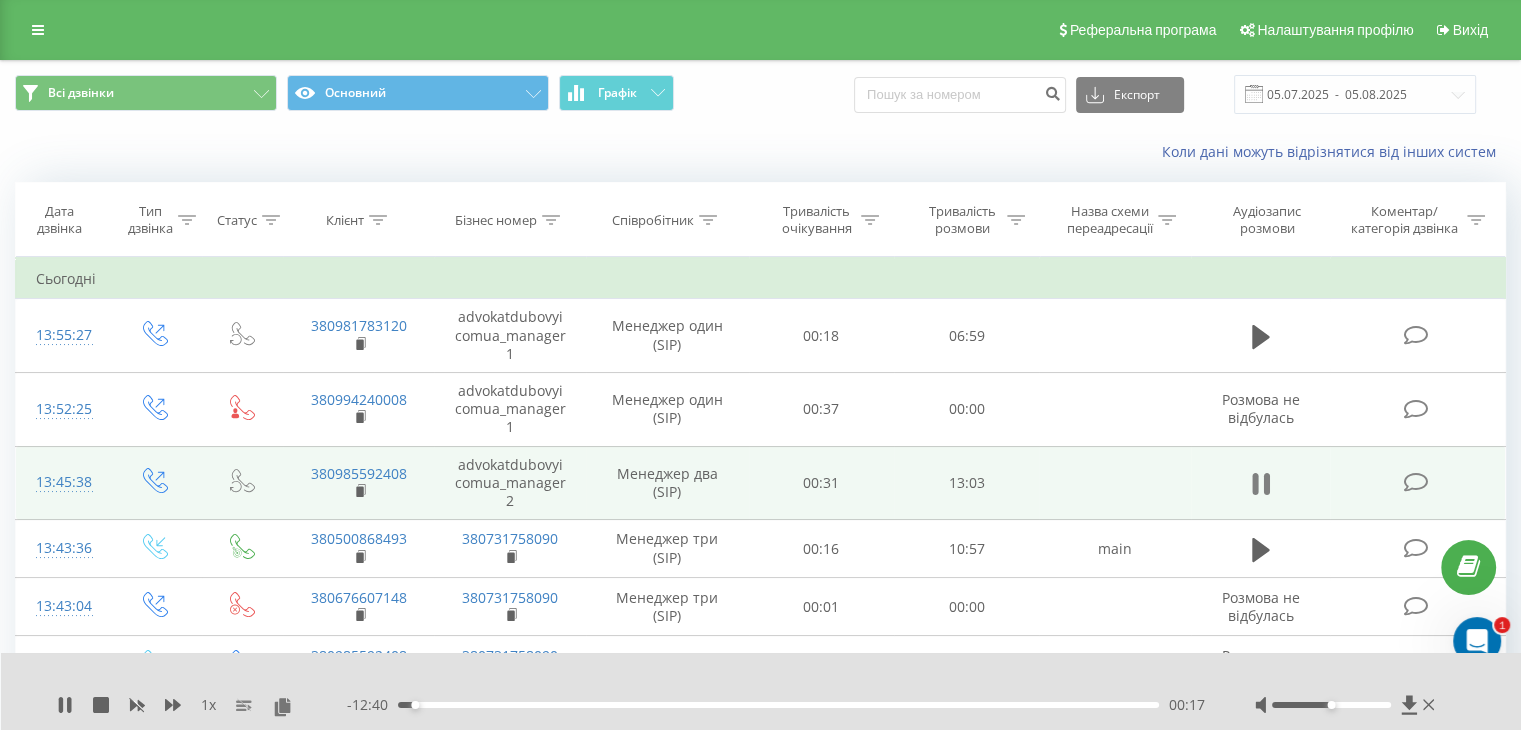 click 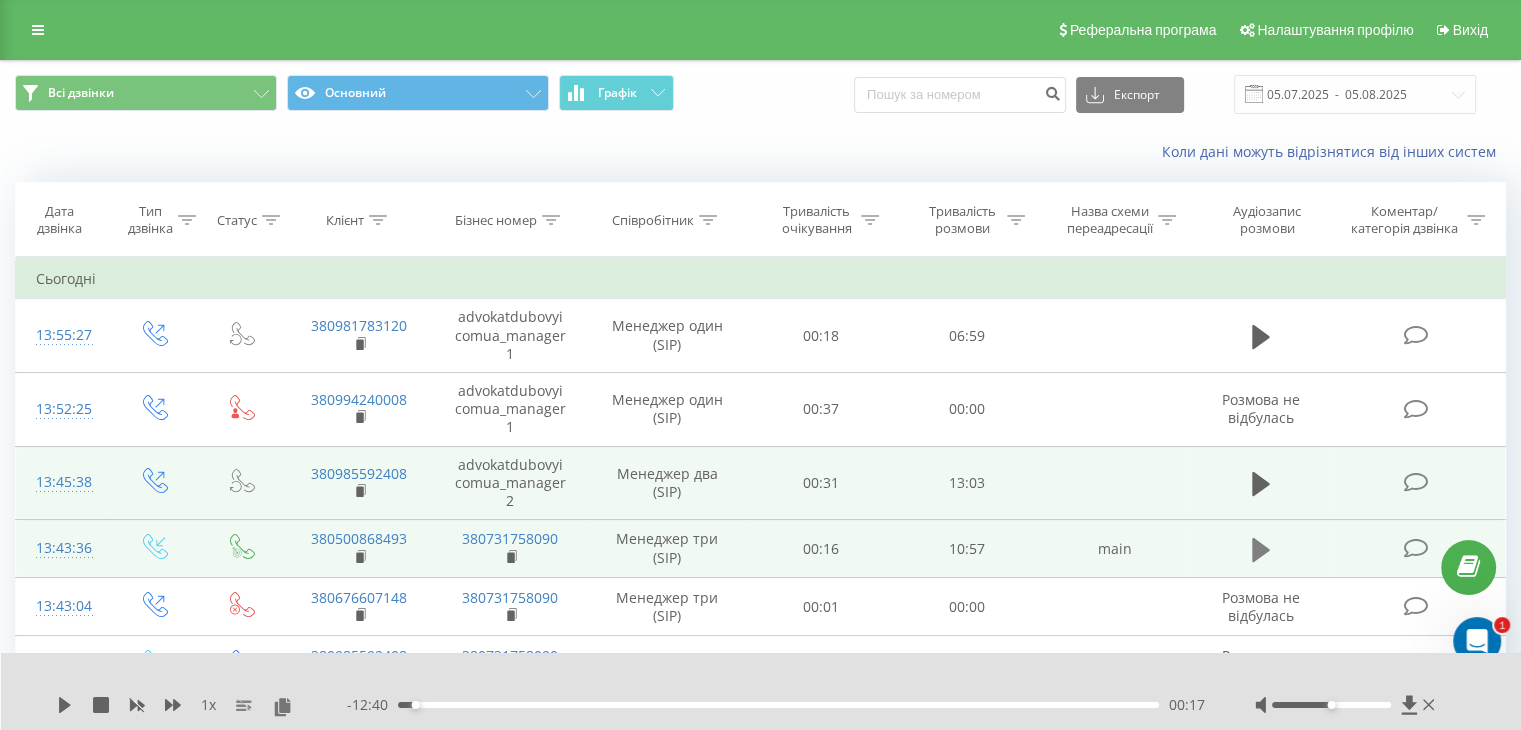 click 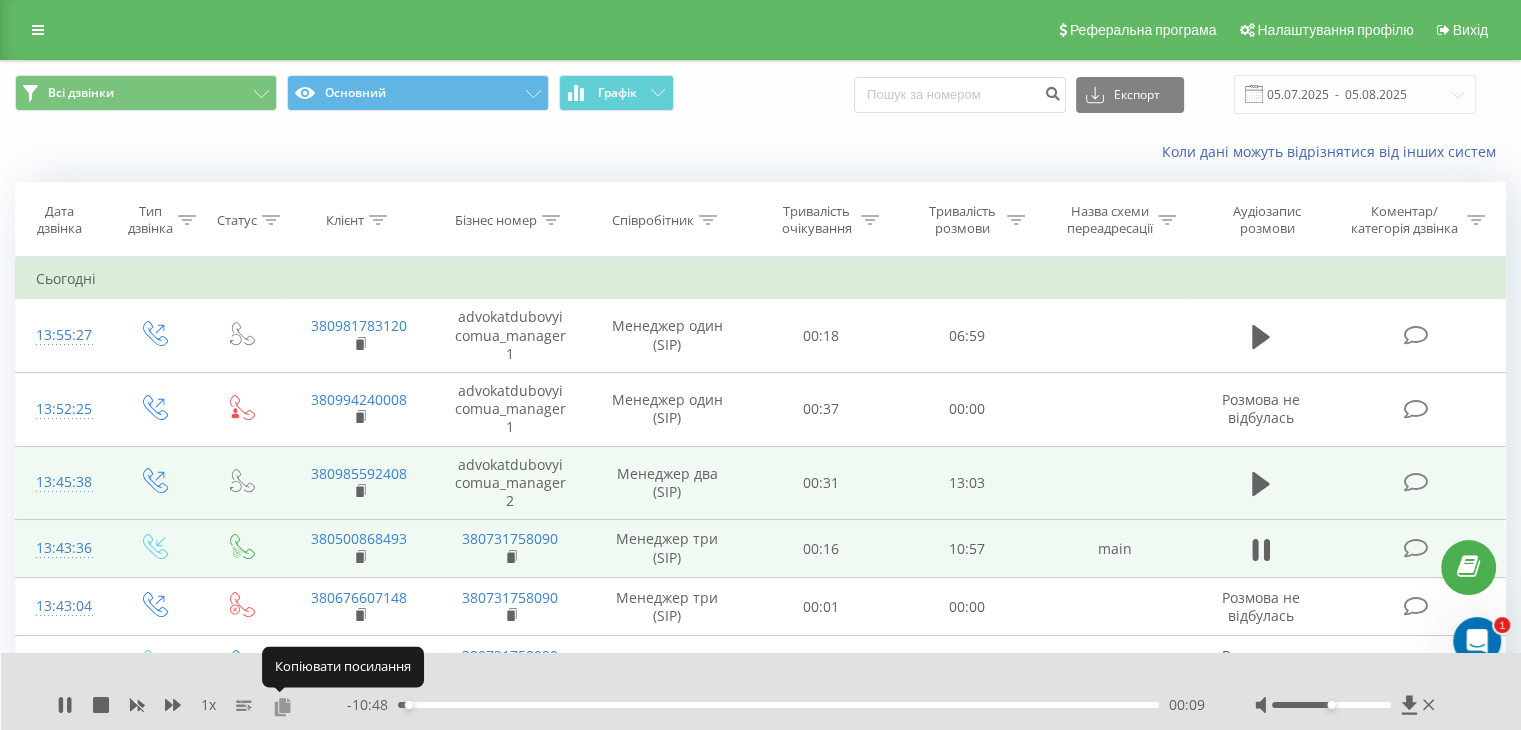 click at bounding box center [282, 706] 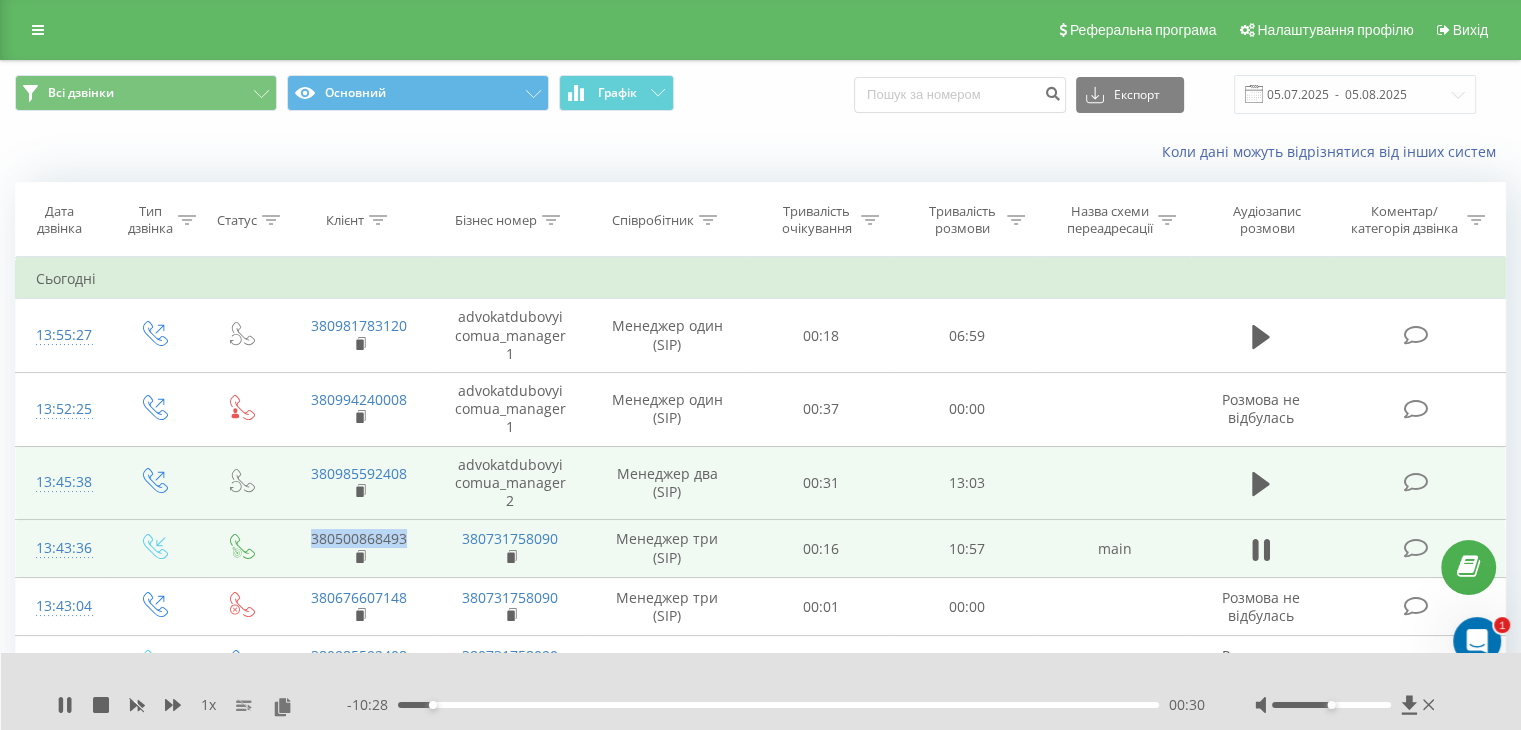 drag, startPoint x: 294, startPoint y: 489, endPoint x: 422, endPoint y: 496, distance: 128.19127 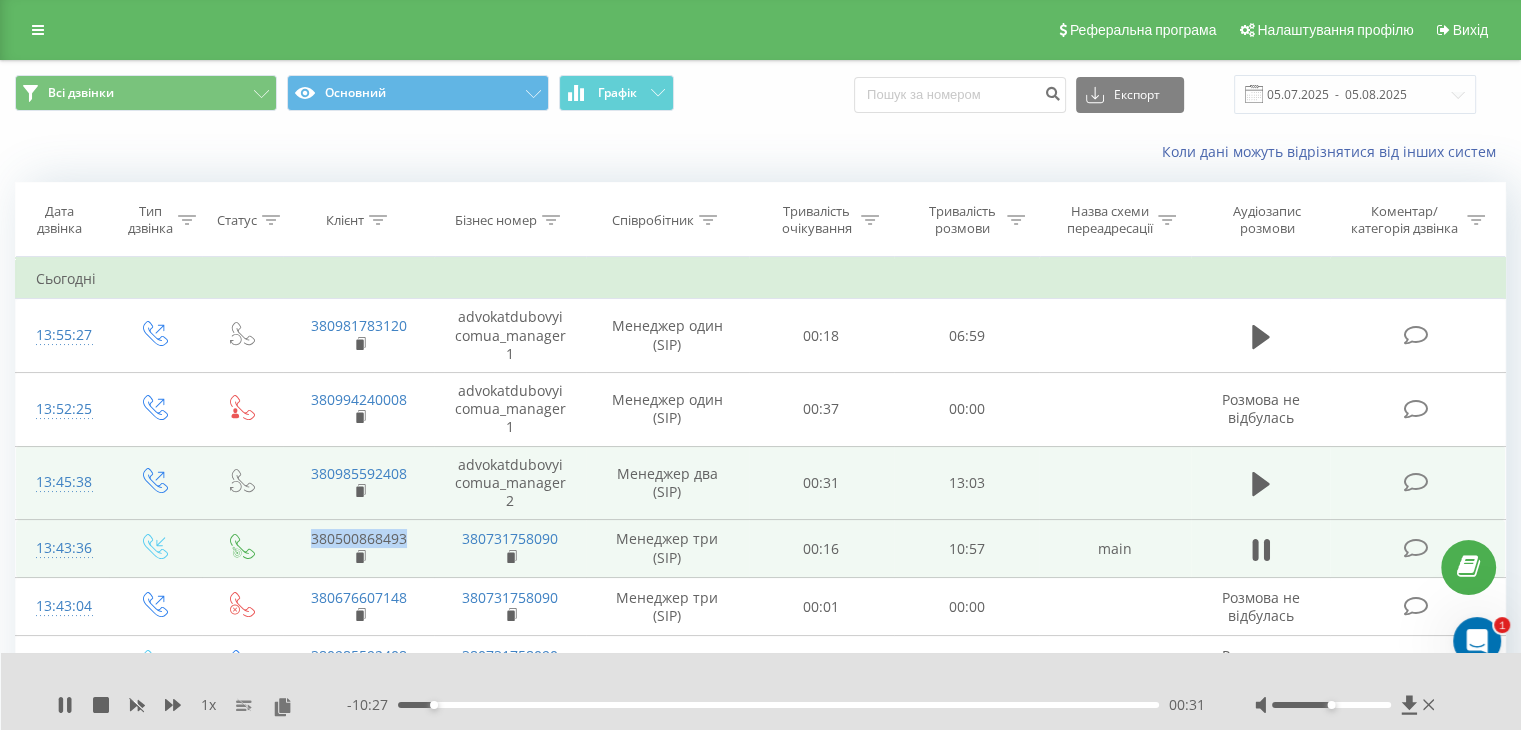 copy on "380500868493" 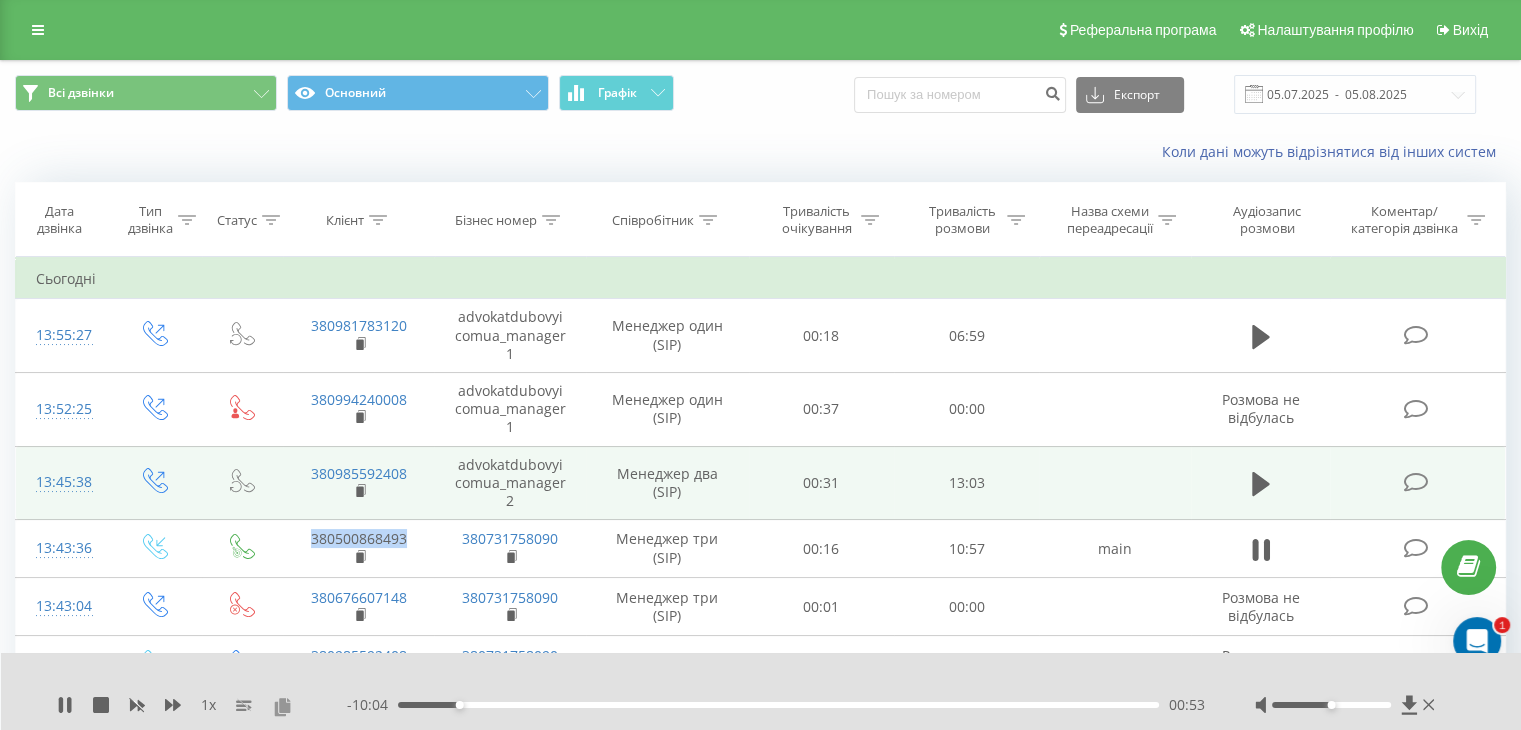 click at bounding box center (282, 706) 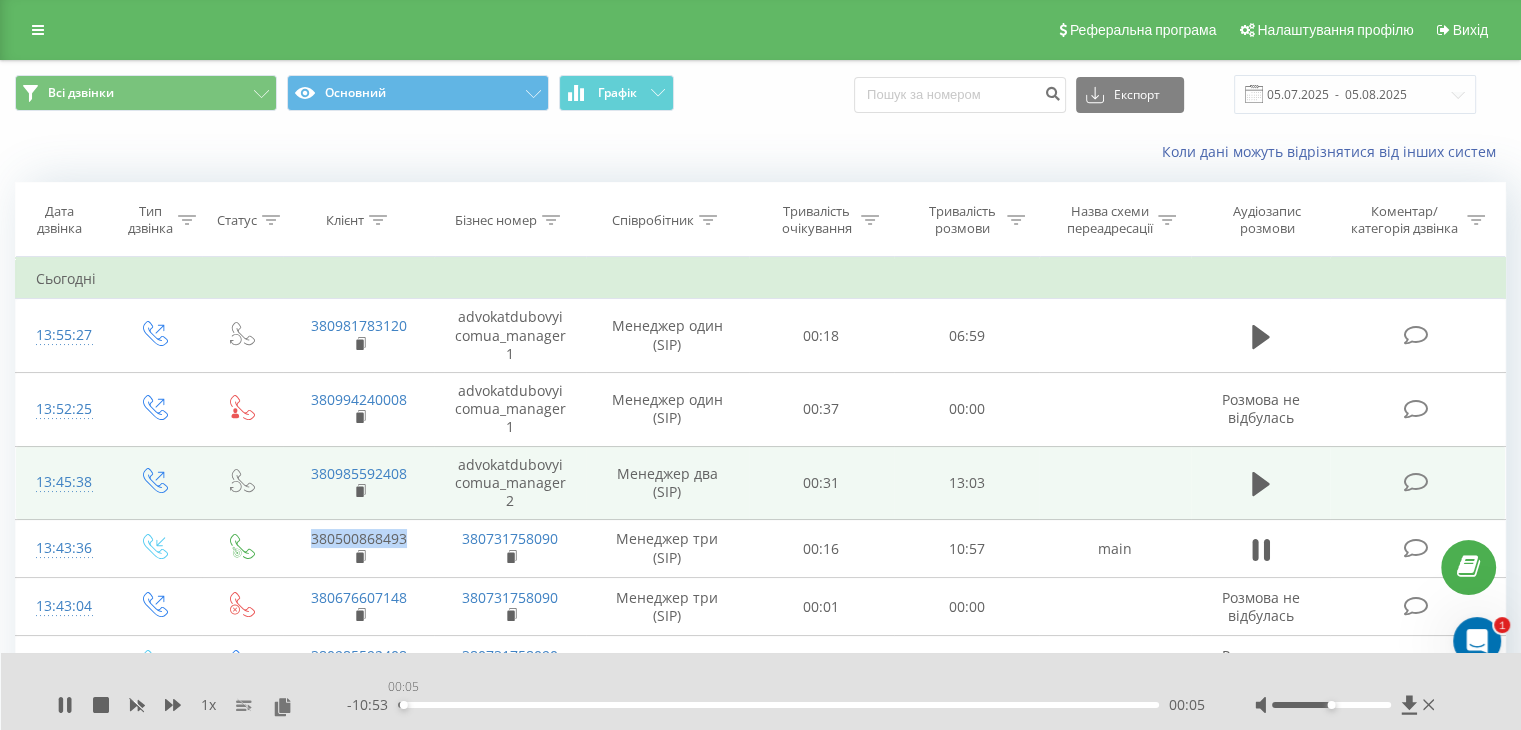 click on "00:05" at bounding box center (778, 705) 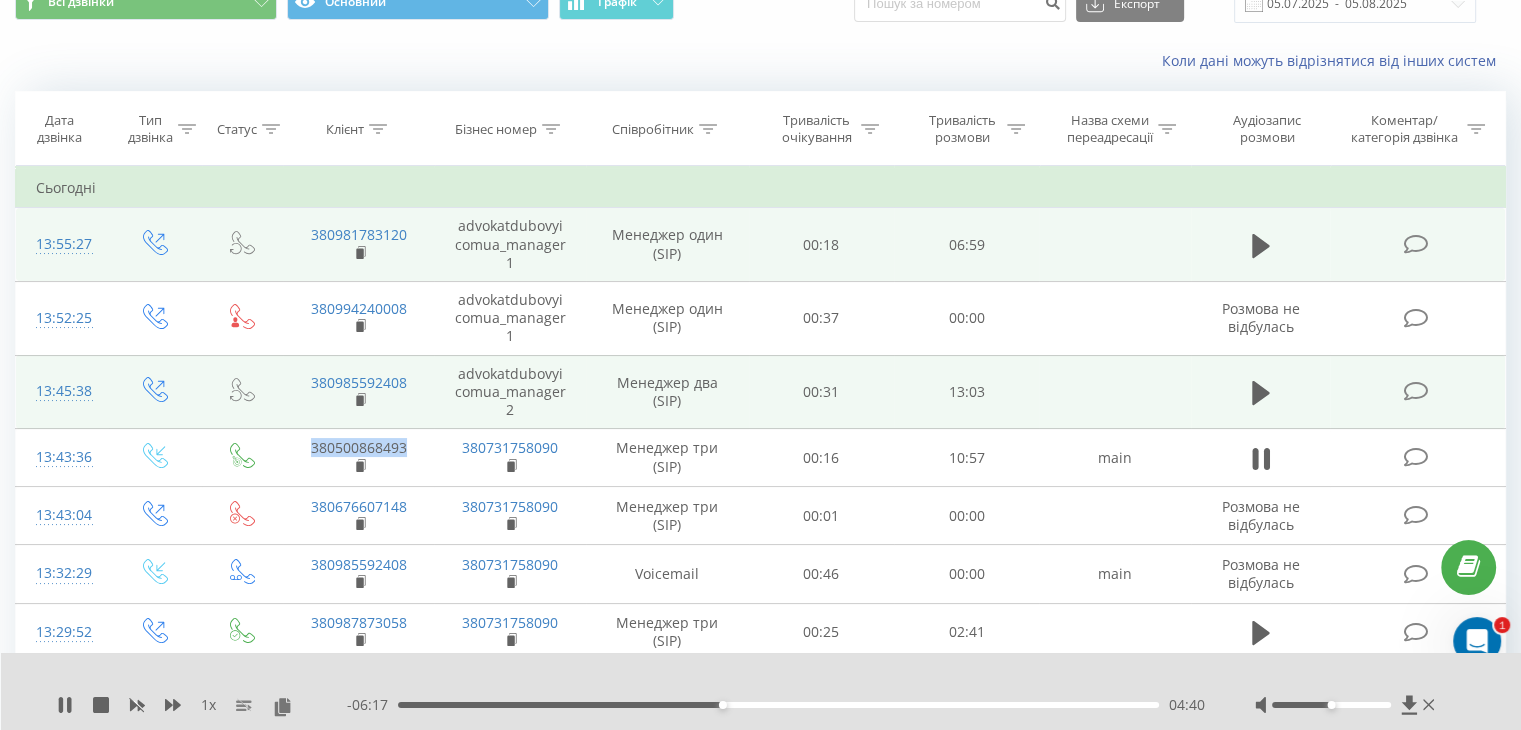 scroll, scrollTop: 70, scrollLeft: 0, axis: vertical 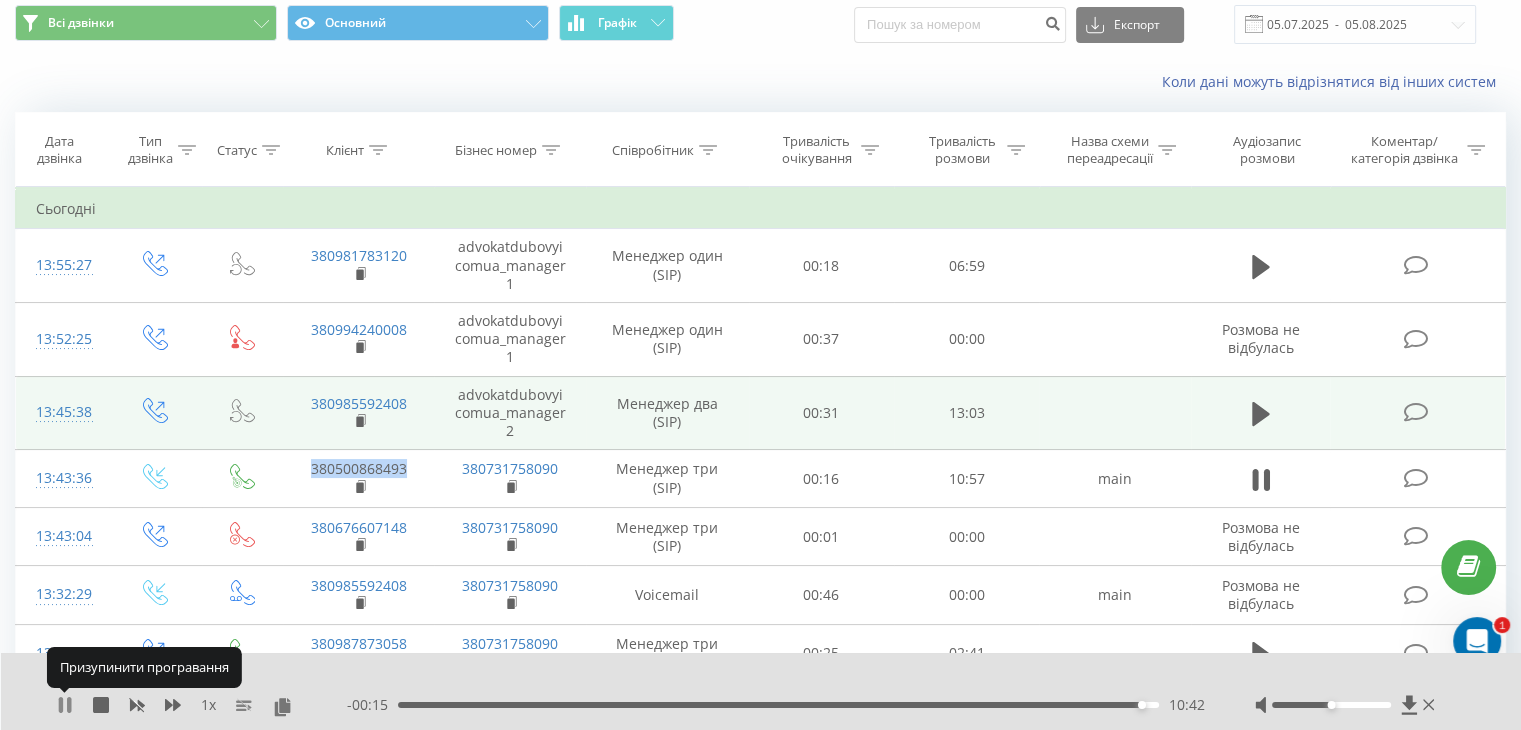click 